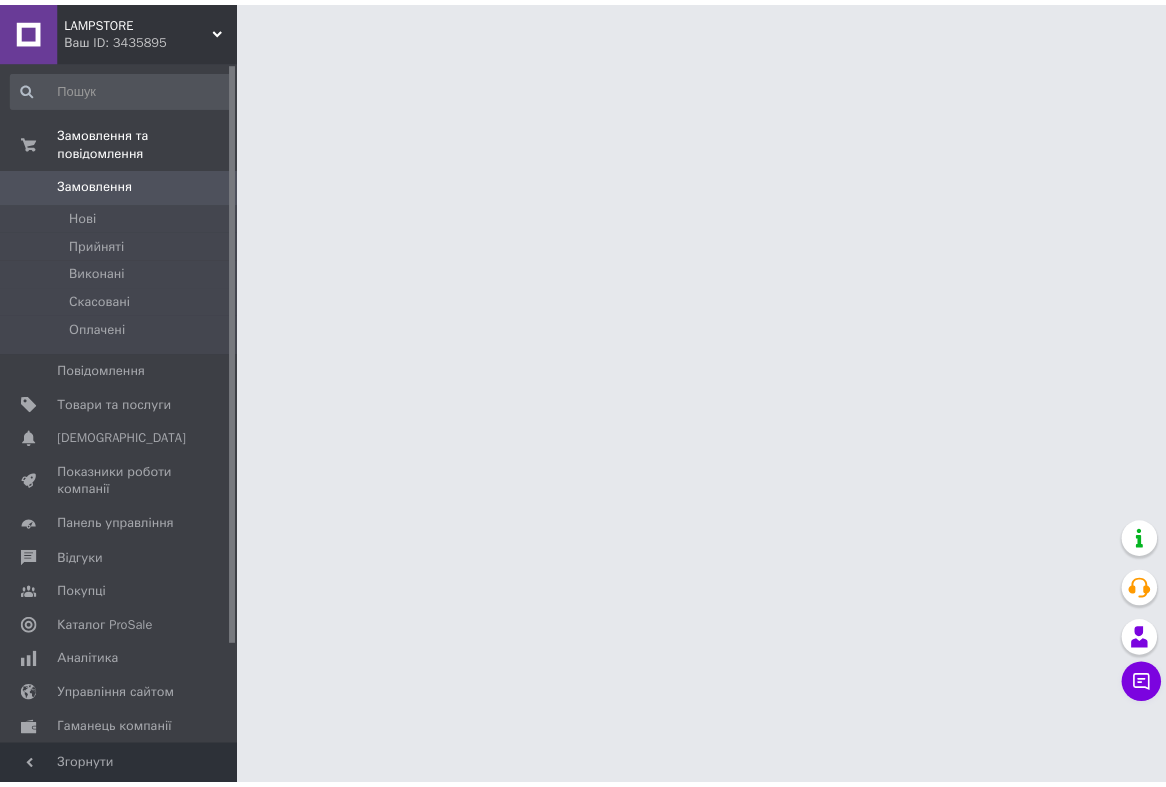 scroll, scrollTop: 0, scrollLeft: 0, axis: both 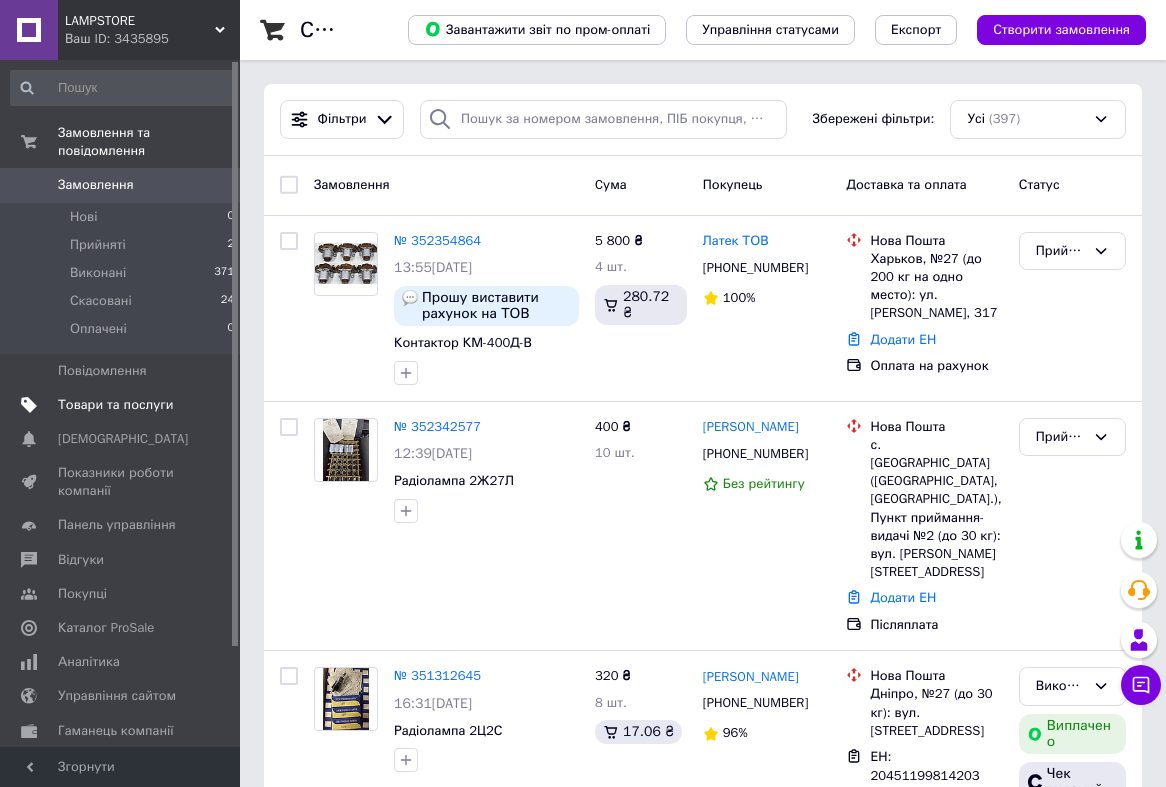 click on "Товари та послуги" at bounding box center (115, 405) 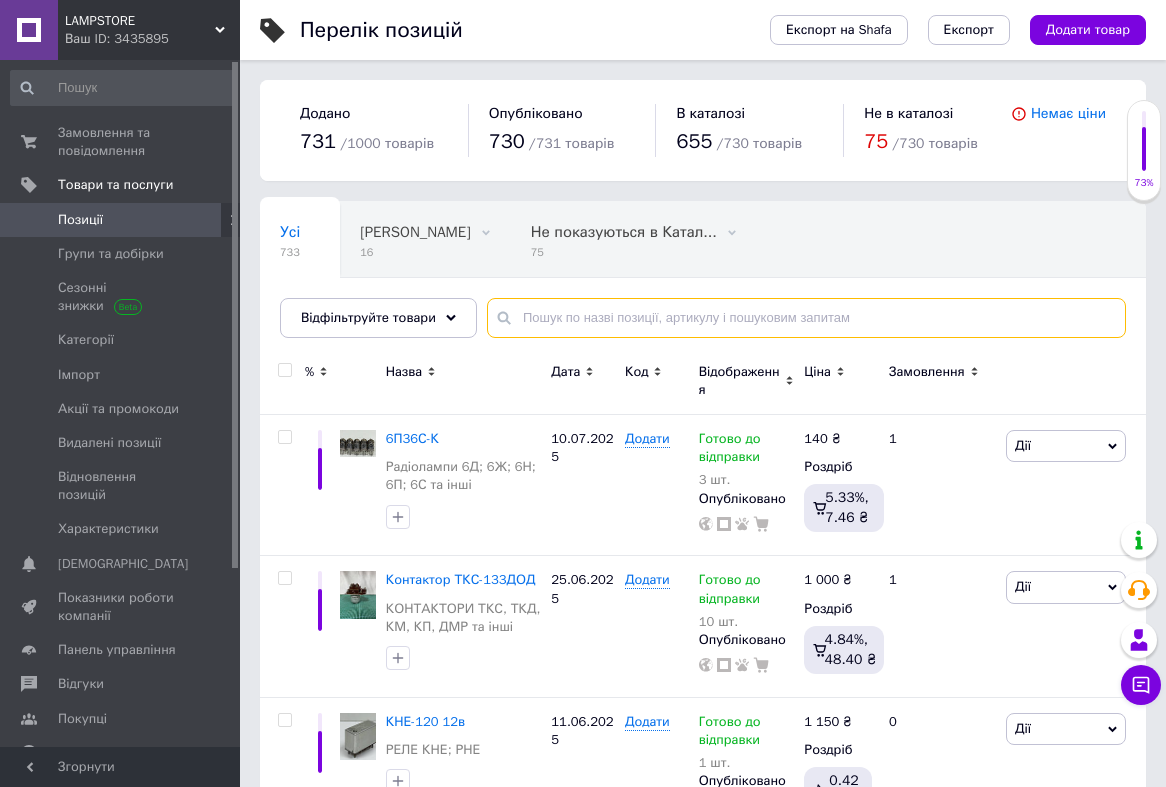 click at bounding box center (806, 318) 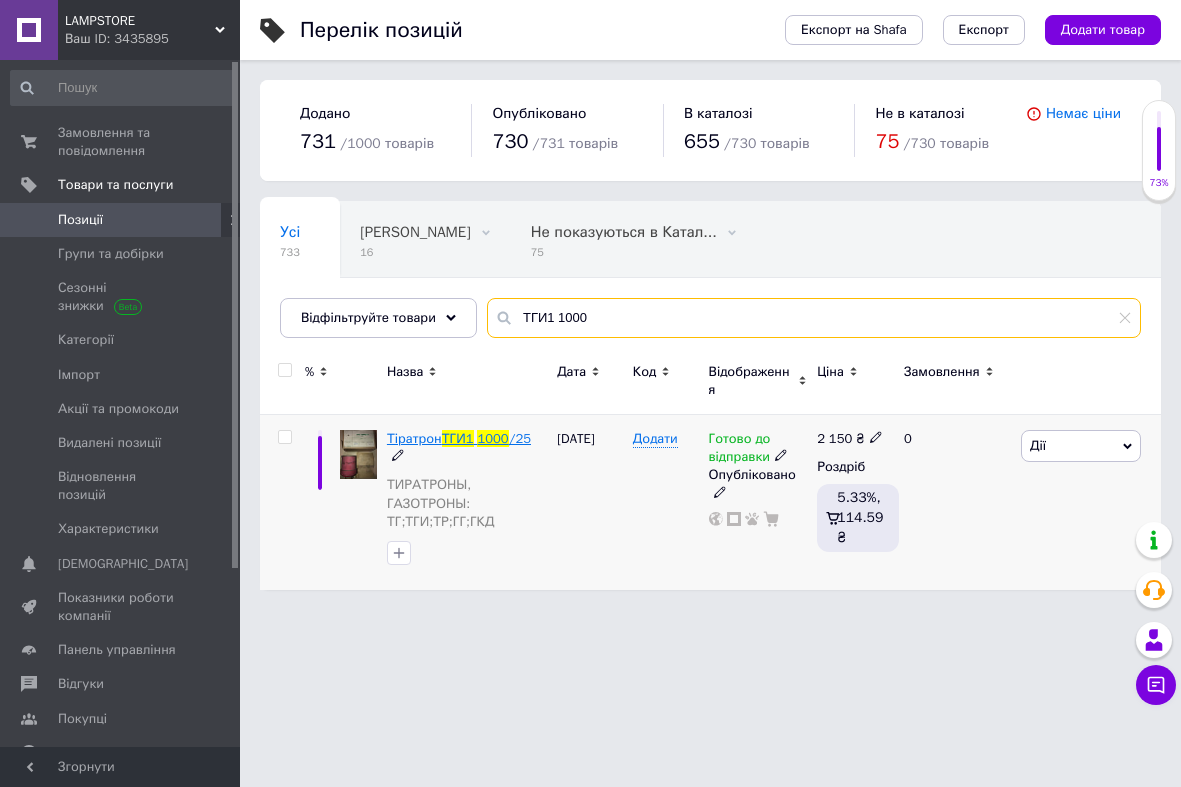 type on "ТГИ1 1000" 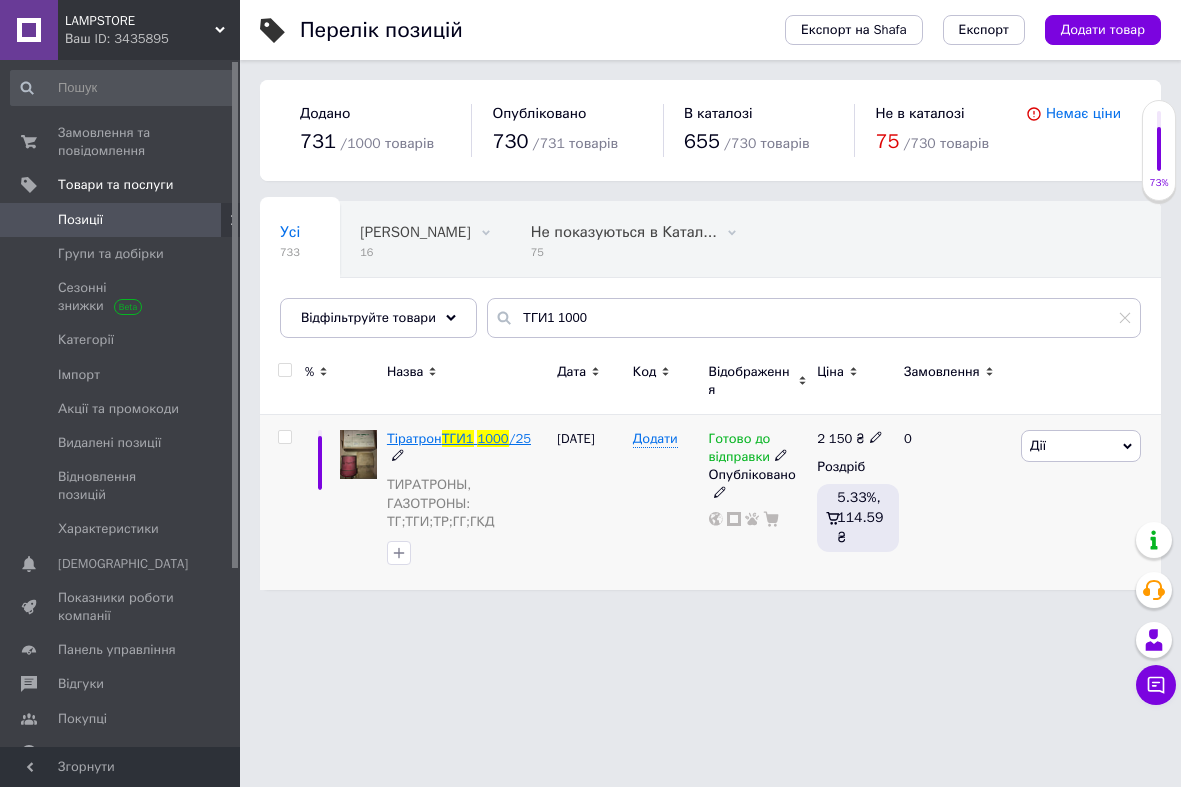 click on "ТГИ1" at bounding box center [458, 438] 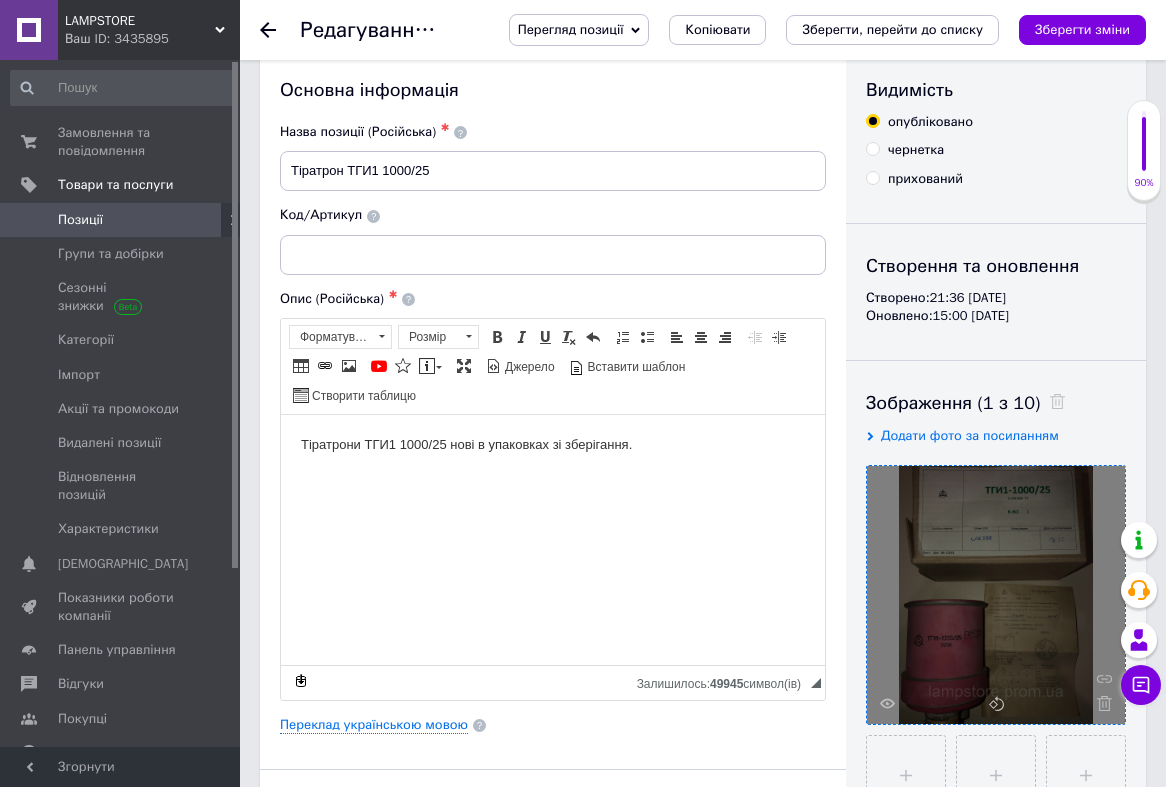 scroll, scrollTop: 134, scrollLeft: 0, axis: vertical 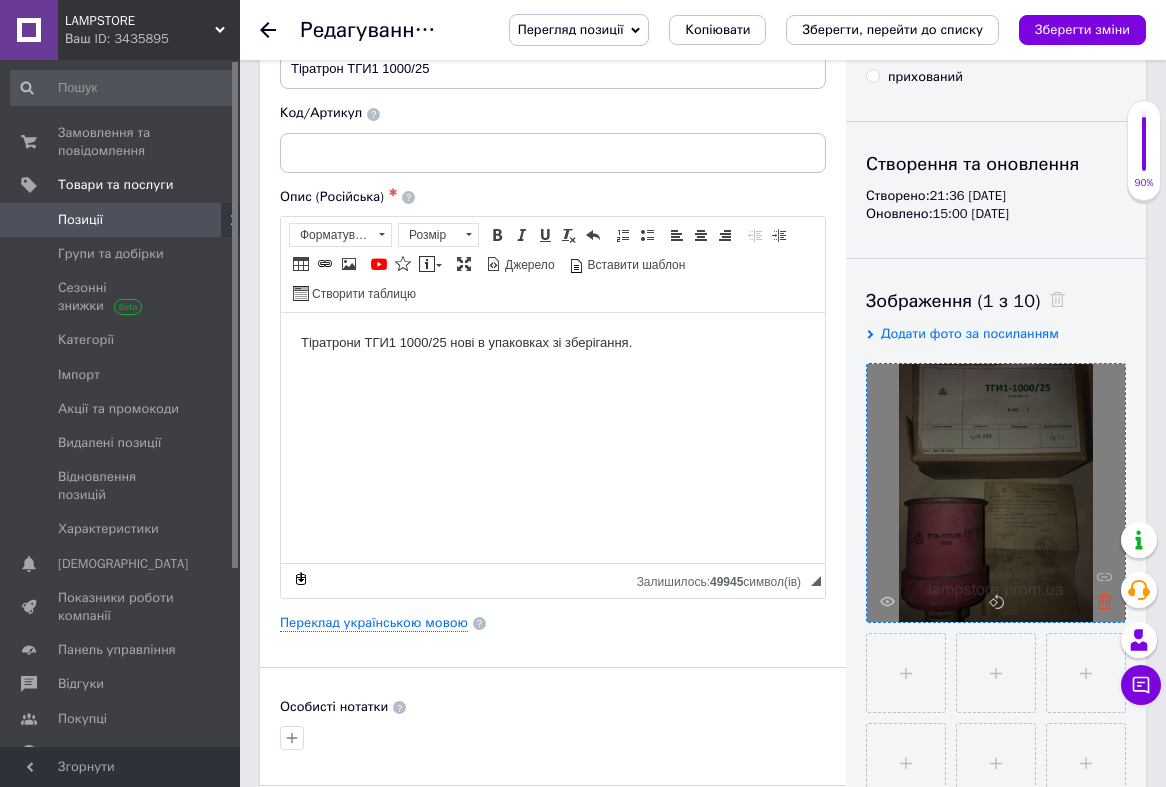 click 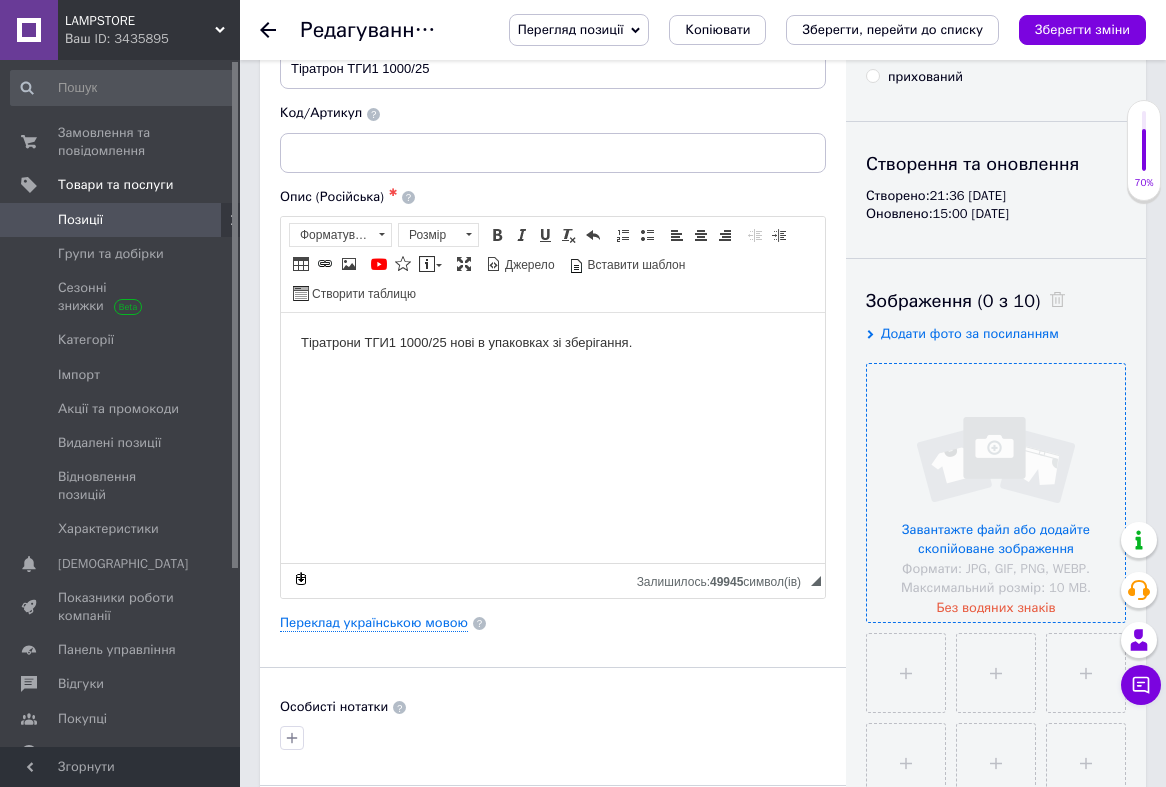 click at bounding box center [996, 493] 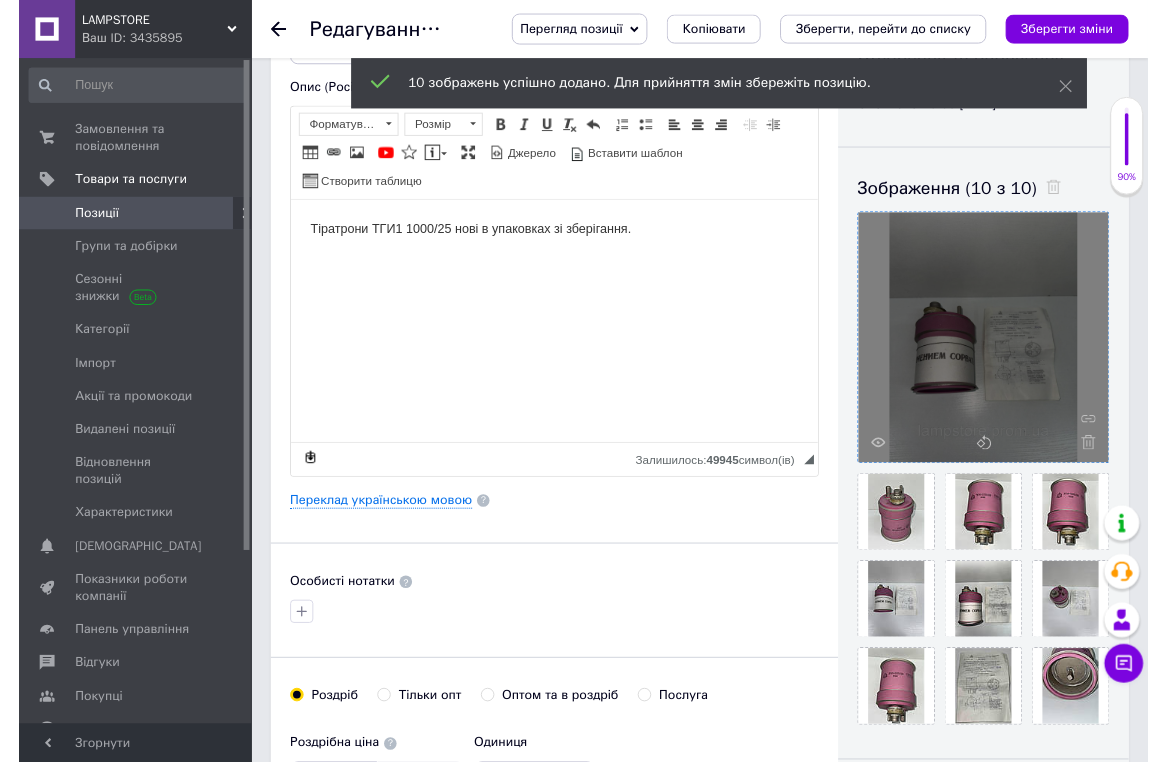 scroll, scrollTop: 327, scrollLeft: 0, axis: vertical 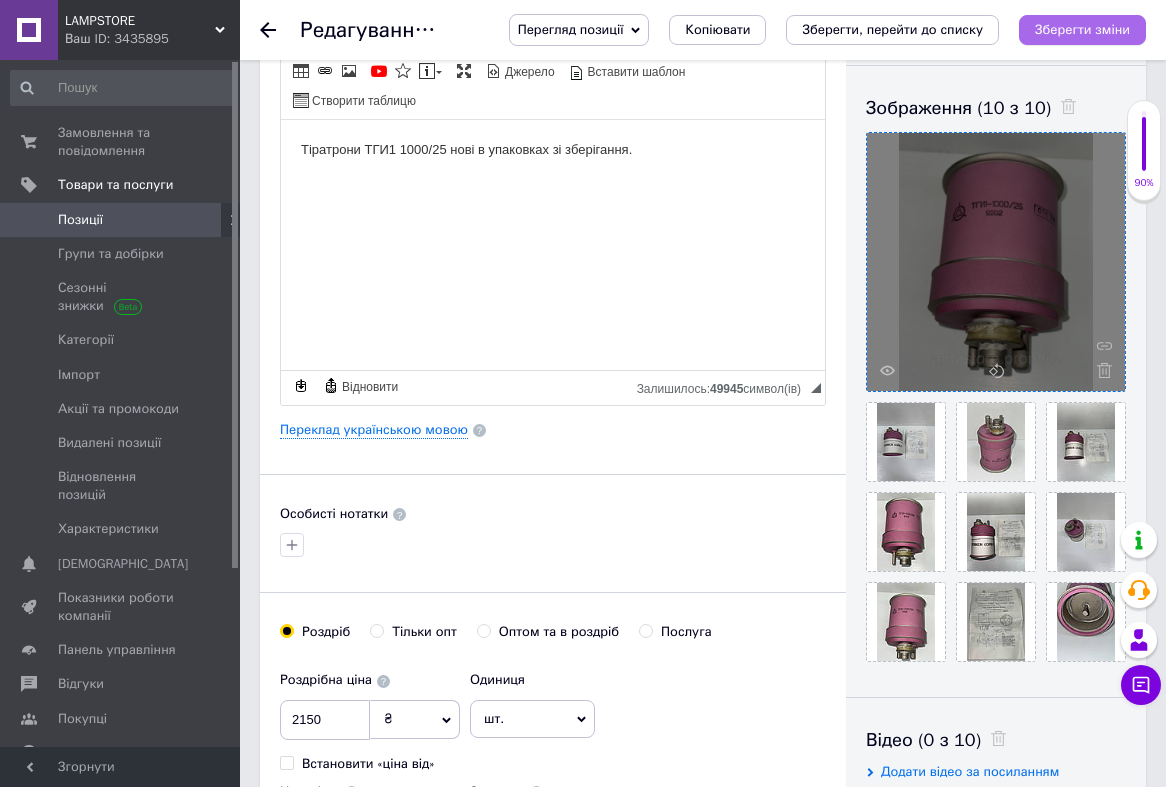 click on "Зберегти зміни" at bounding box center (1082, 29) 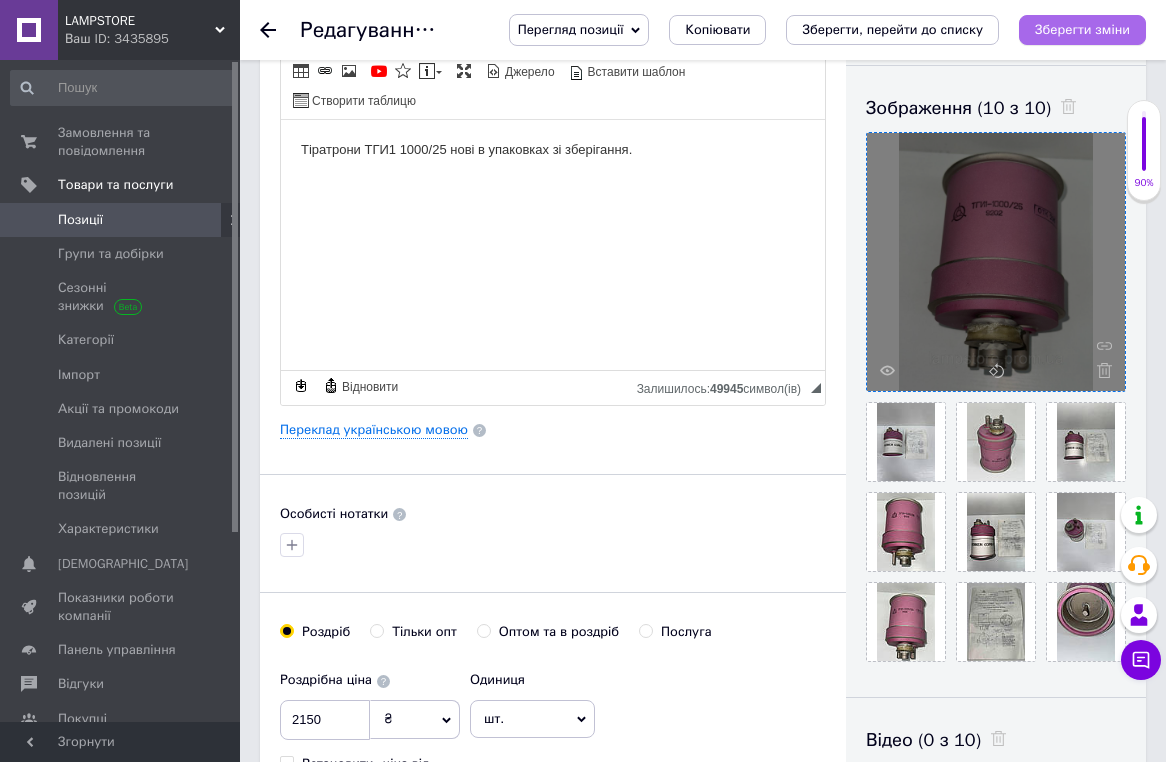 click on "Зберегти зміни" at bounding box center (1082, 30) 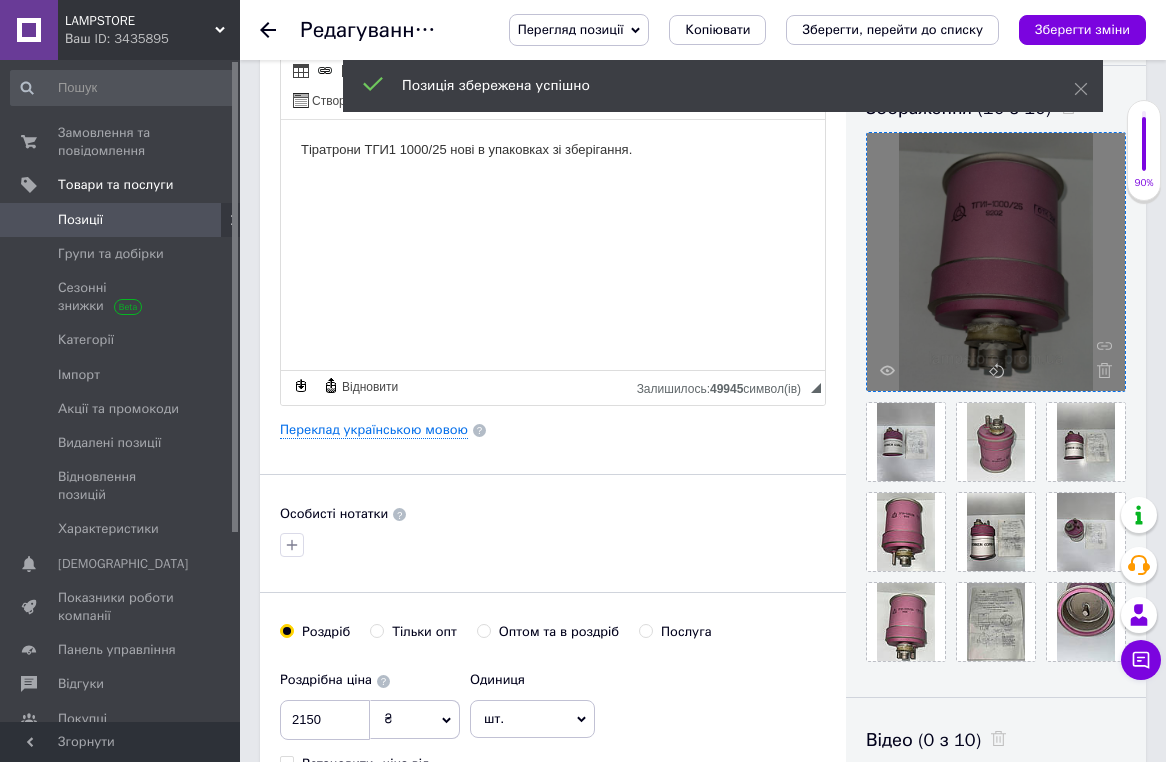 click on "Позиції" at bounding box center [80, 220] 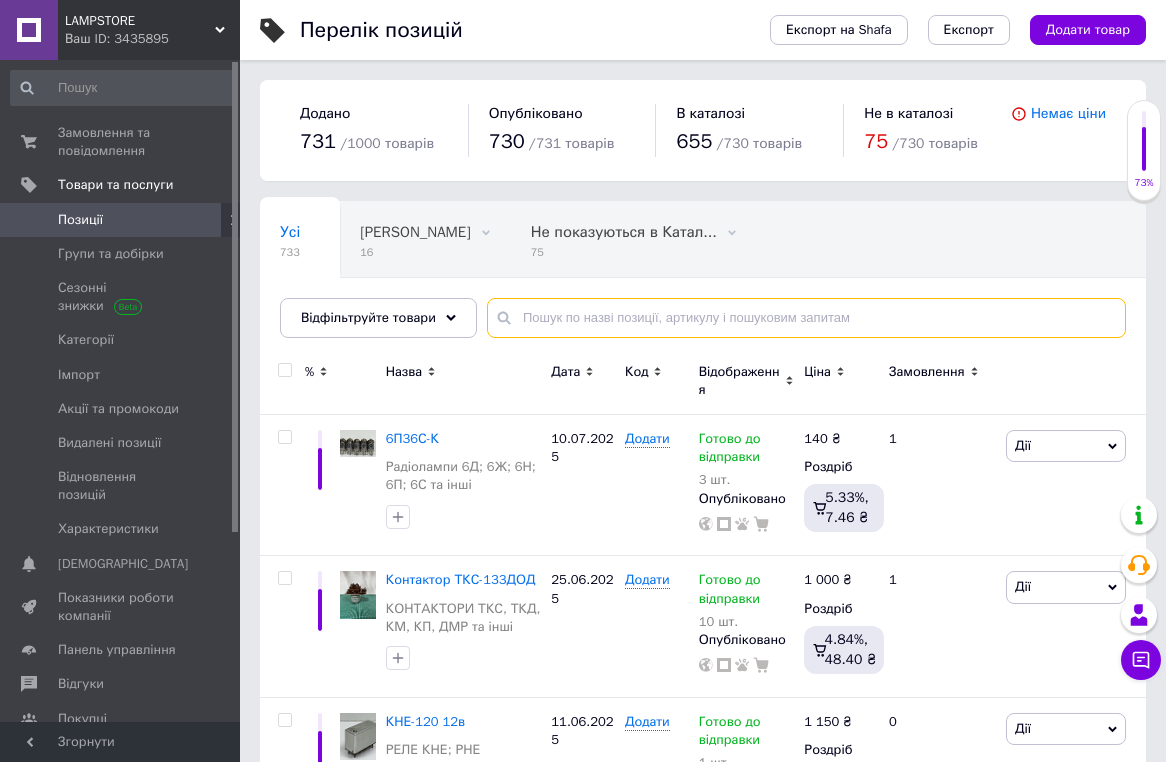 click at bounding box center [806, 318] 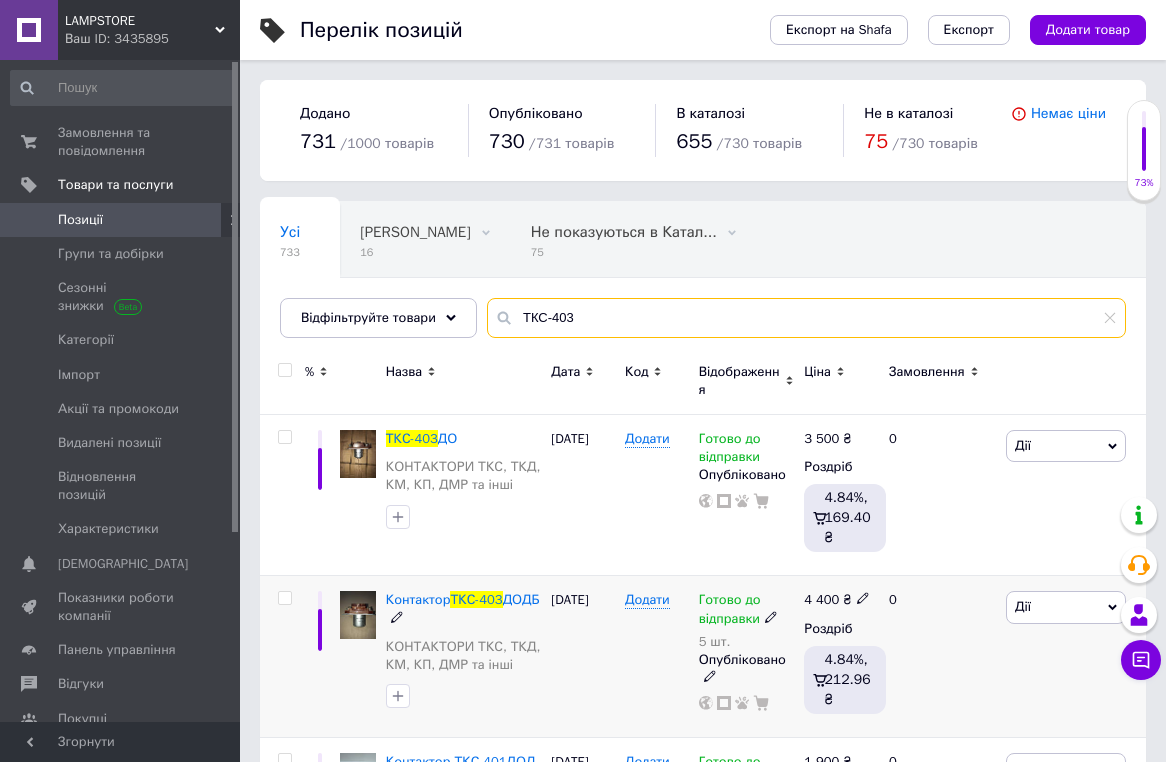 type on "ТКС-403" 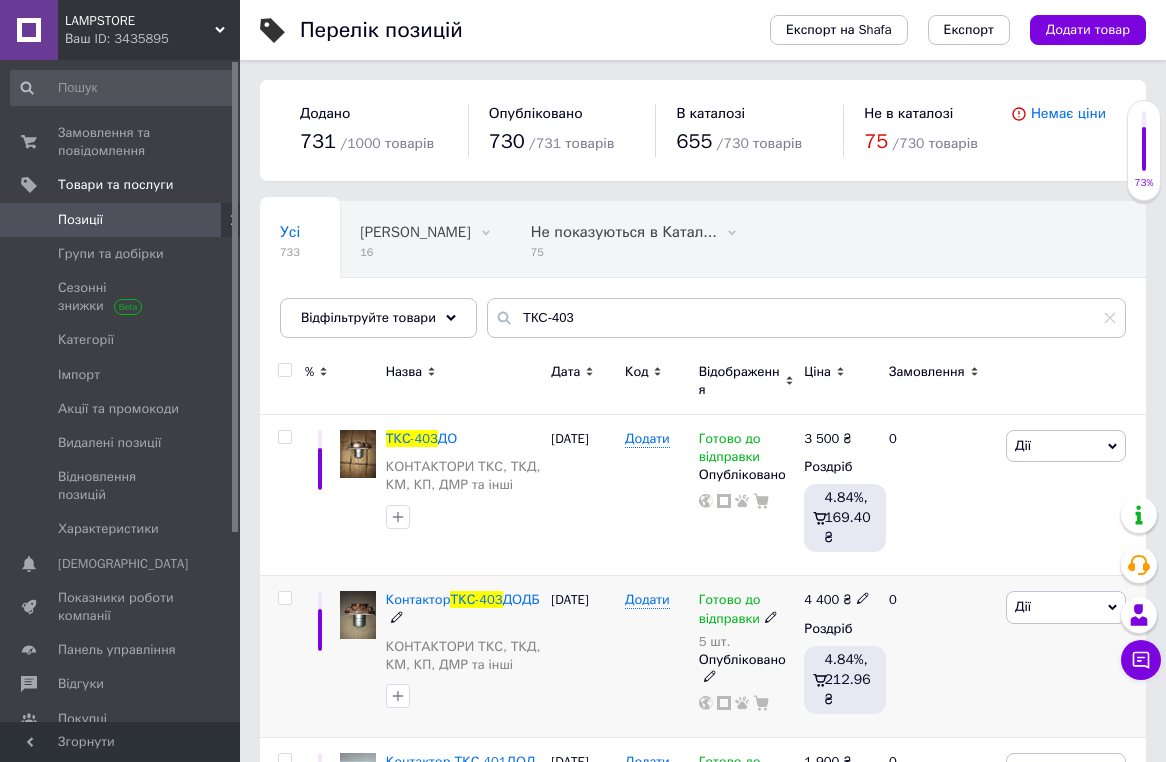 click on "Контактор  ТКС-403 ДОДБ" at bounding box center [464, 609] 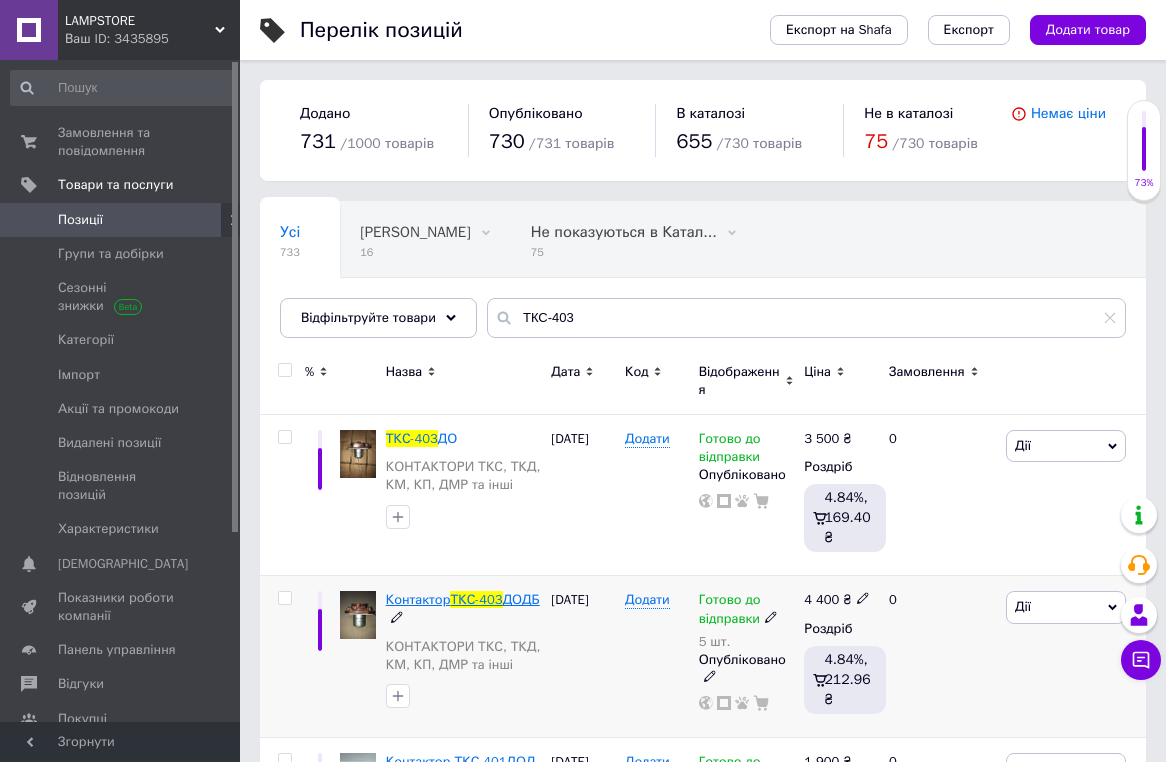 click on "ТКС-403" at bounding box center (476, 599) 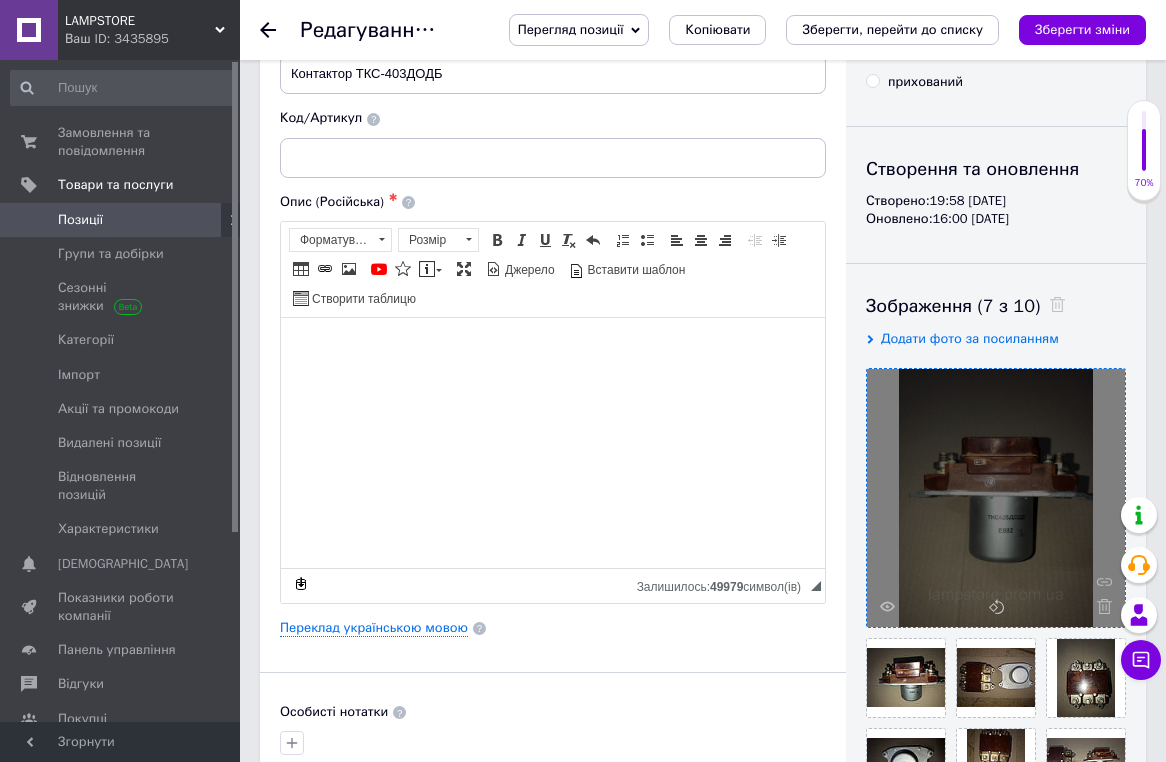 scroll, scrollTop: 367, scrollLeft: 0, axis: vertical 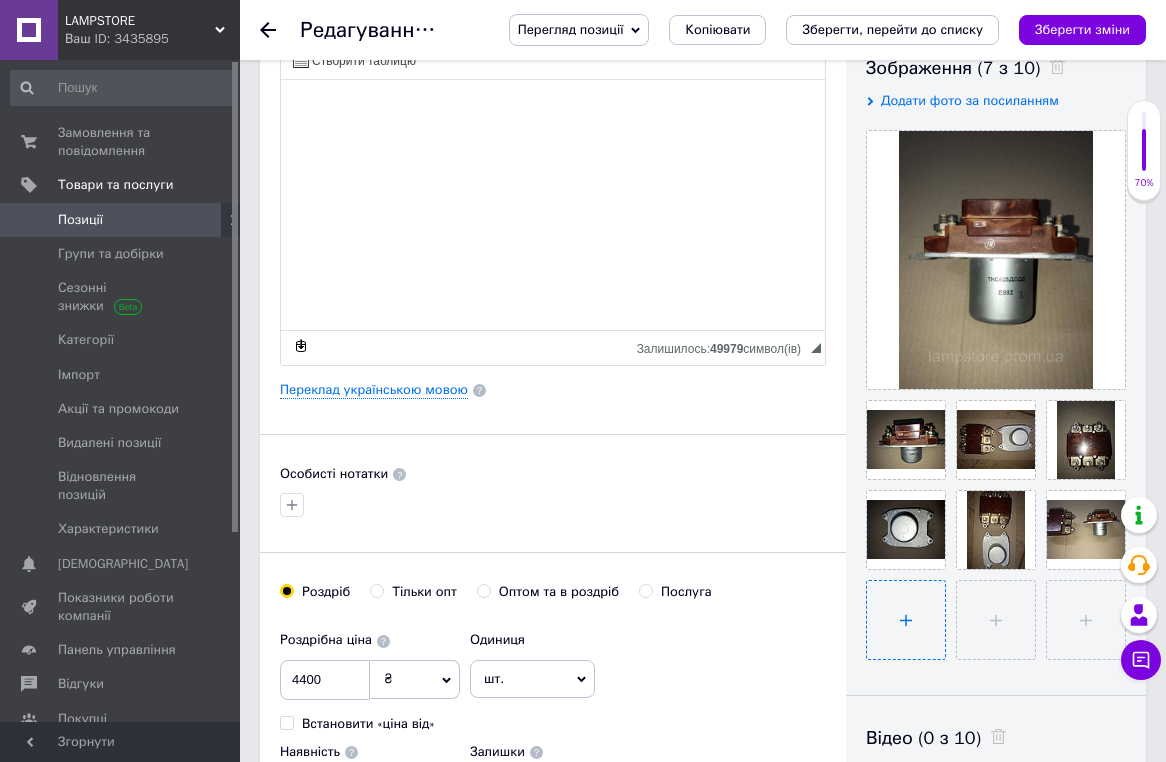 click at bounding box center (906, 620) 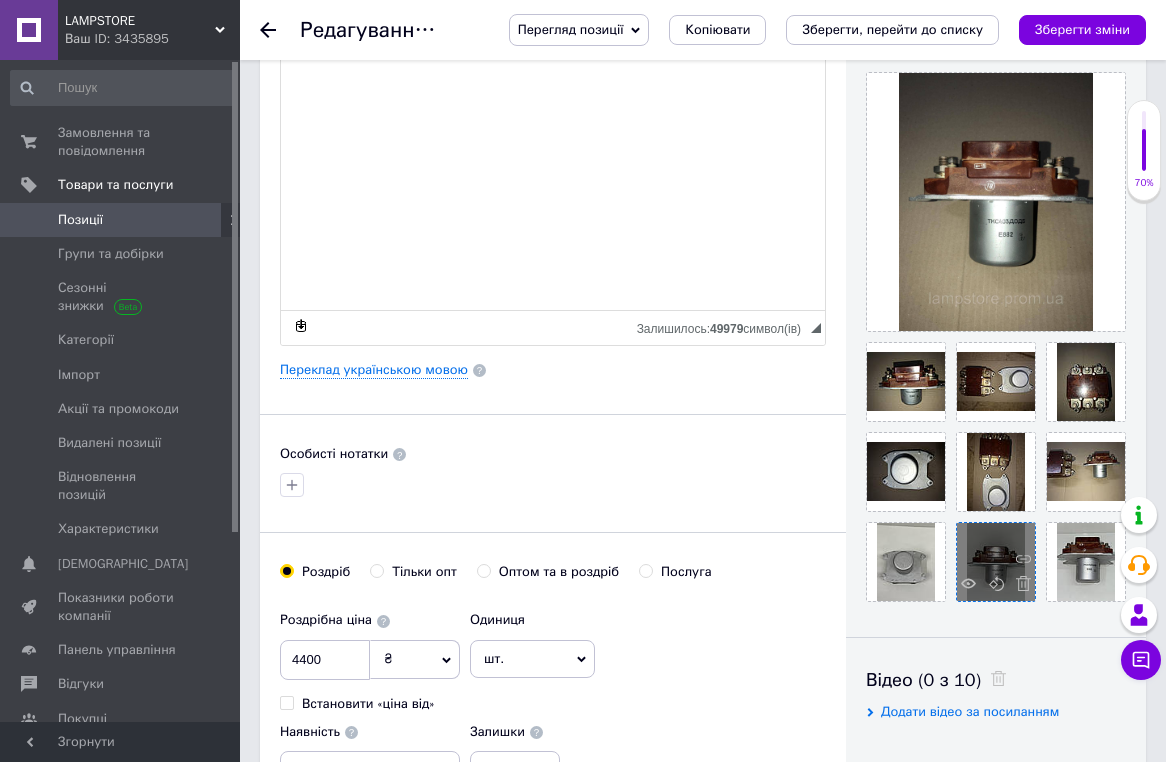 scroll, scrollTop: 391, scrollLeft: 0, axis: vertical 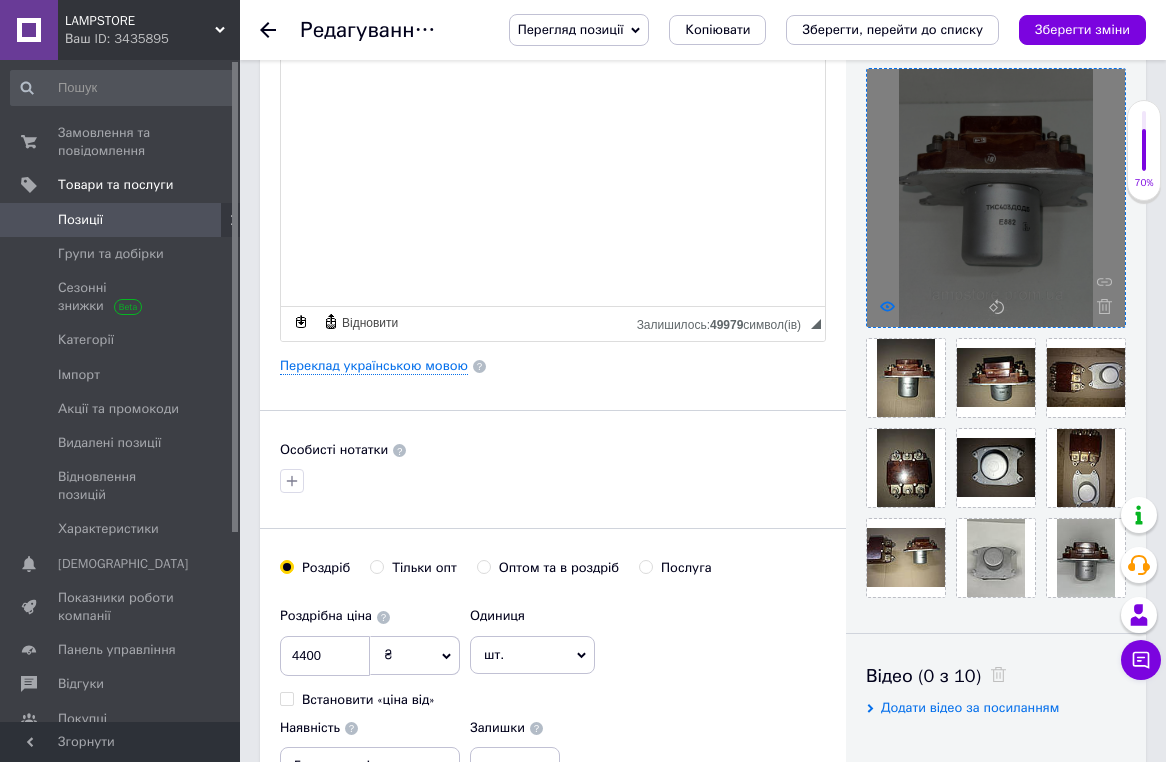 click 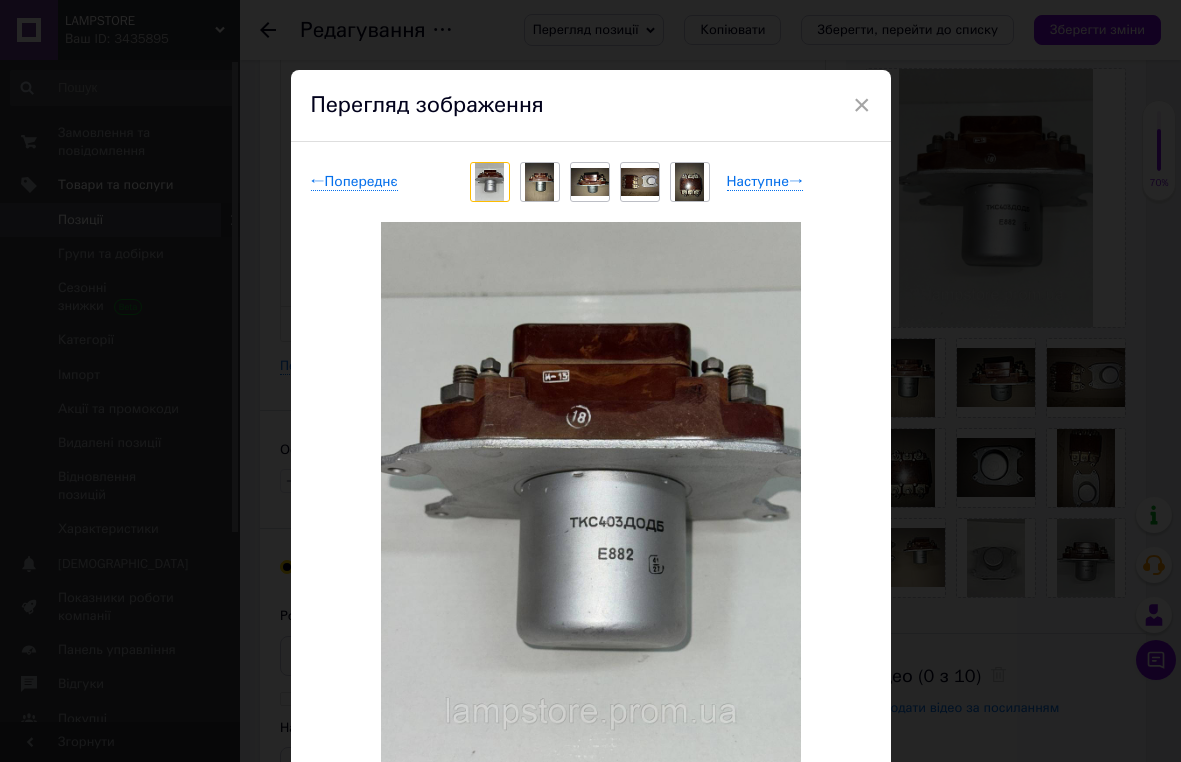 click on "← Попереднє Наступне → Видалити зображення Видалити всі зображення" at bounding box center [591, 501] 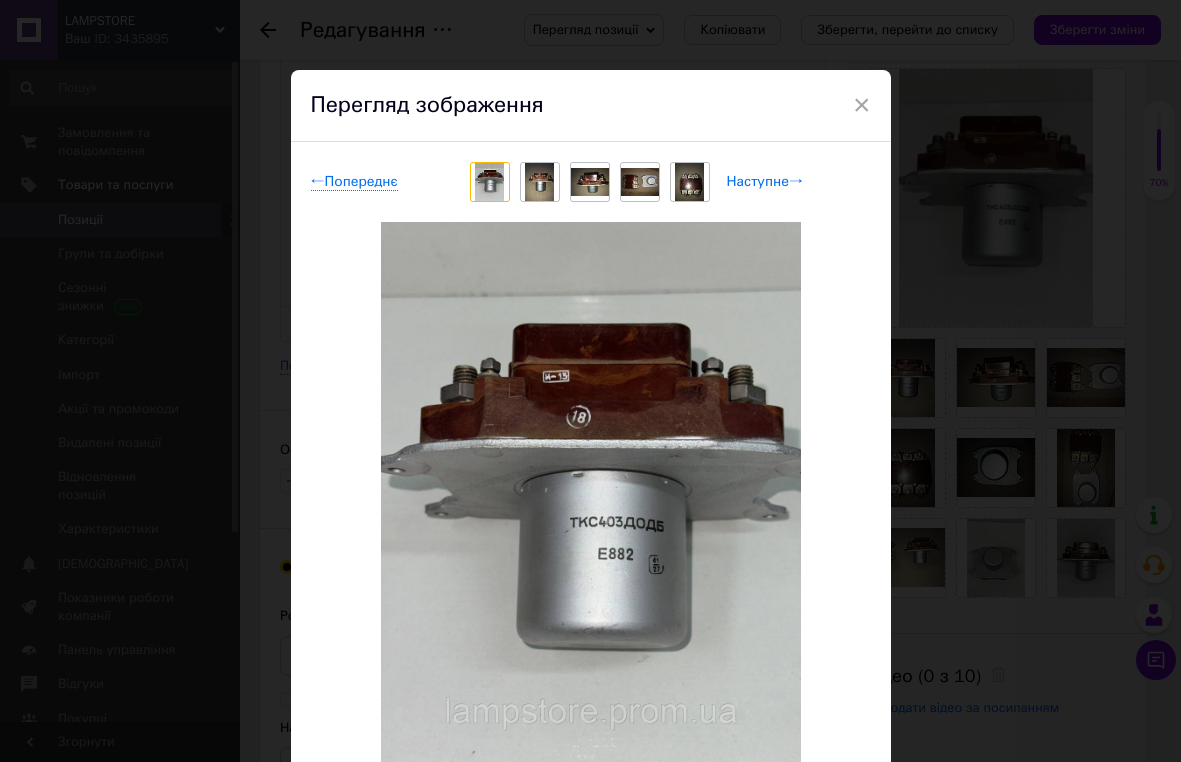 click on "Наступне →" at bounding box center [765, 182] 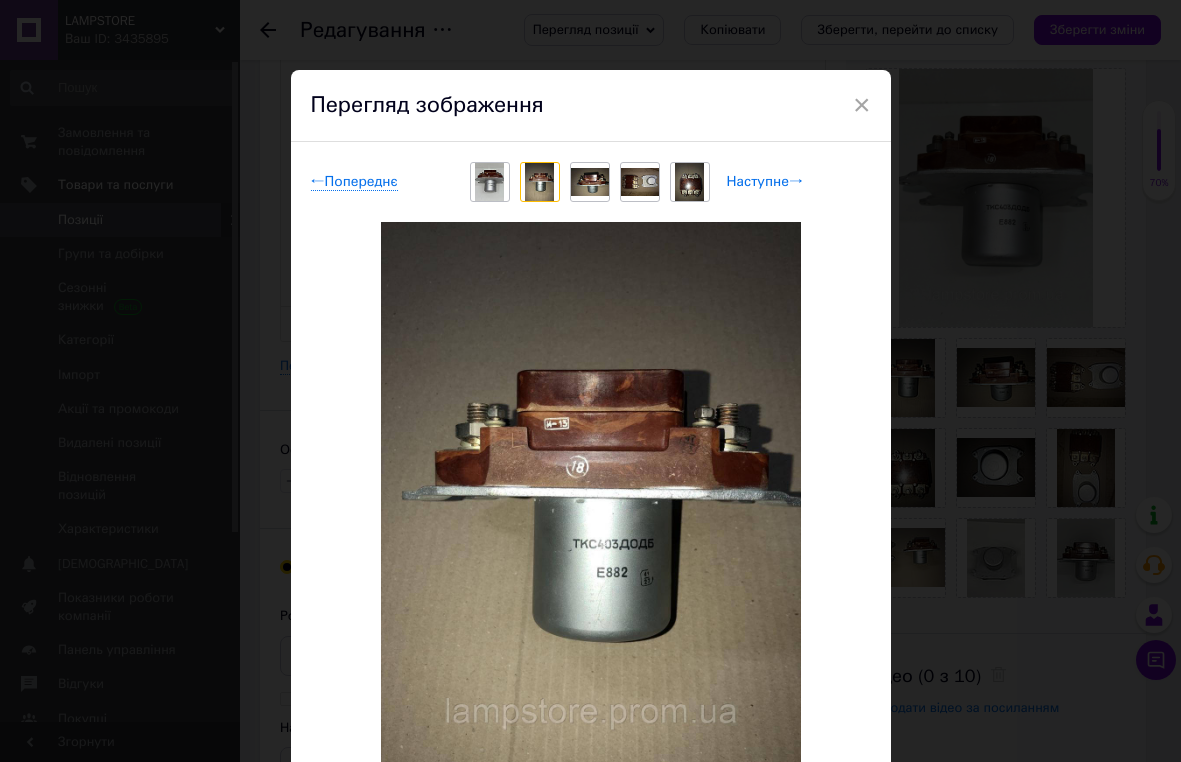 click on "Наступне →" at bounding box center [765, 182] 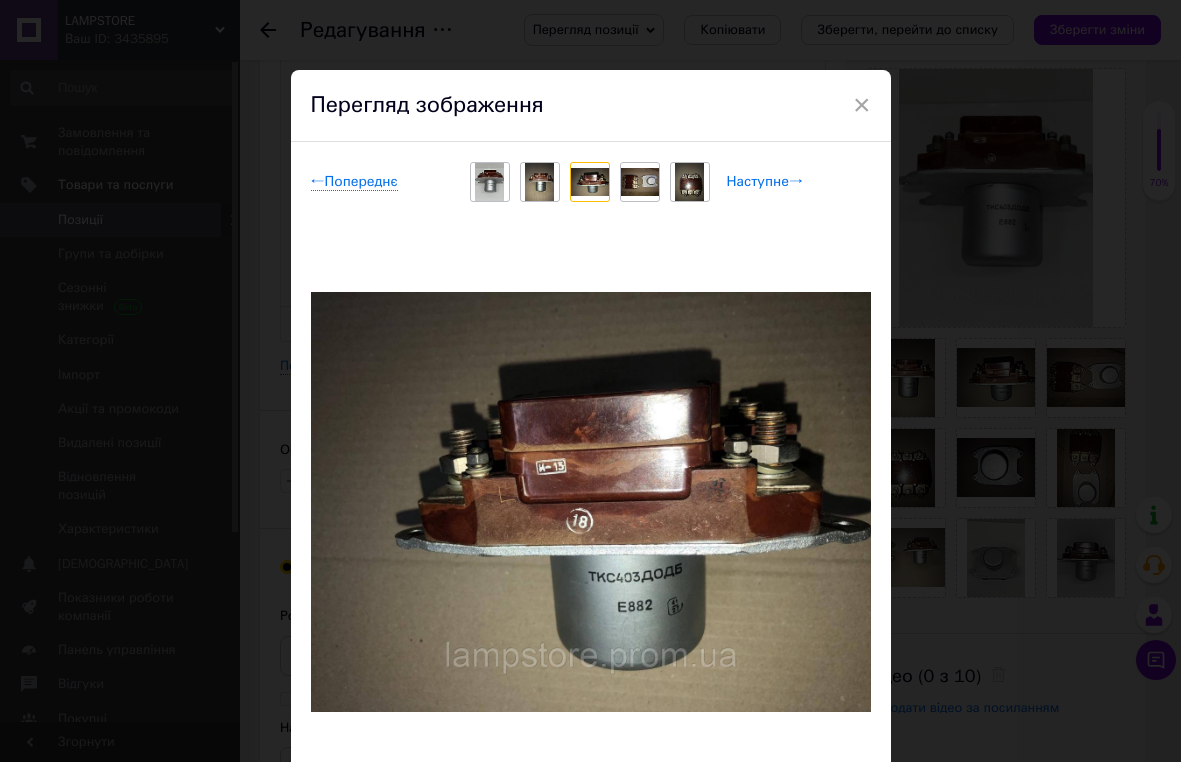 click on "Наступне →" at bounding box center (765, 182) 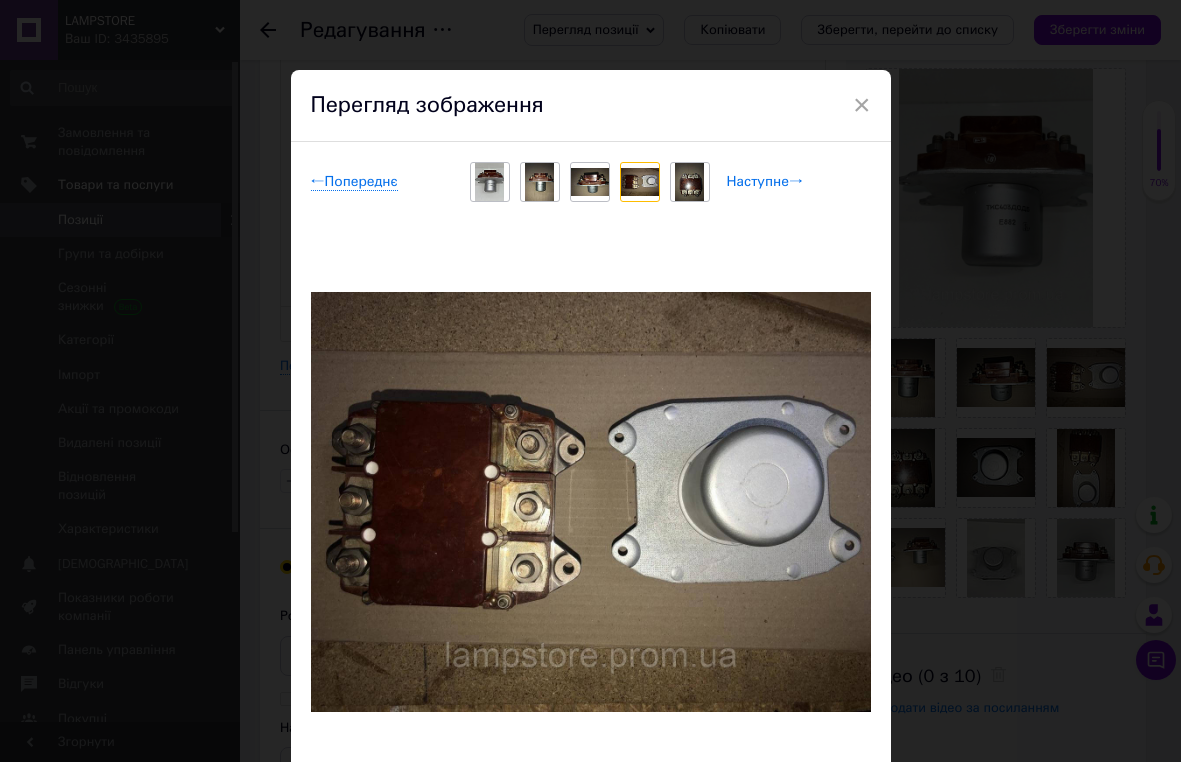 click on "Наступне →" at bounding box center (765, 182) 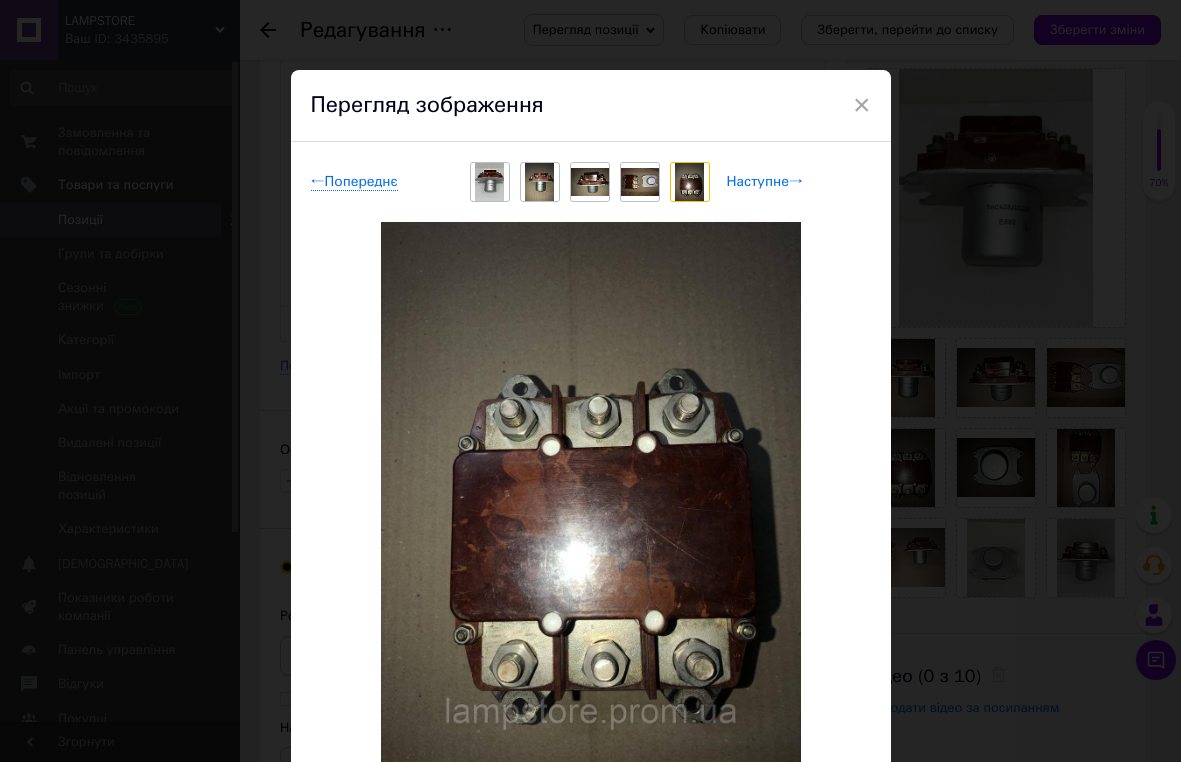click on "Наступне →" at bounding box center (765, 182) 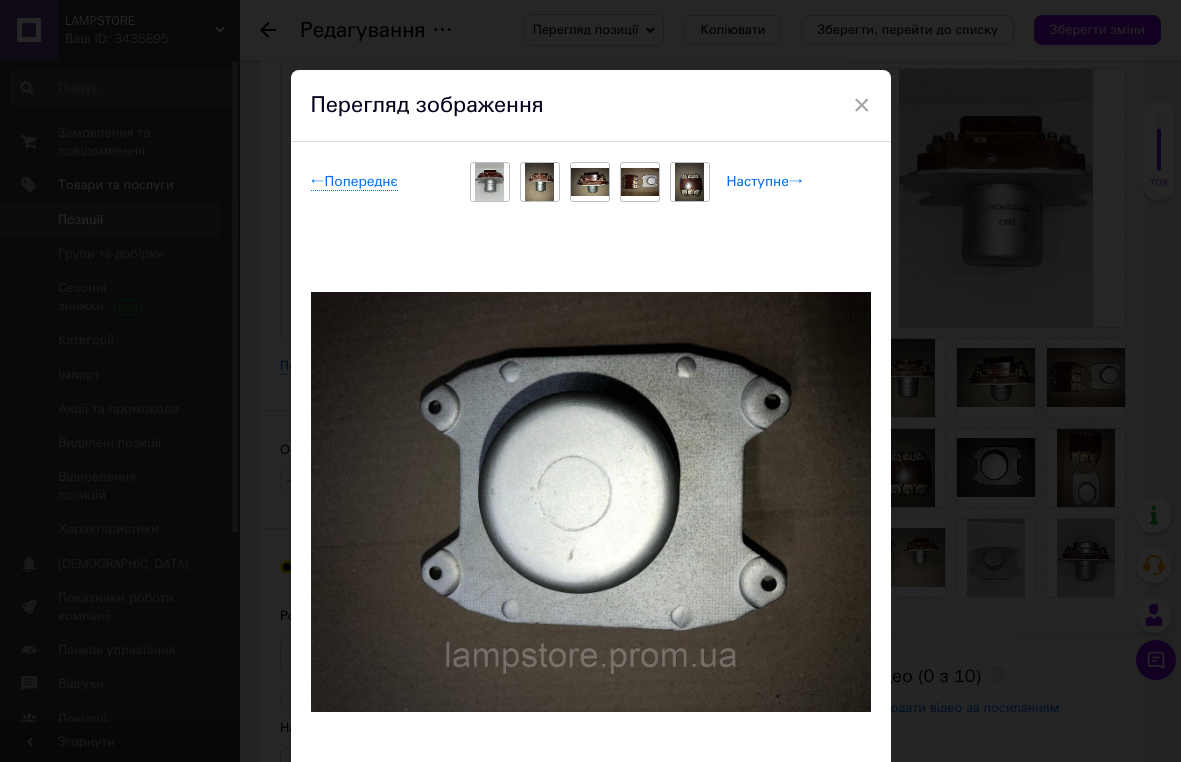 click on "Наступне →" at bounding box center (765, 182) 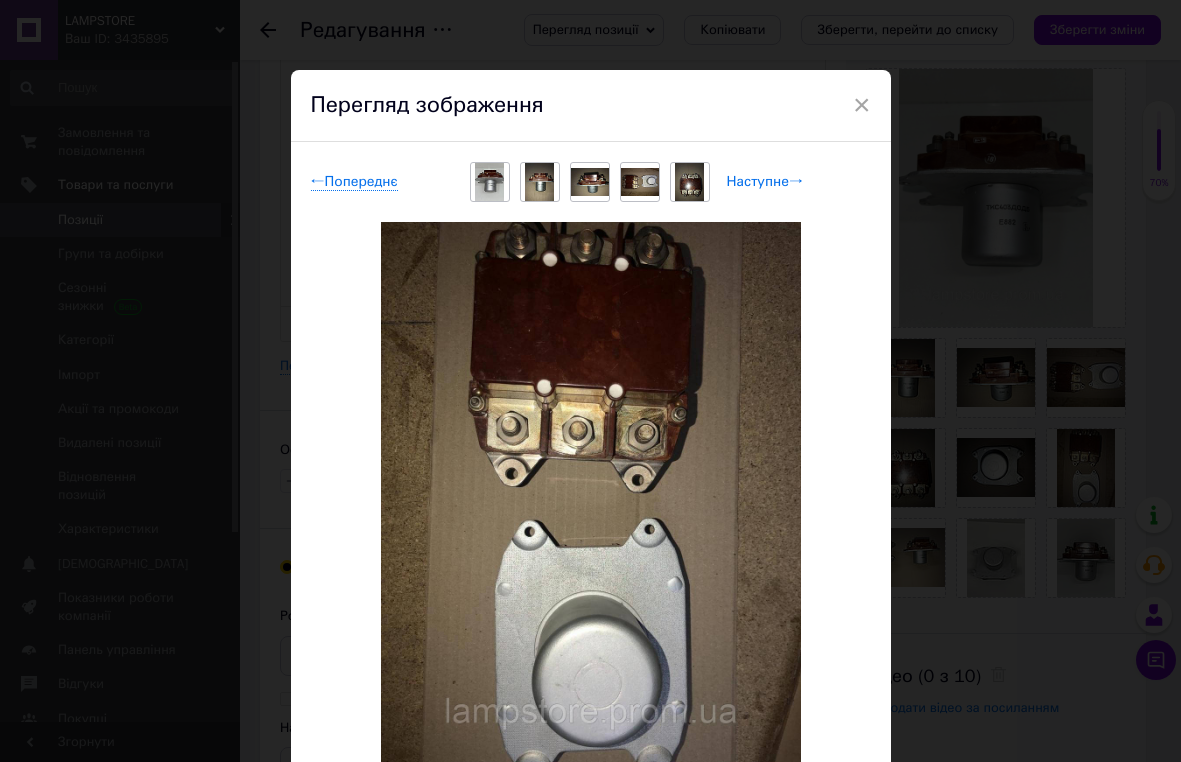 click on "Наступне →" at bounding box center [765, 182] 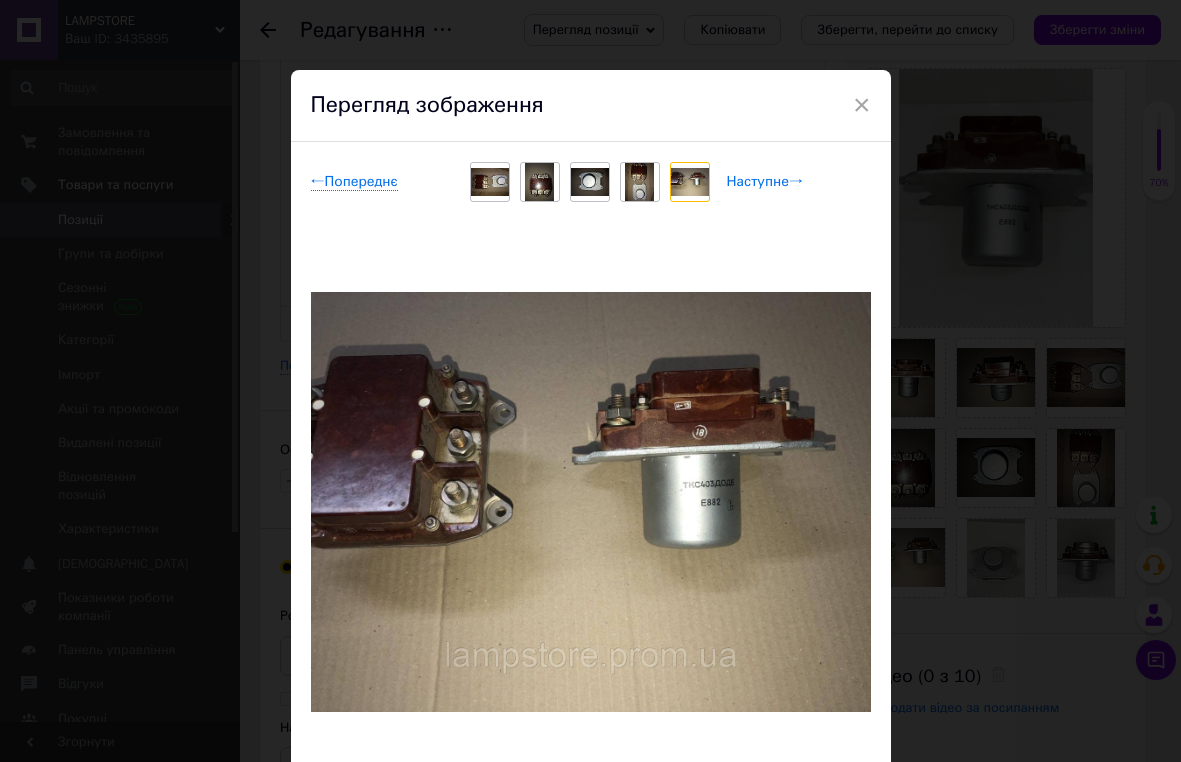 click on "Наступне →" at bounding box center (765, 182) 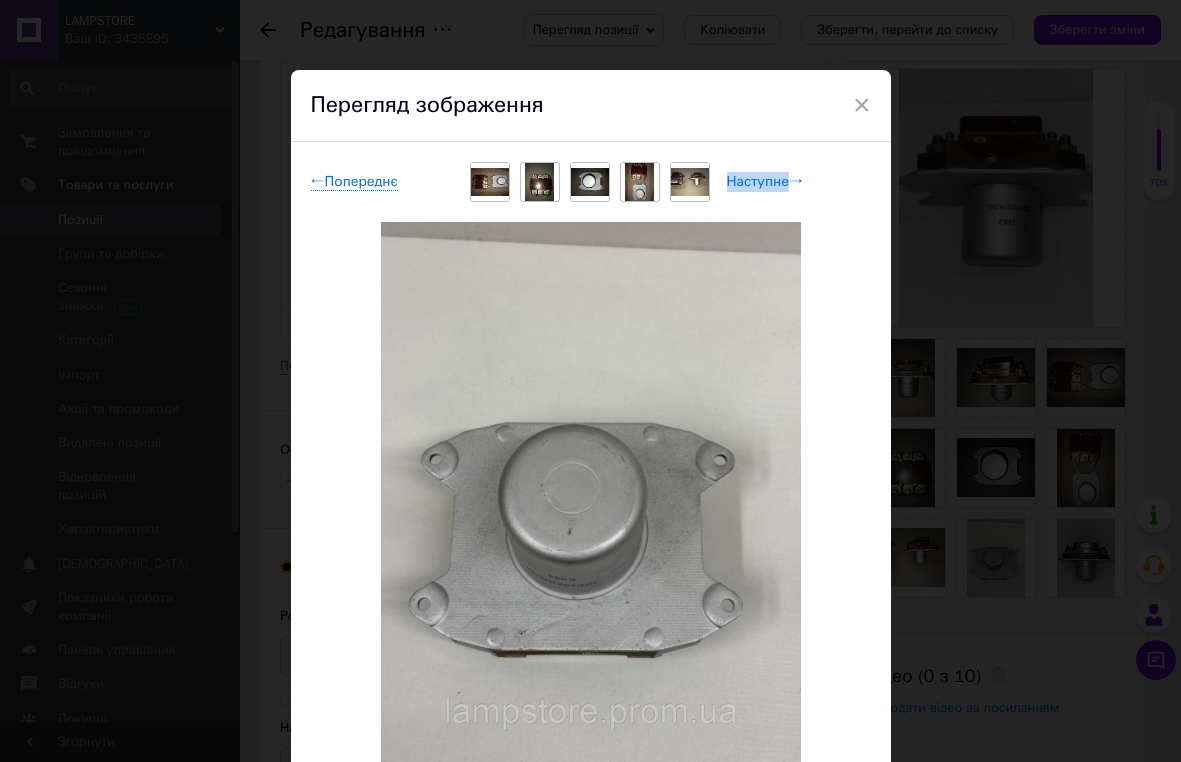 click on "Наступне →" at bounding box center (765, 182) 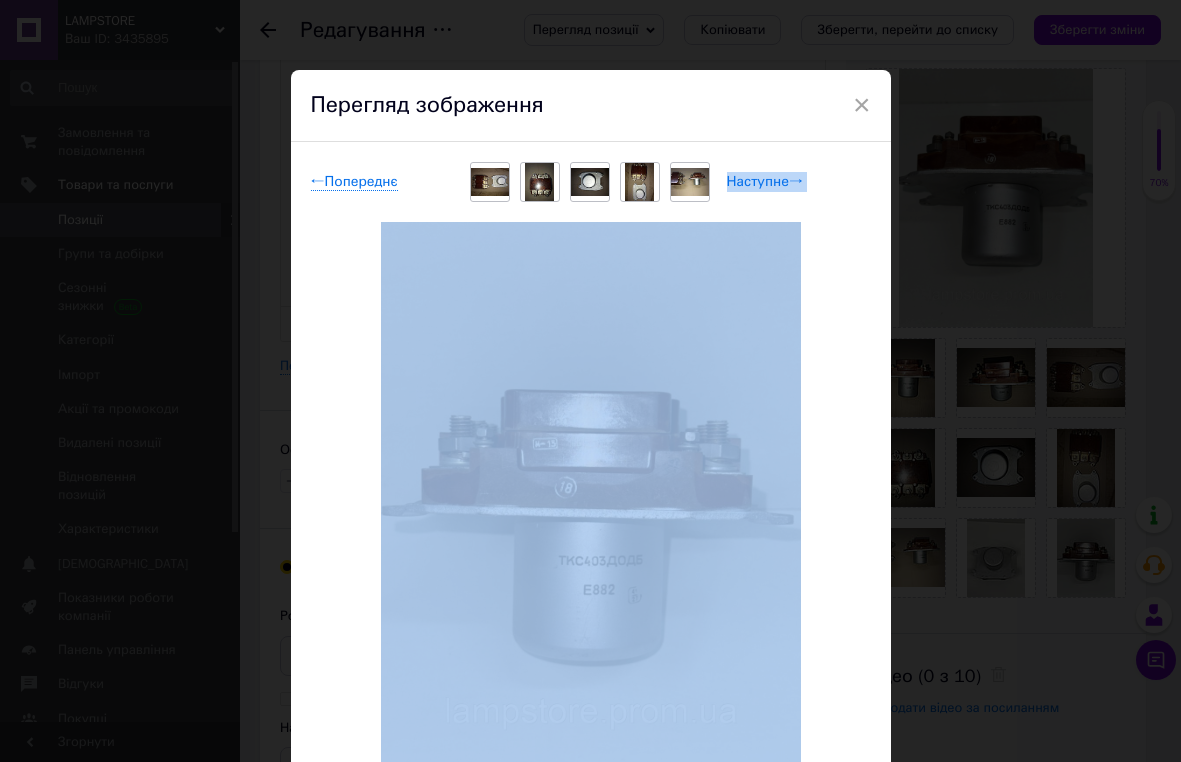 click on "Наступне →" at bounding box center [765, 182] 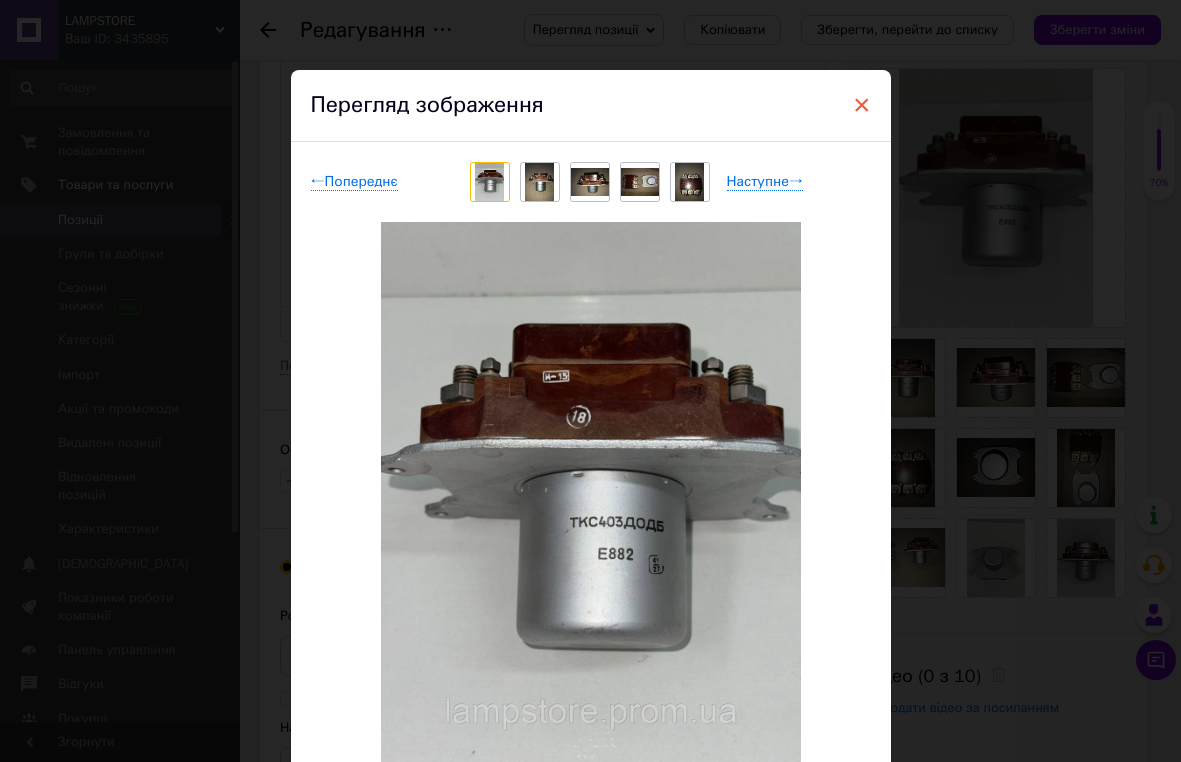 click on "×" at bounding box center [862, 105] 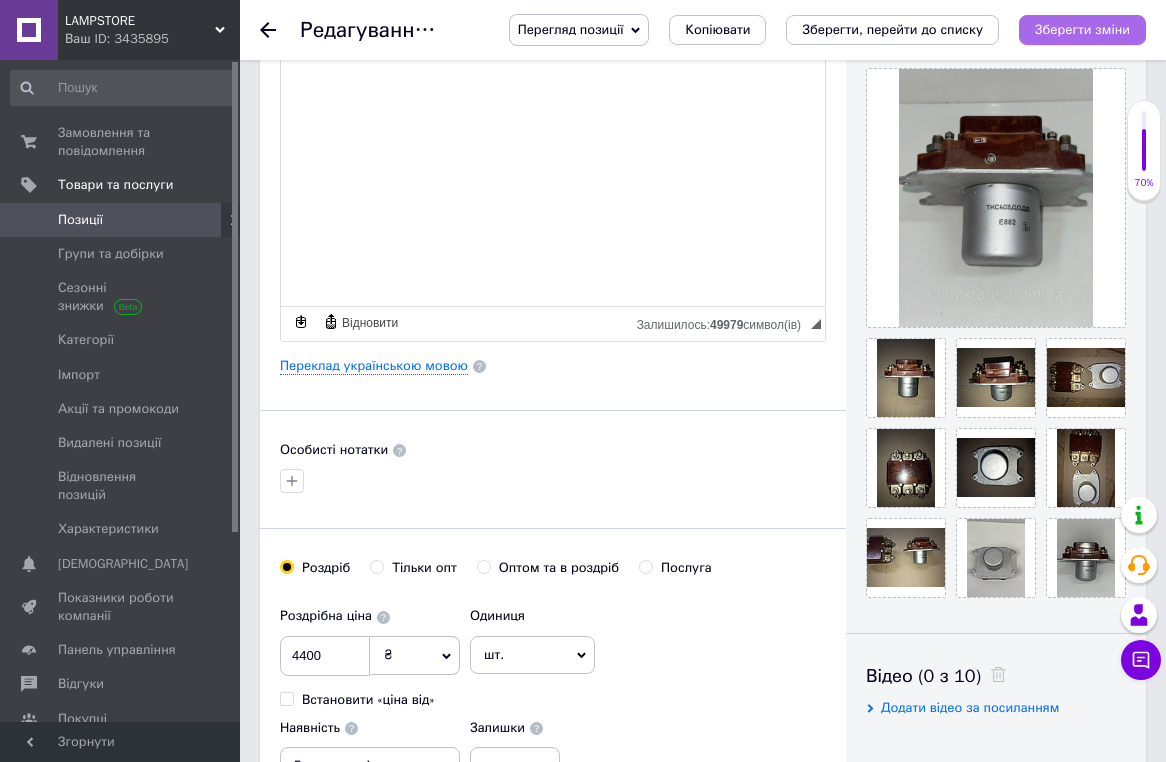 click on "Зберегти зміни" at bounding box center [1082, 29] 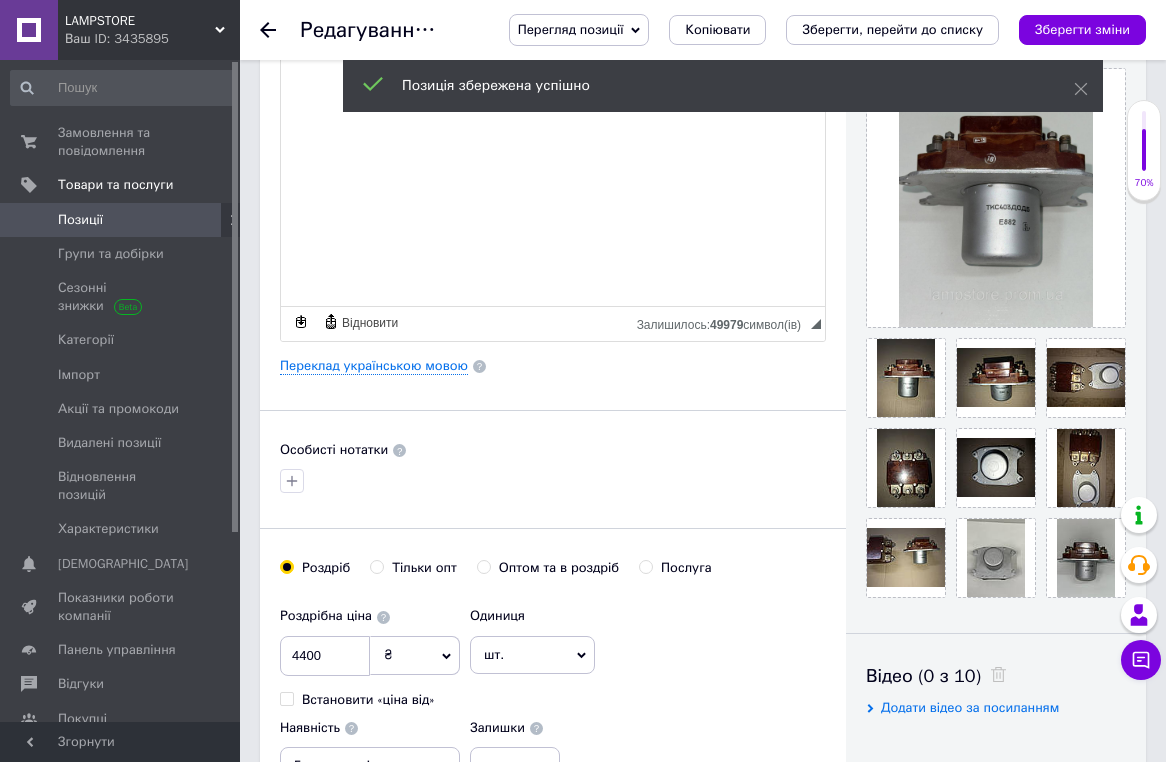 click on "Позиції" at bounding box center (121, 220) 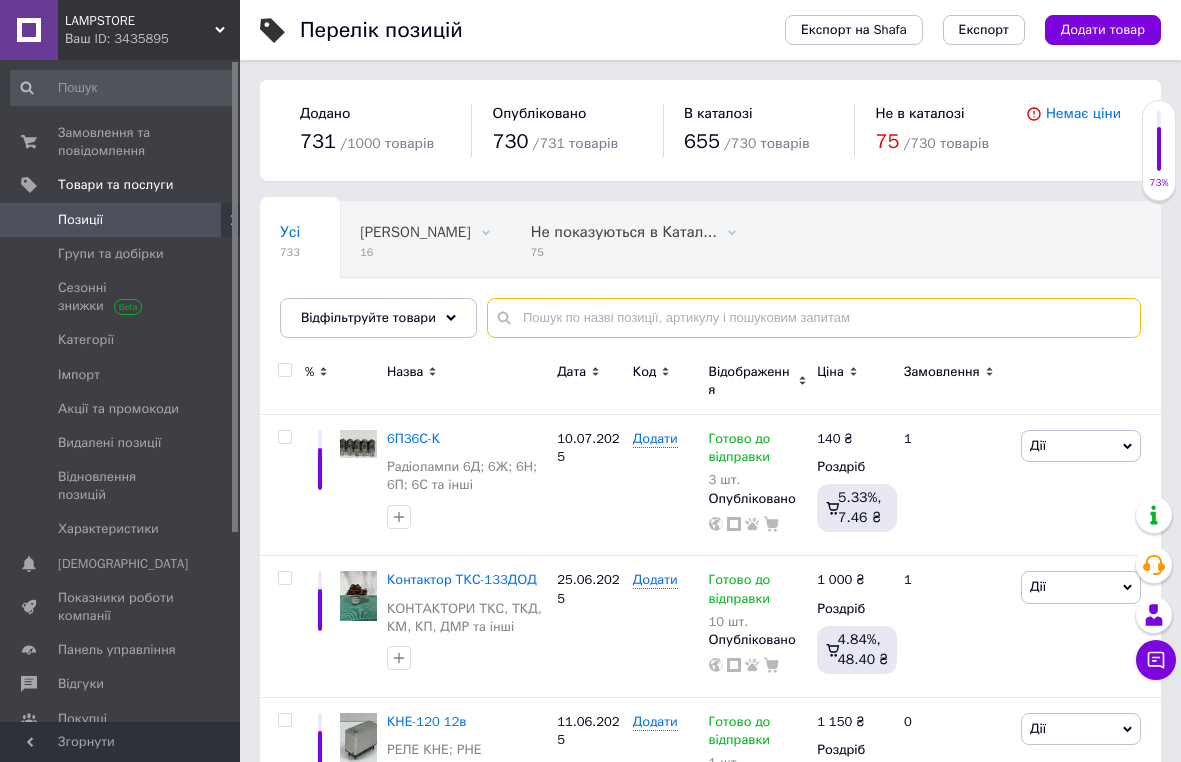 click at bounding box center [814, 318] 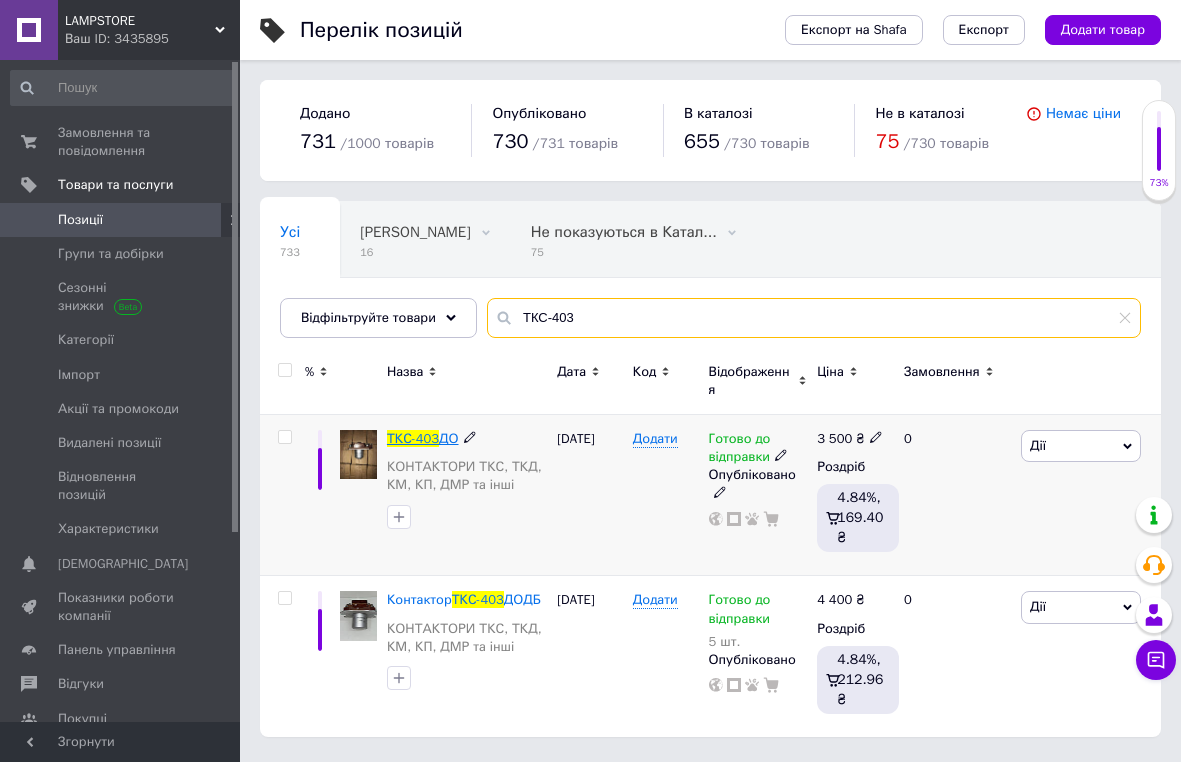 type on "ТКС-403" 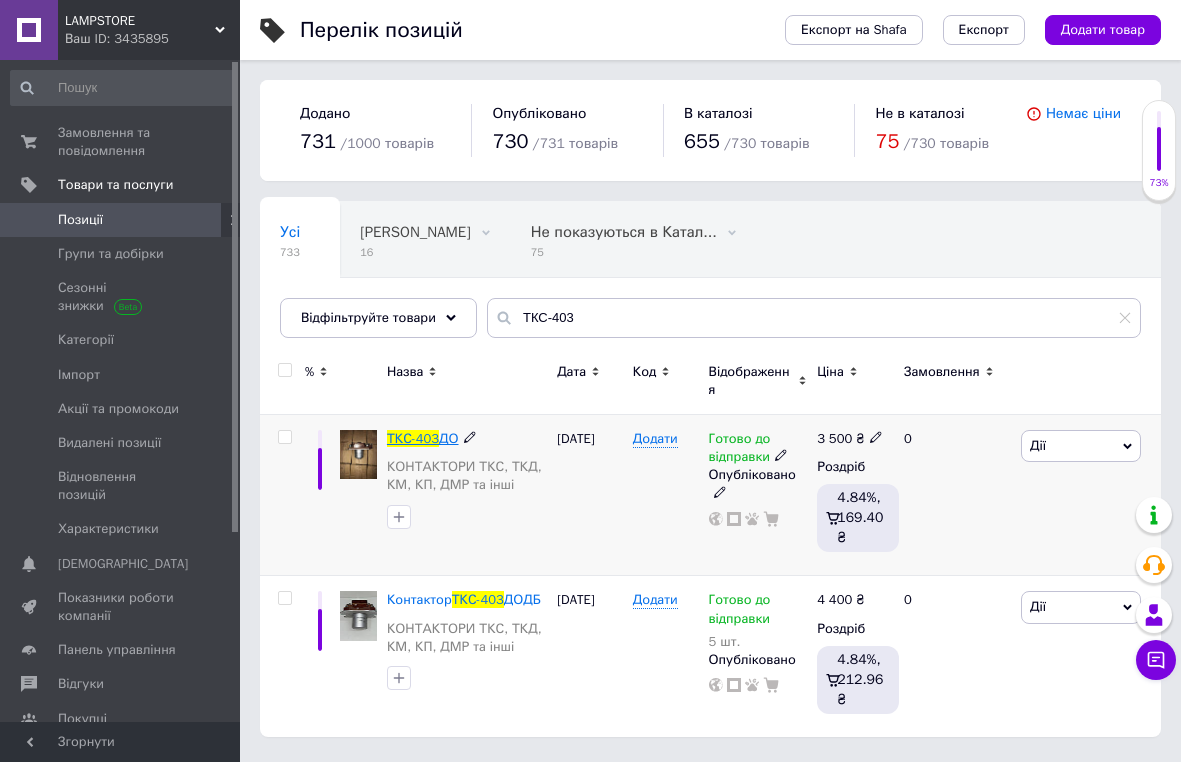 click on "ТКС-403" at bounding box center [413, 438] 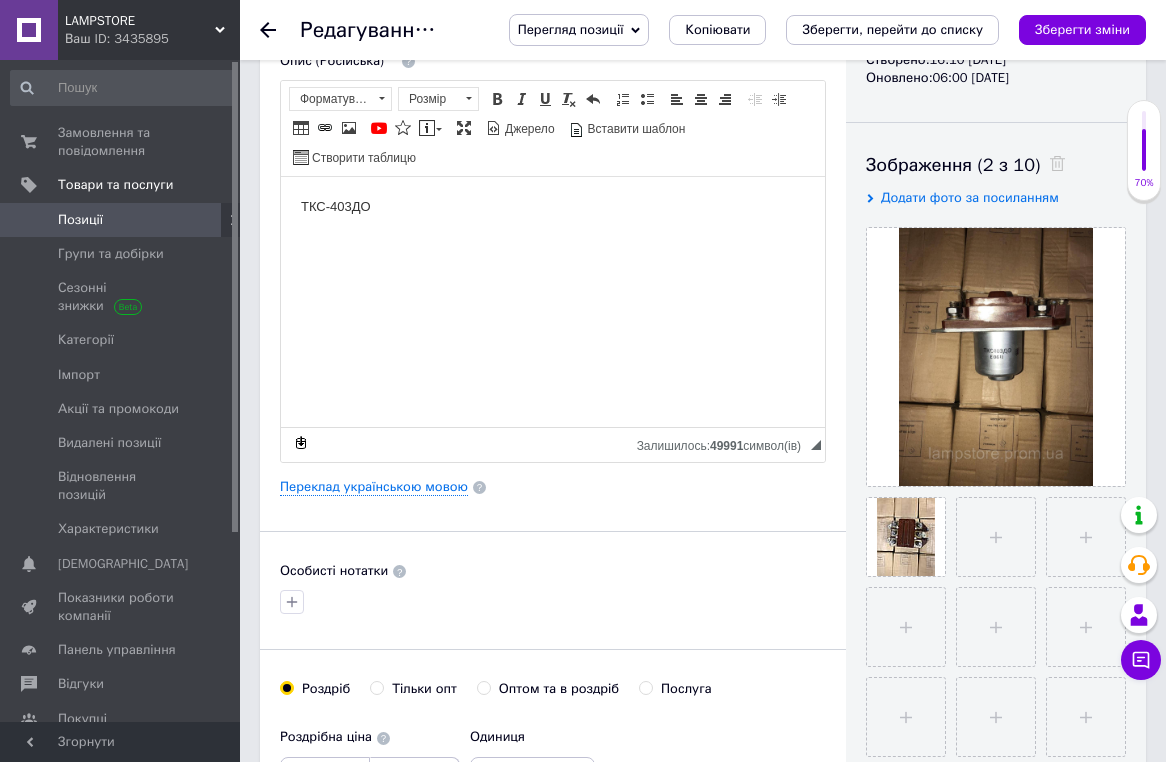 scroll, scrollTop: 560, scrollLeft: 0, axis: vertical 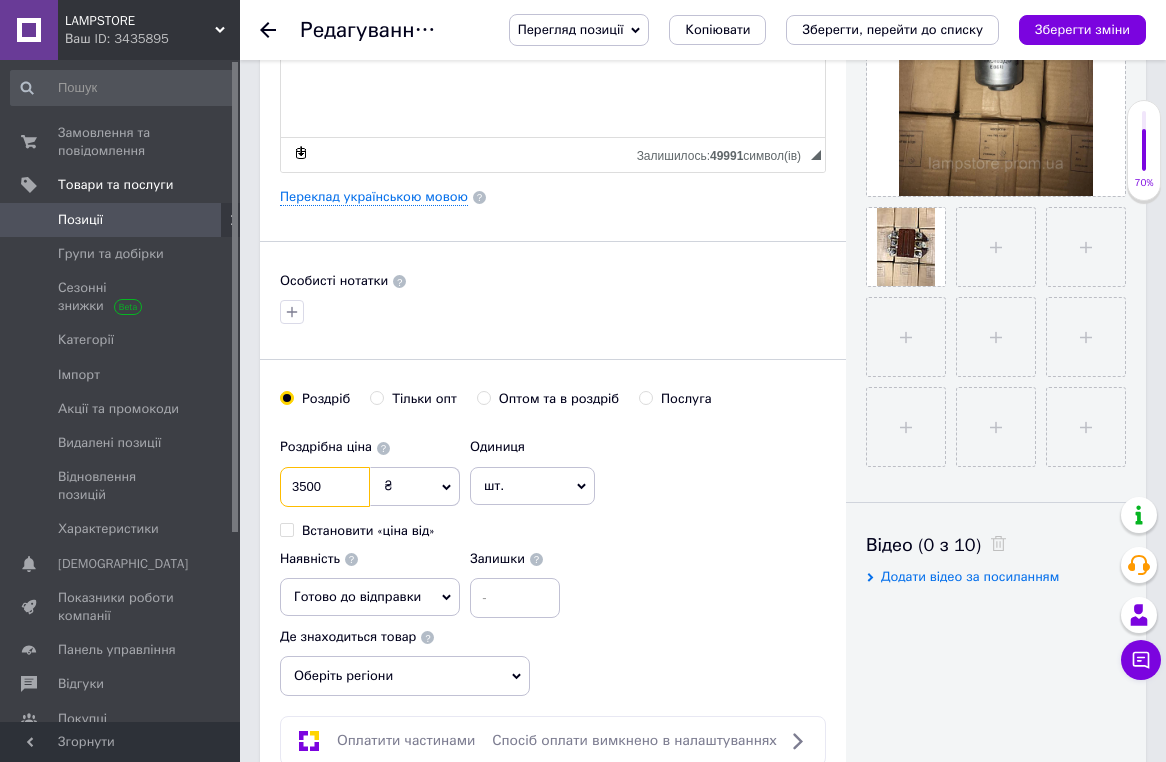 click on "3500" at bounding box center (325, 487) 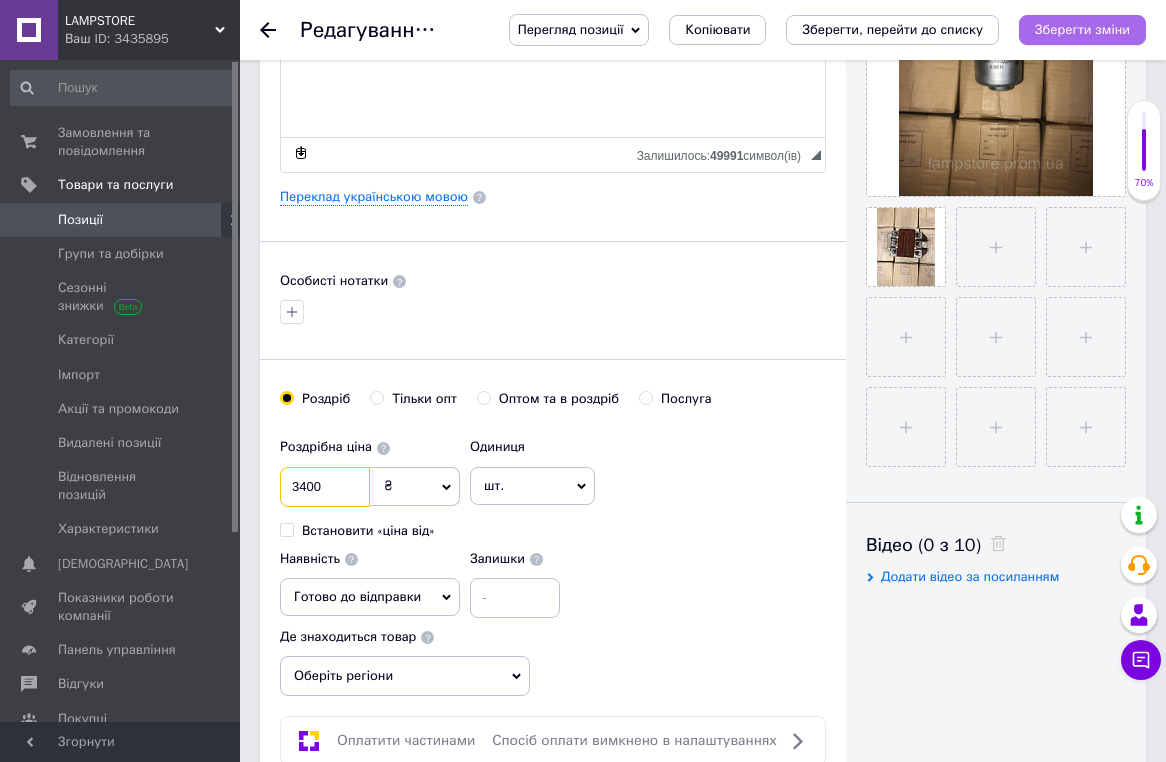 type on "3400" 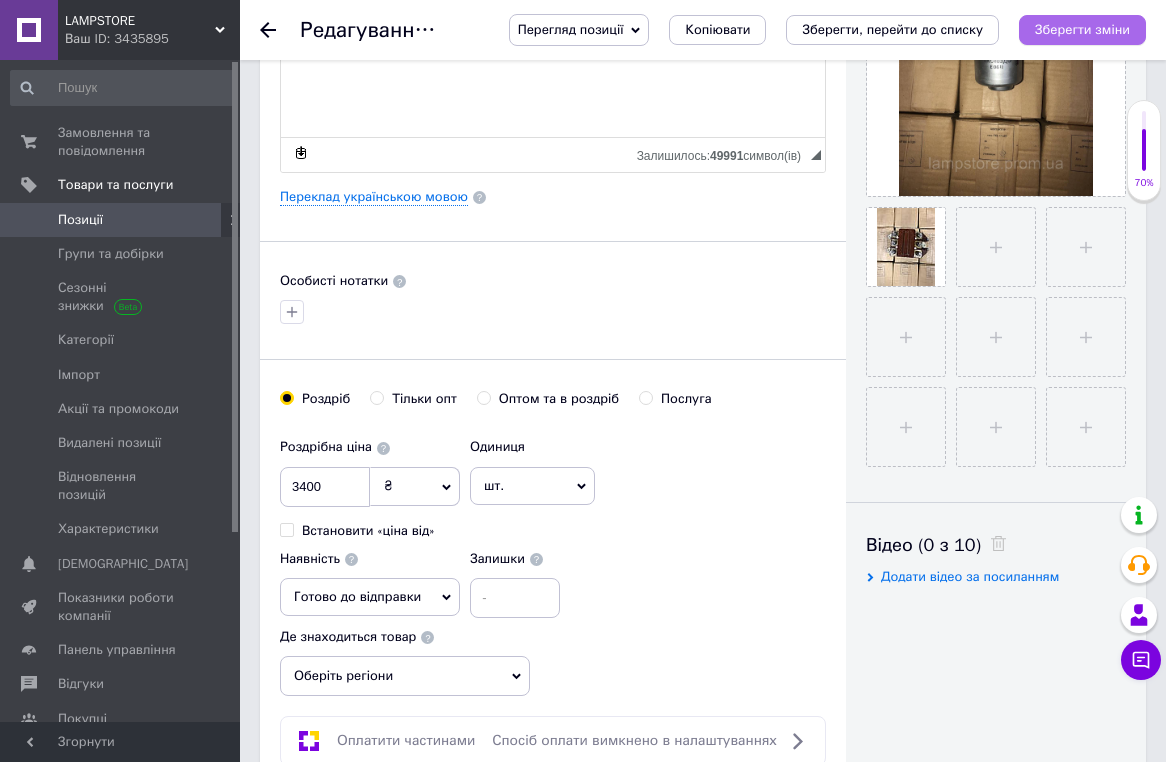 click on "Зберегти зміни" at bounding box center (1082, 29) 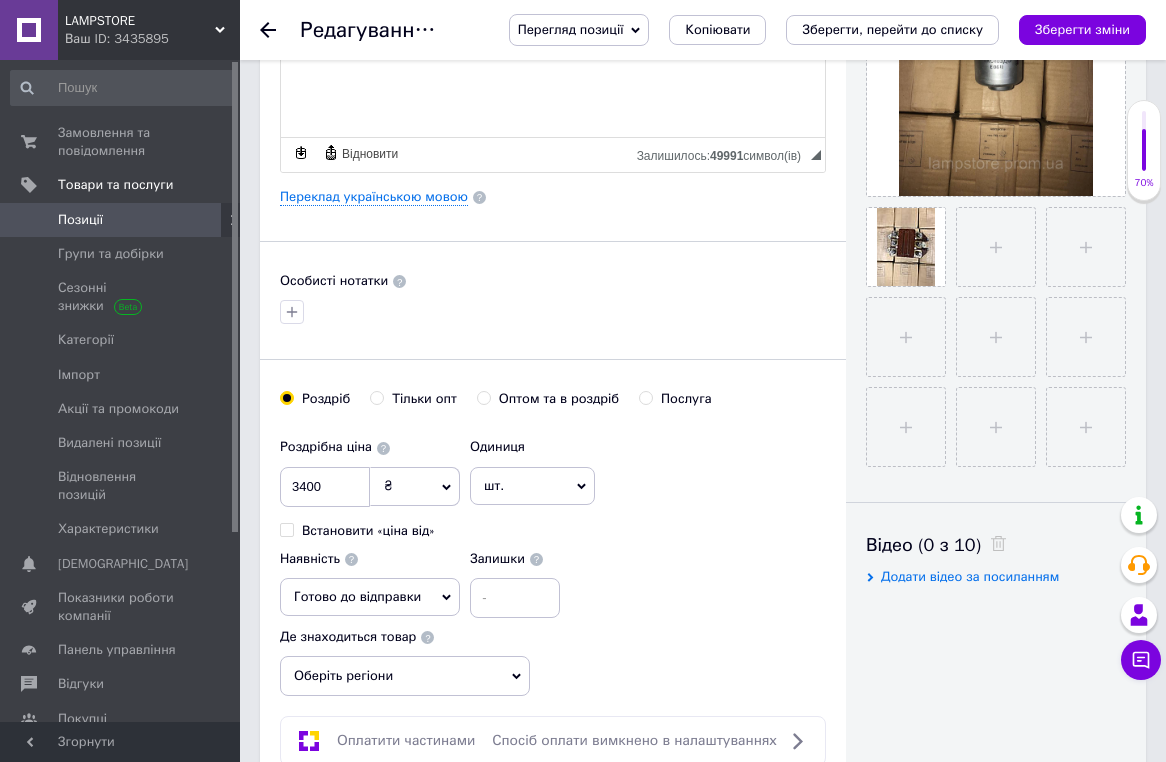 click on "Позиції" at bounding box center (121, 220) 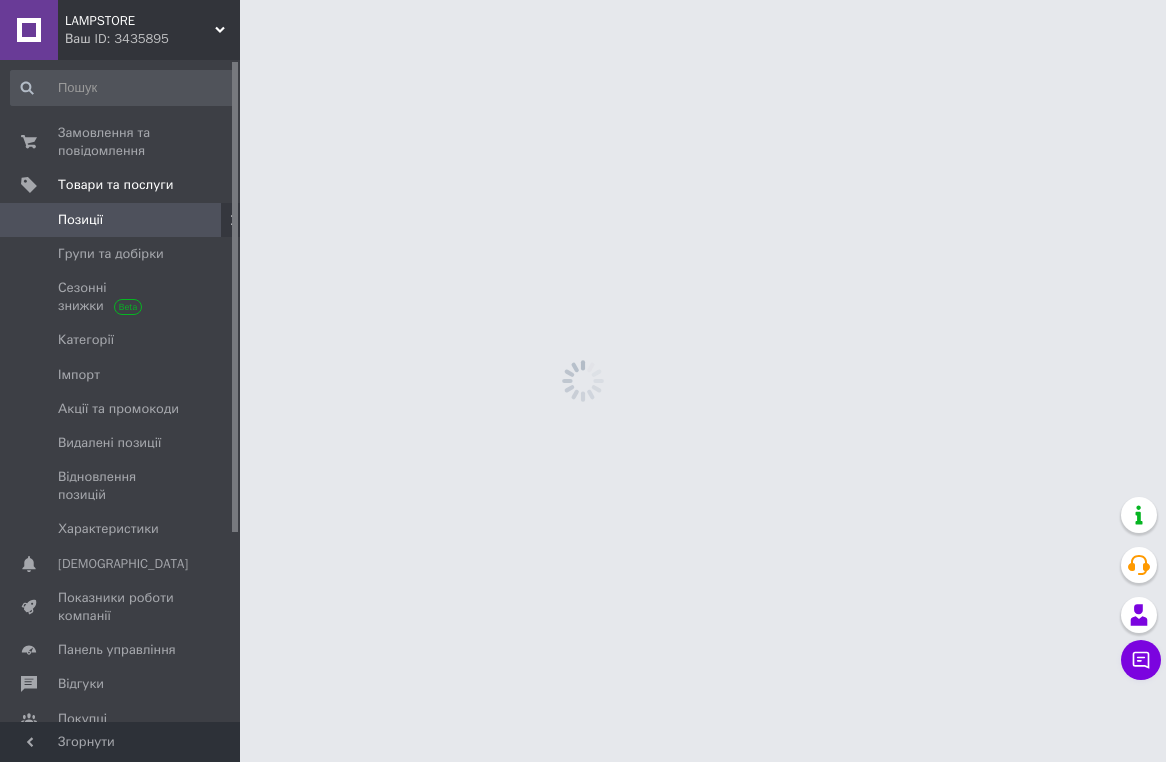 scroll, scrollTop: 0, scrollLeft: 0, axis: both 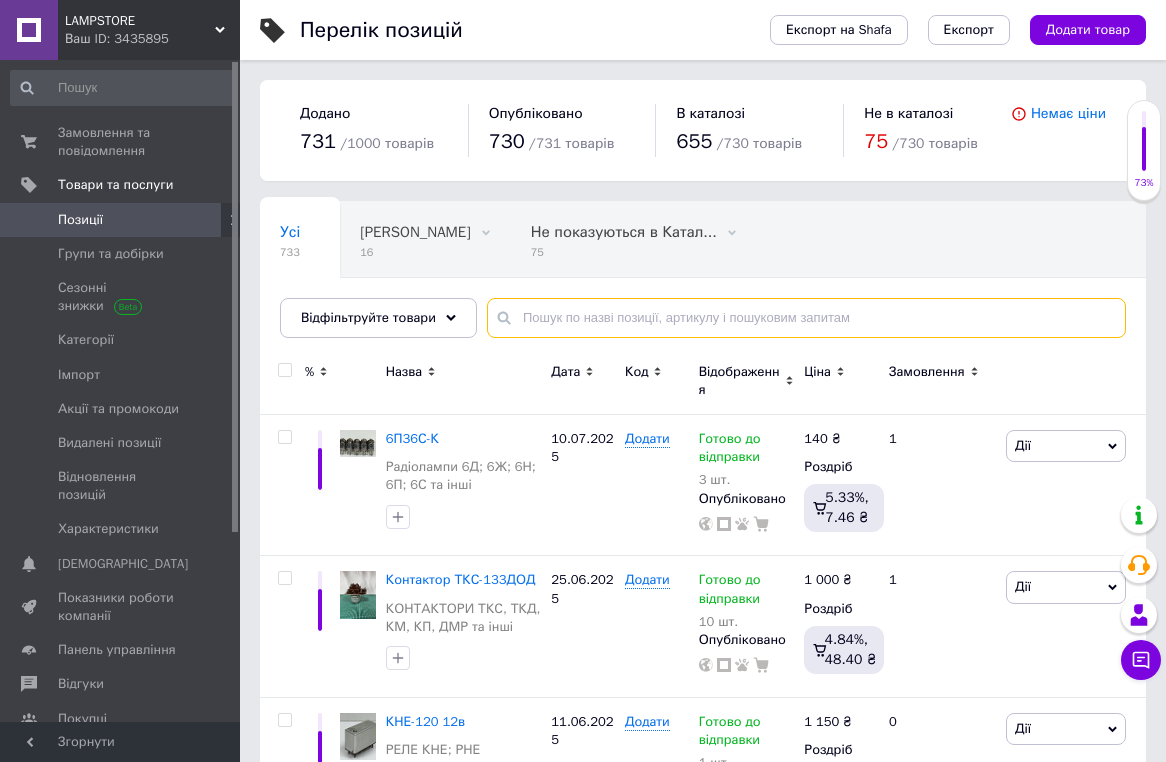 click at bounding box center (806, 318) 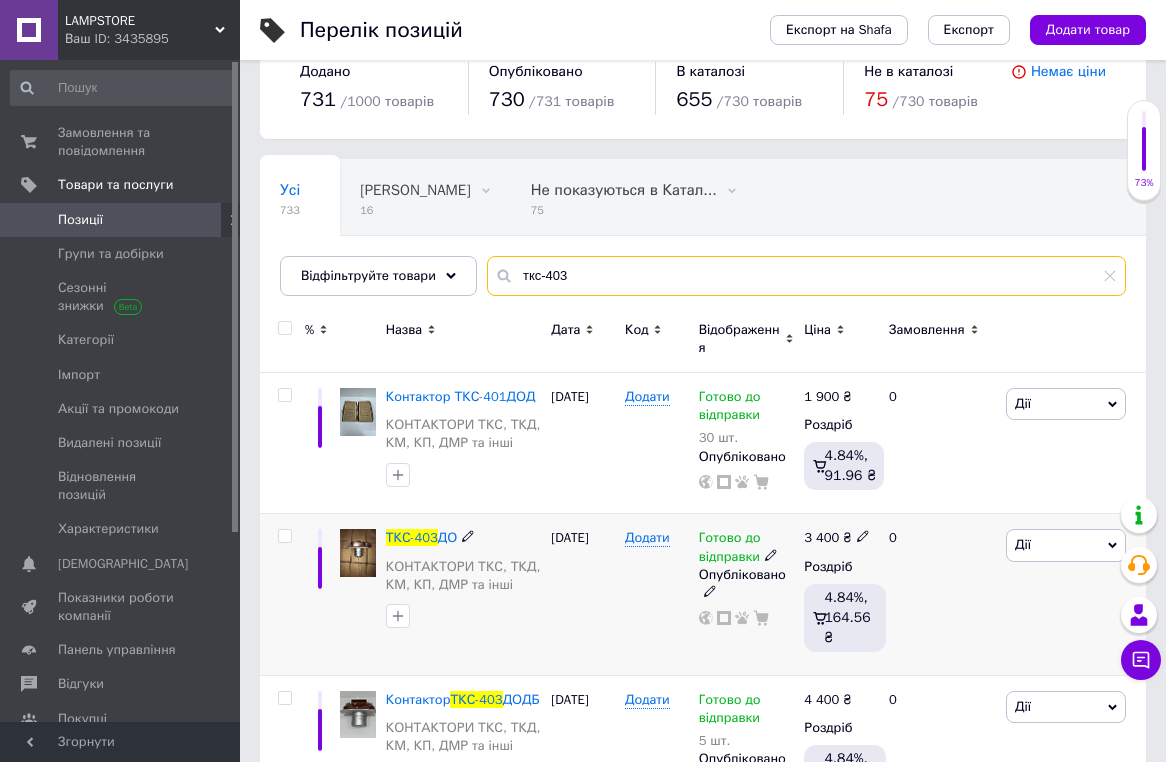 scroll, scrollTop: 104, scrollLeft: 0, axis: vertical 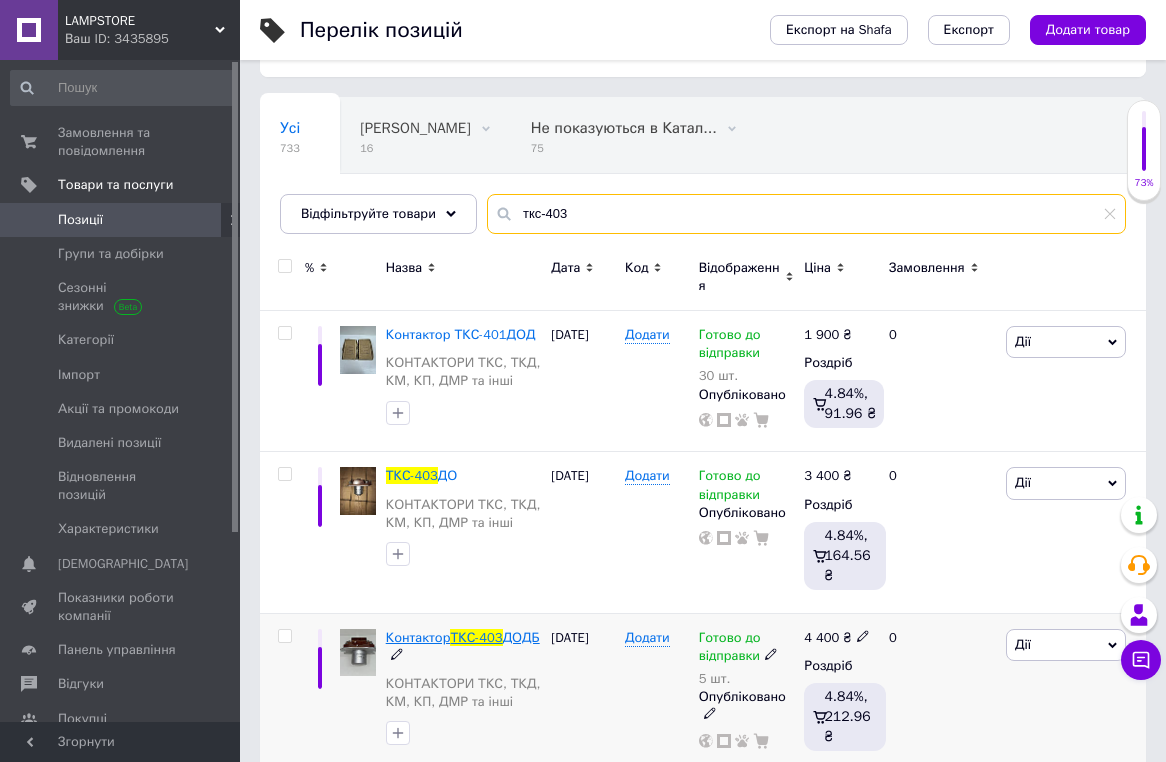 type on "ткс-403" 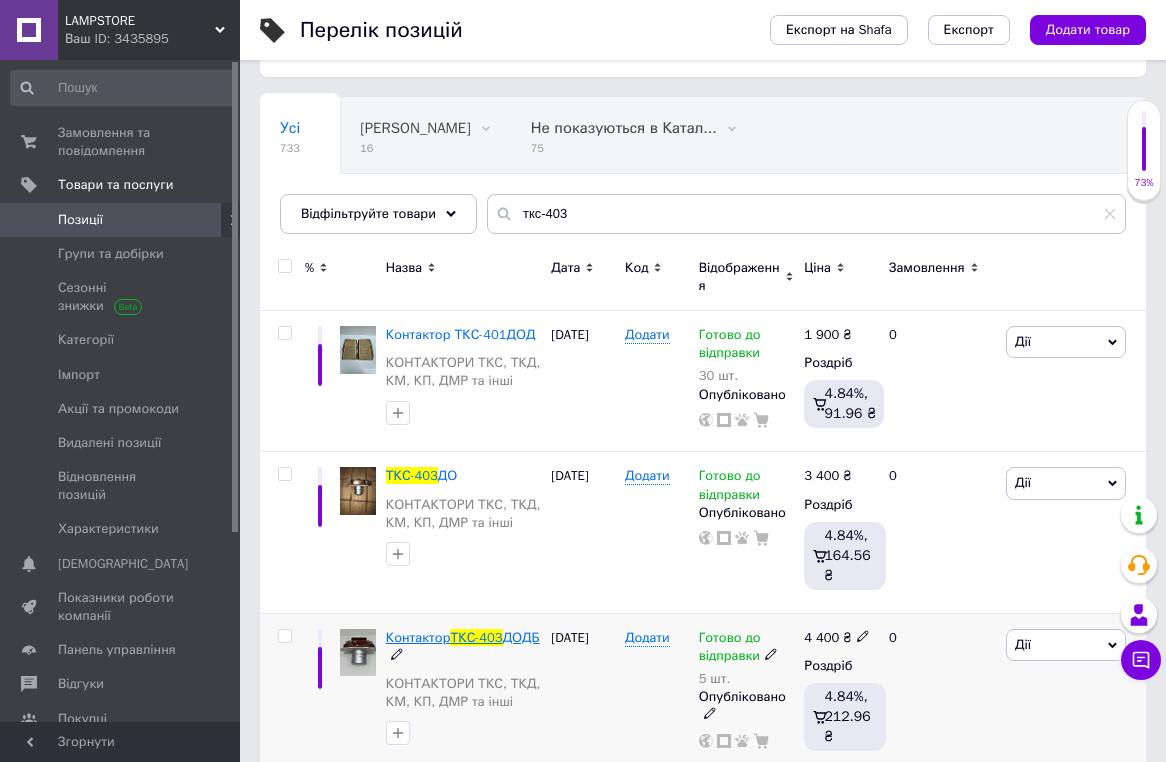 click on "Контактор" at bounding box center (418, 637) 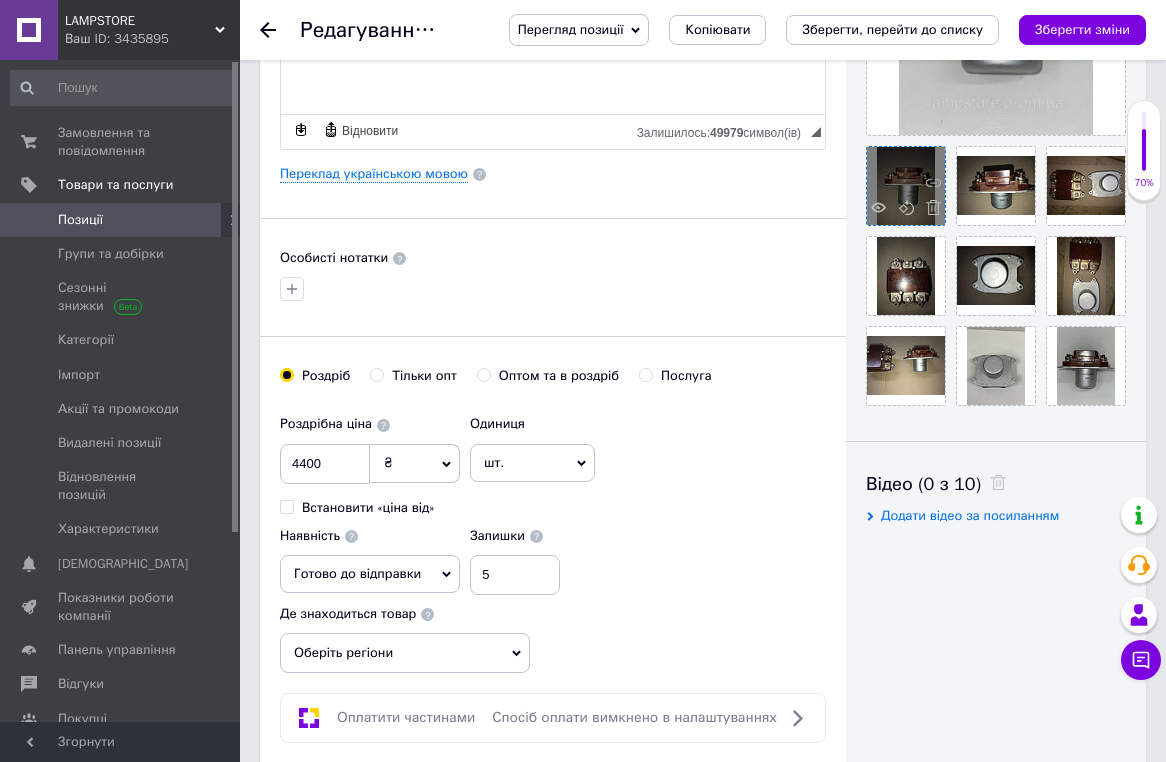 scroll, scrollTop: 596, scrollLeft: 0, axis: vertical 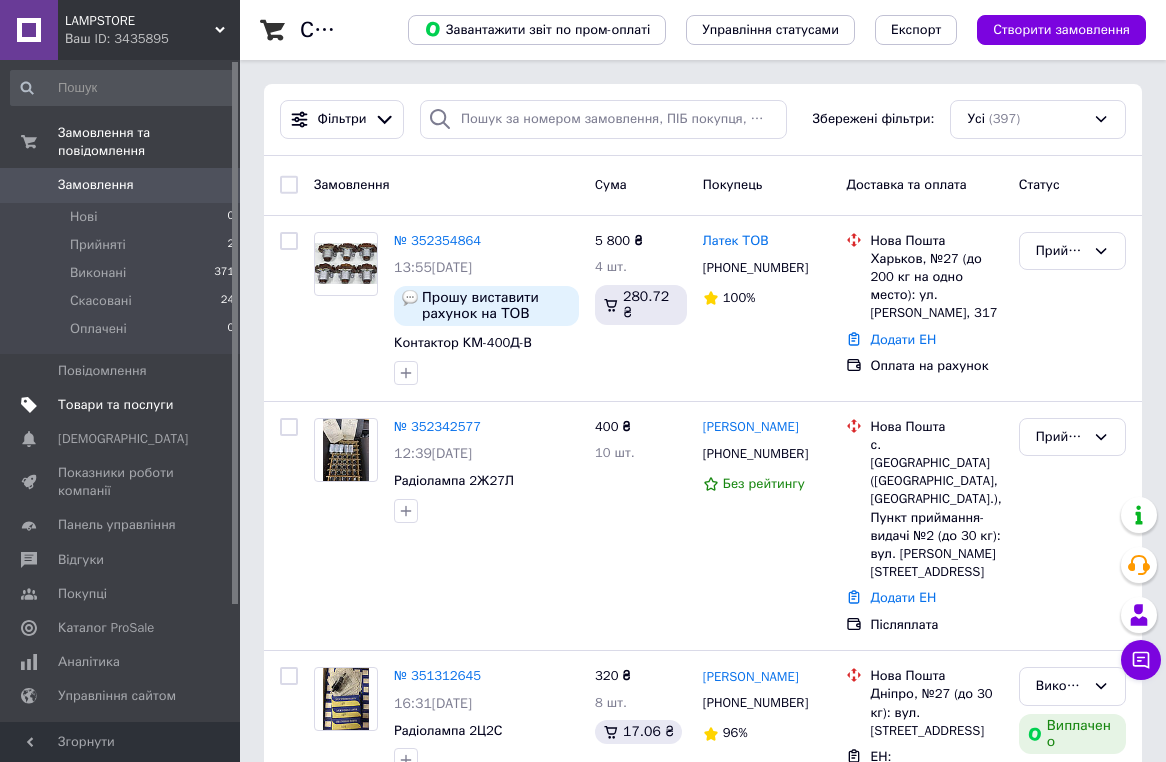 click on "Товари та послуги" at bounding box center (115, 405) 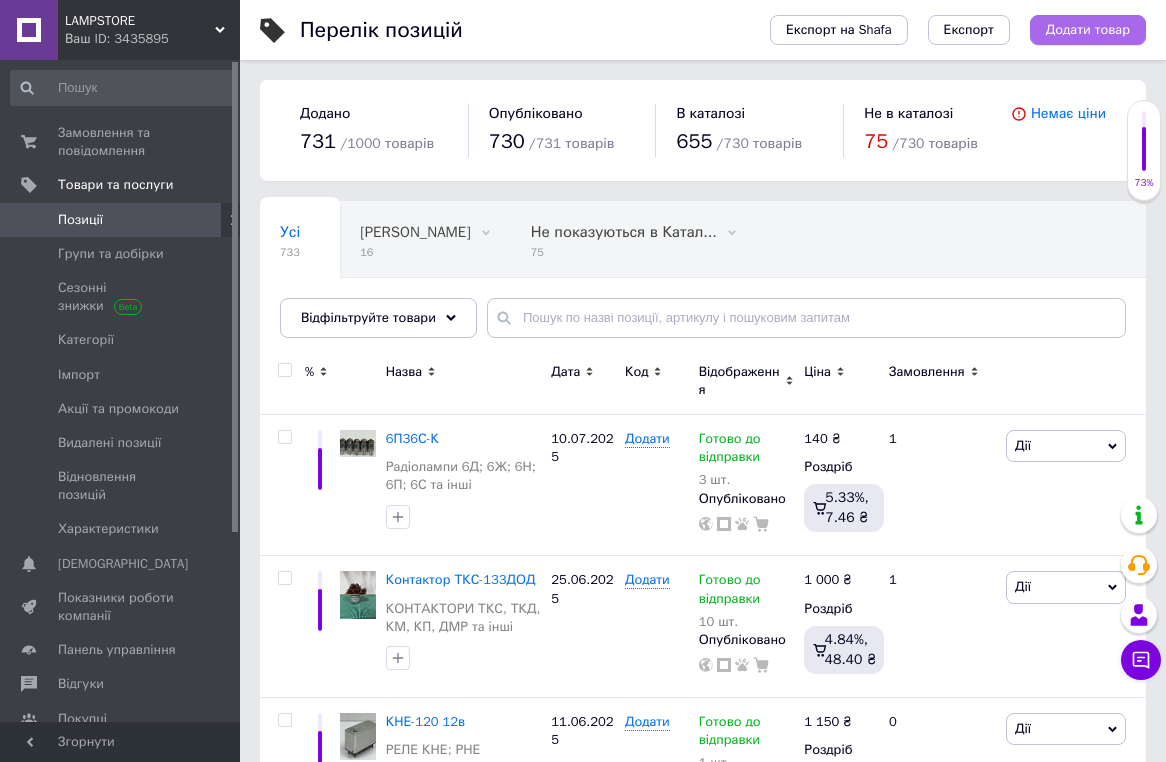 click on "Додати товар" at bounding box center [1088, 30] 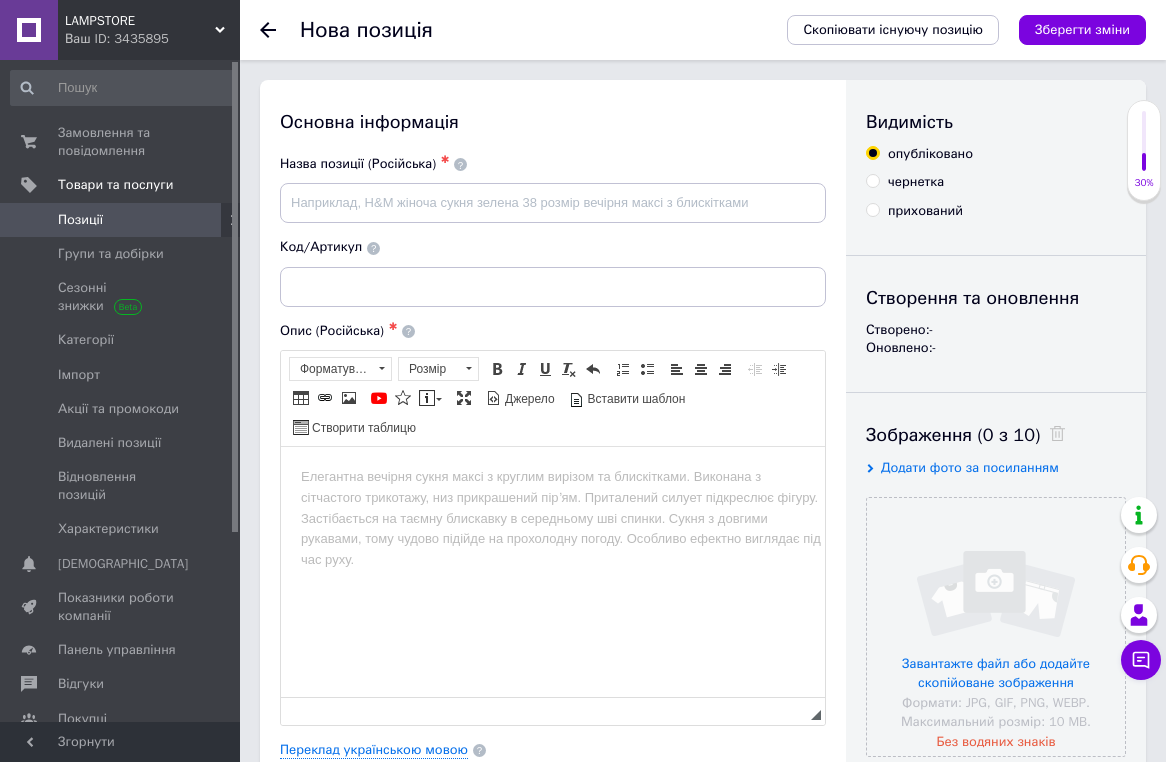 scroll, scrollTop: 0, scrollLeft: 0, axis: both 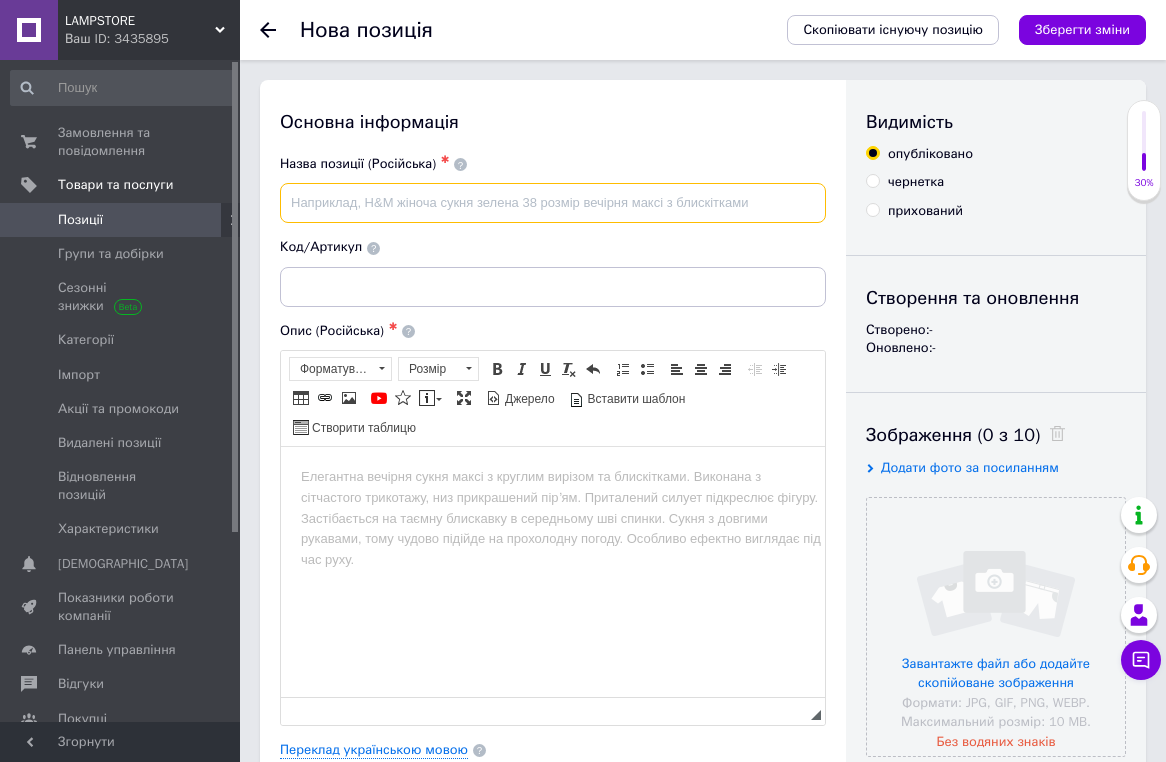 paste on "Автомат захисту мережі АЗД3К-150" 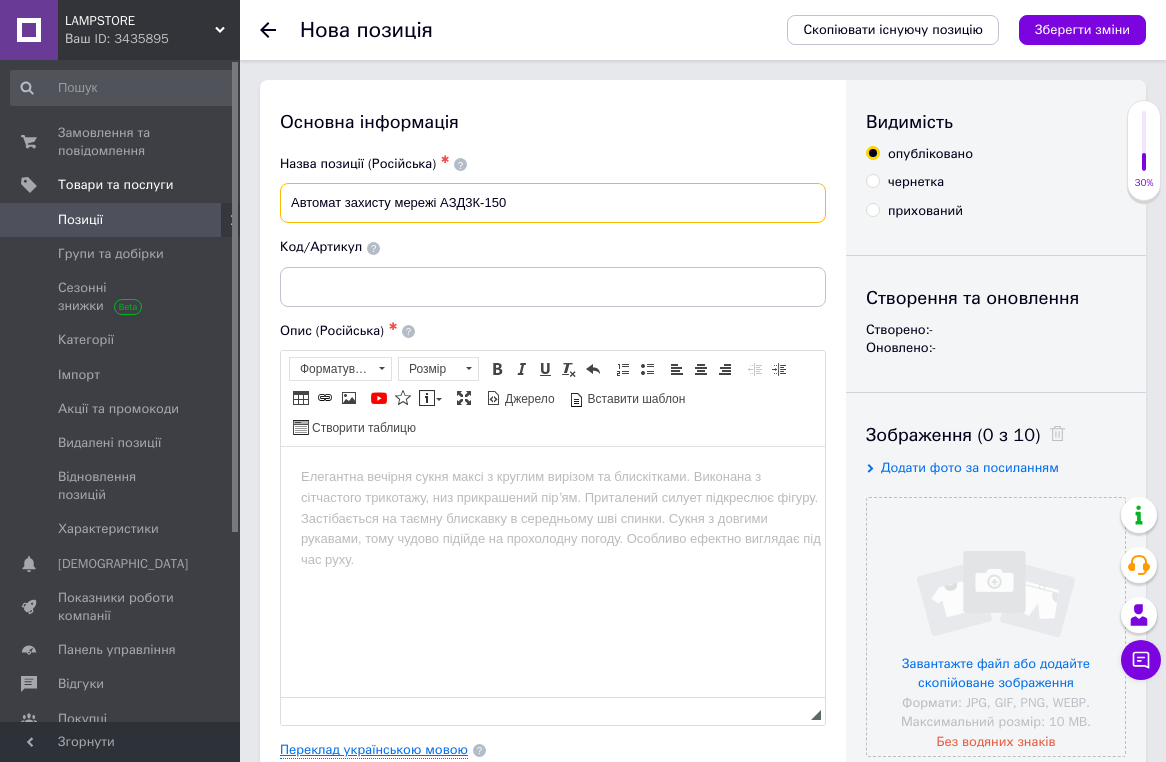type on "Автомат захисту мережі АЗД3К-150" 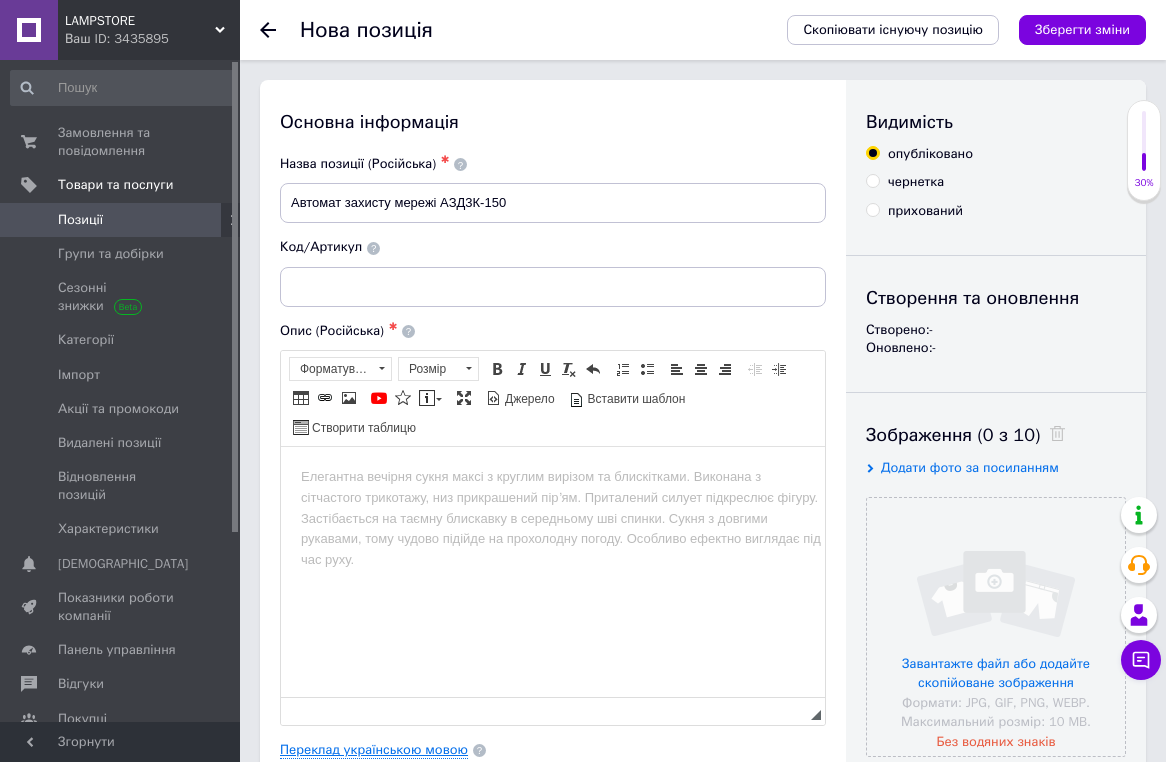 click on "Переклад українською мовою" at bounding box center [374, 750] 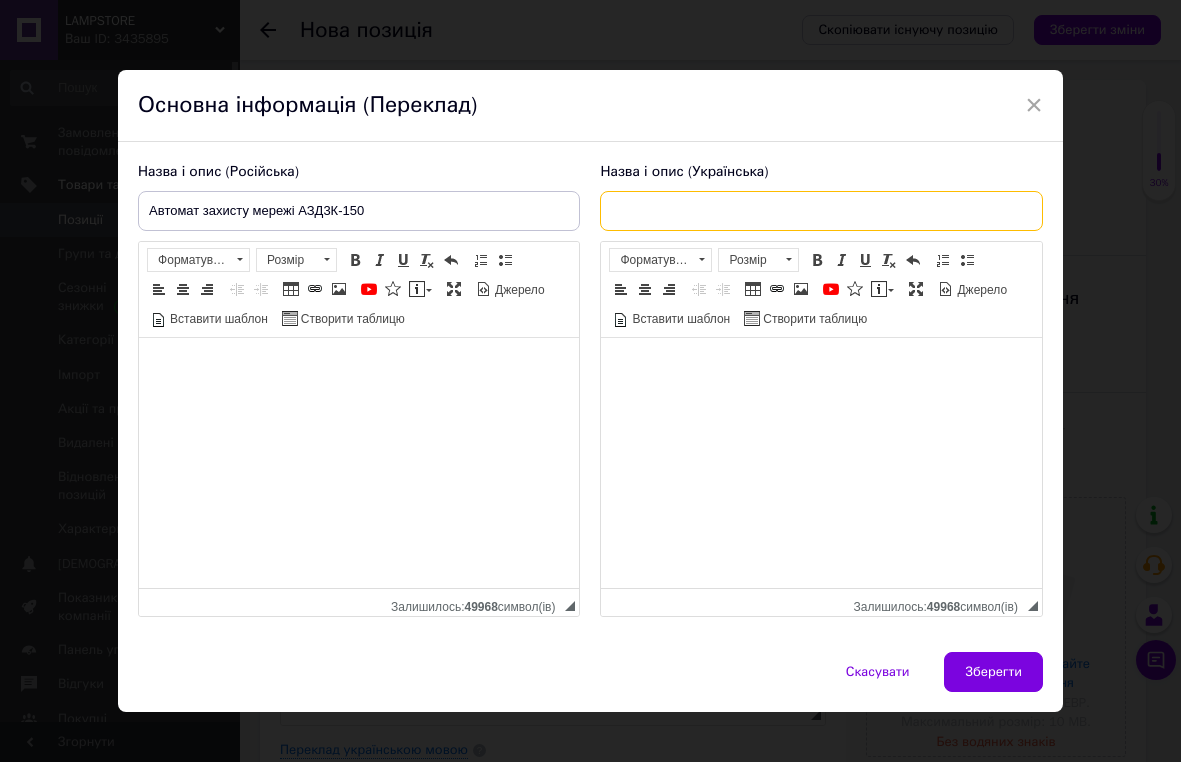 click at bounding box center (821, 211) 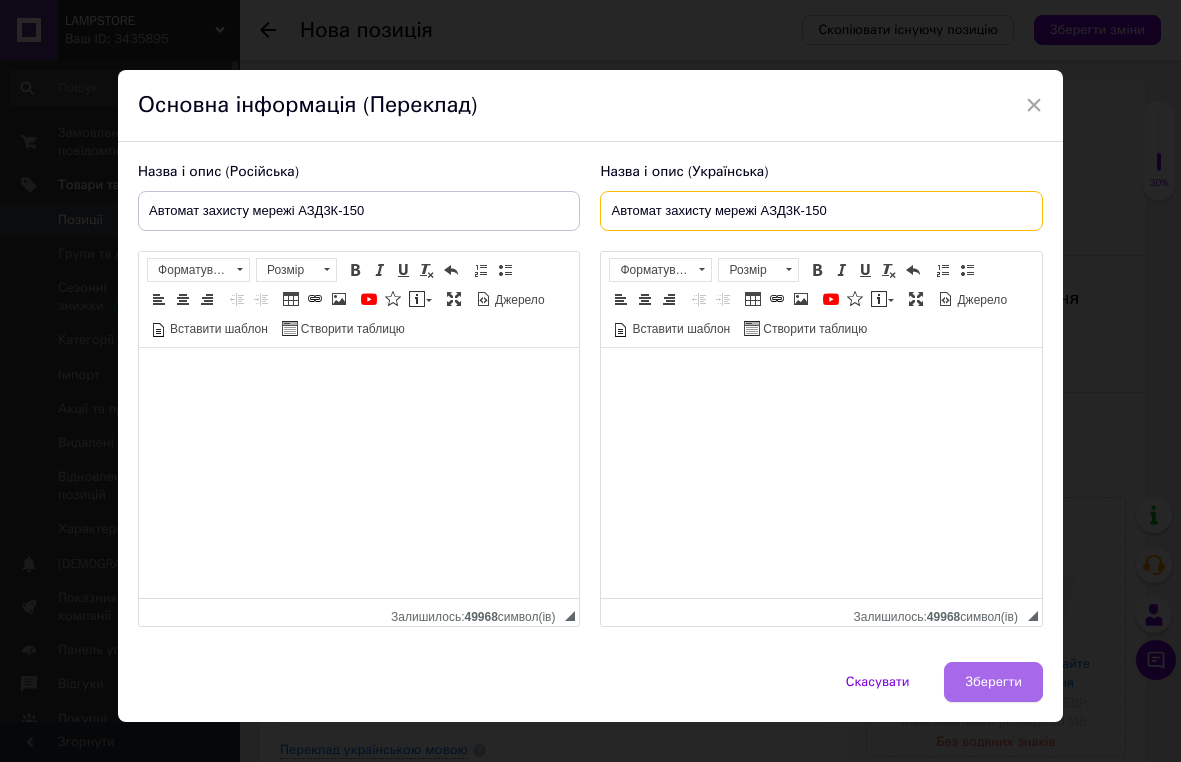 type on "Автомат захисту мережі АЗД3К-150" 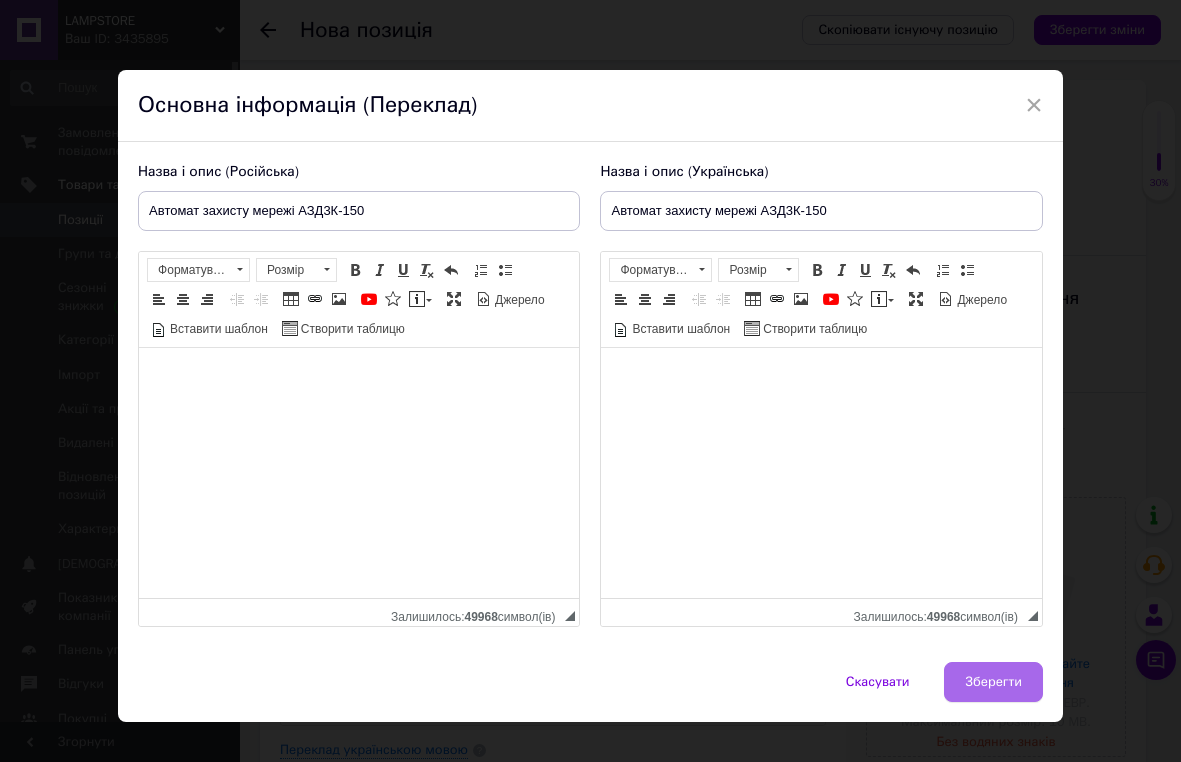 click on "Зберегти" at bounding box center [993, 682] 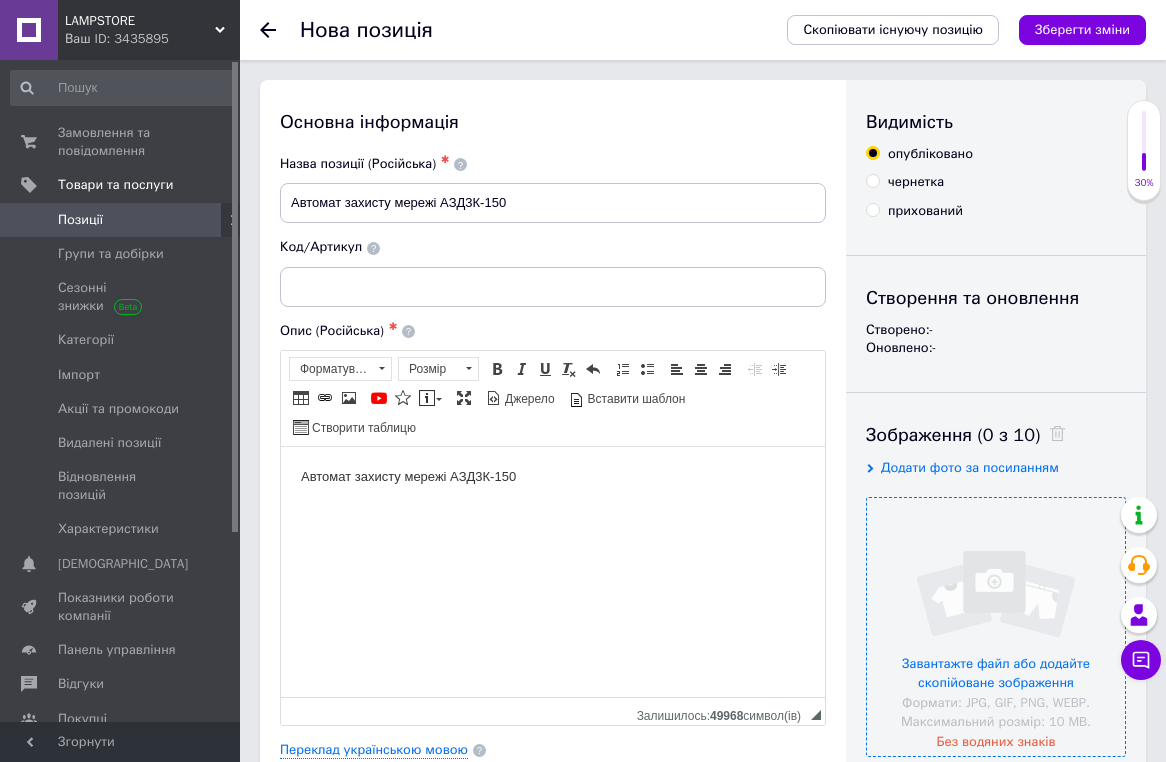 click at bounding box center [996, 627] 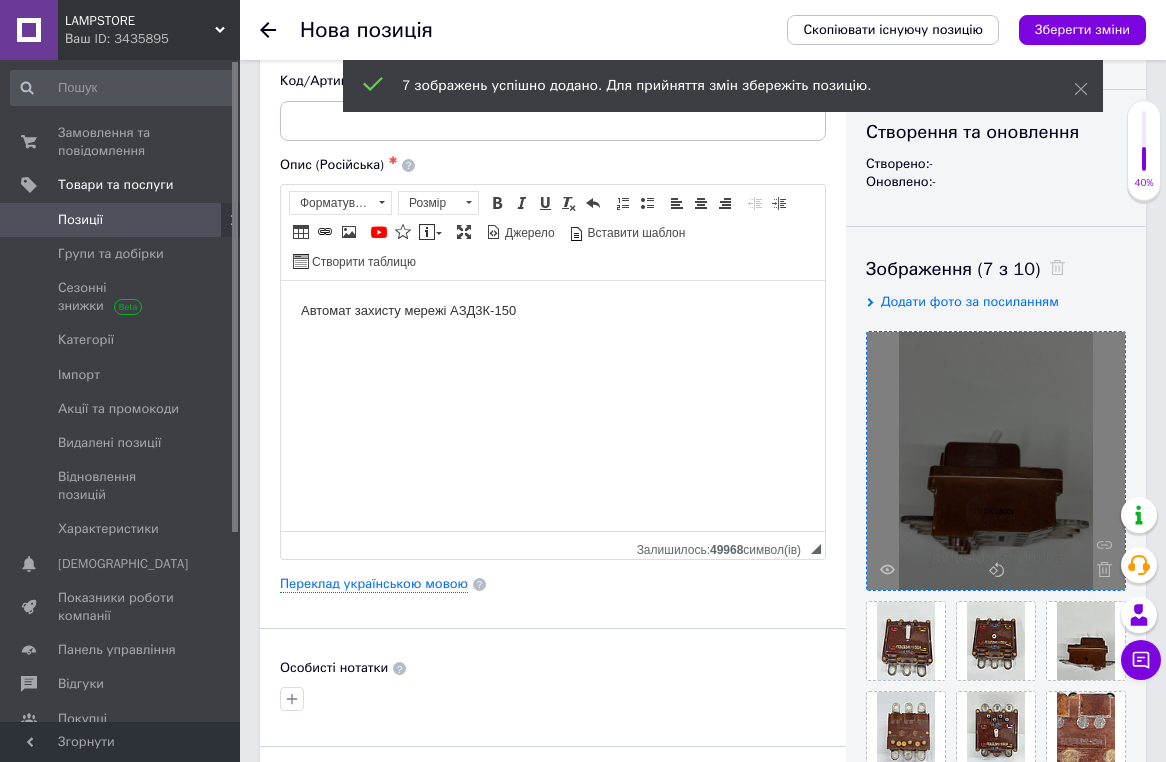 scroll, scrollTop: 177, scrollLeft: 0, axis: vertical 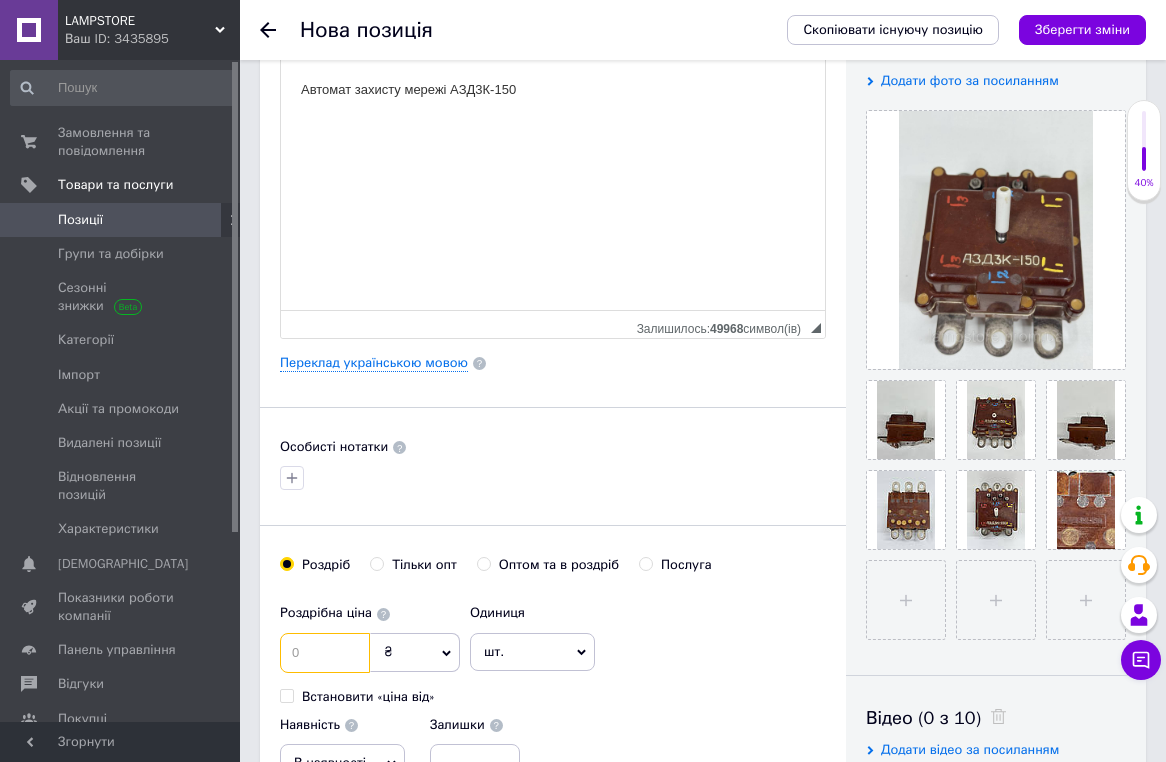 click at bounding box center (325, 653) 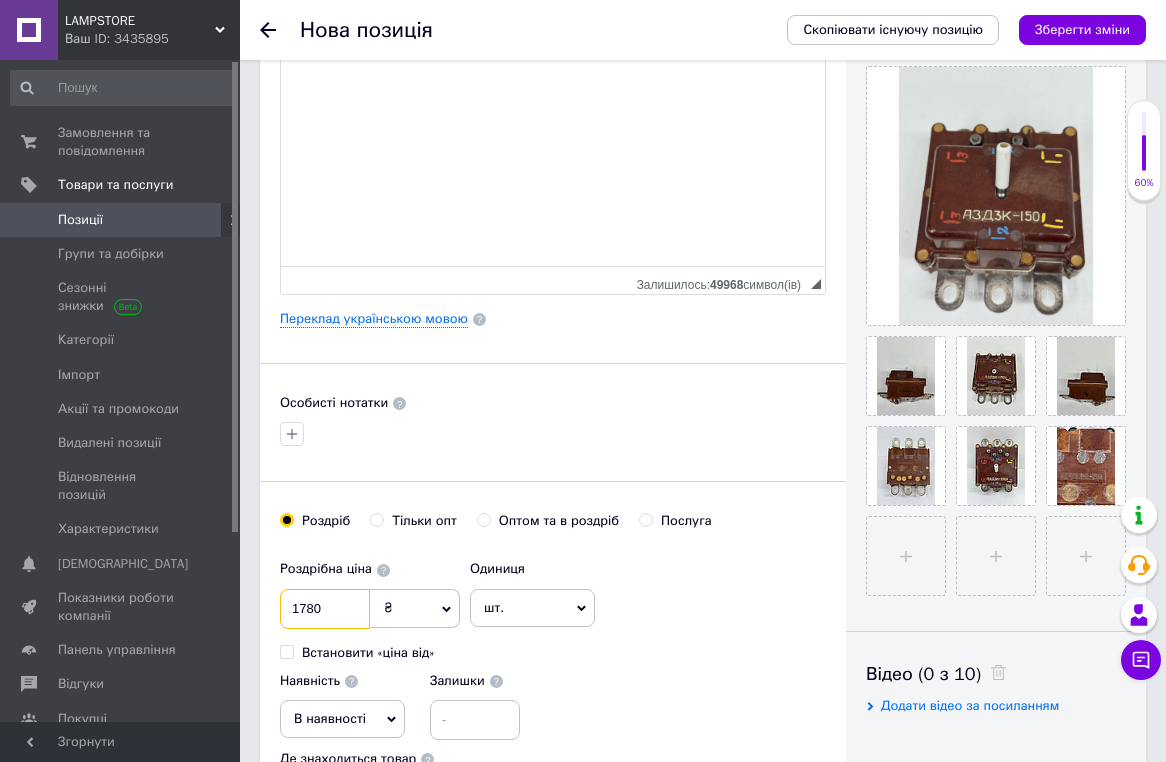 scroll, scrollTop: 530, scrollLeft: 0, axis: vertical 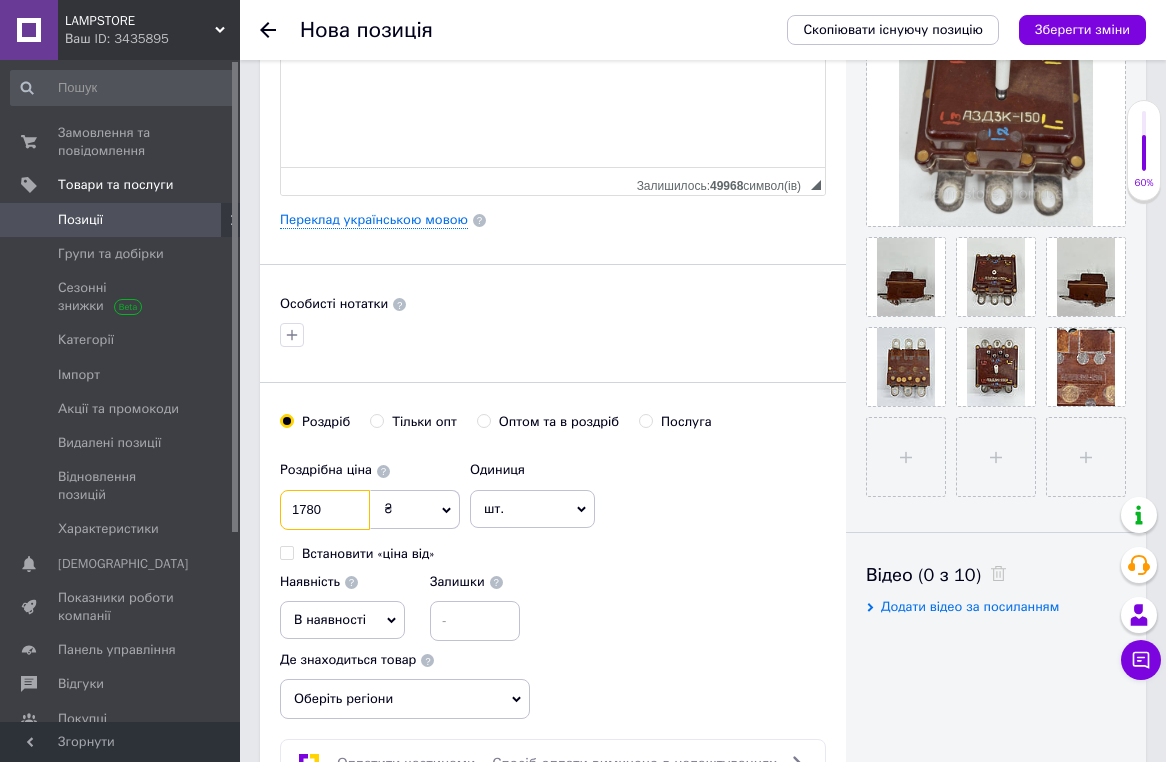 type on "1780" 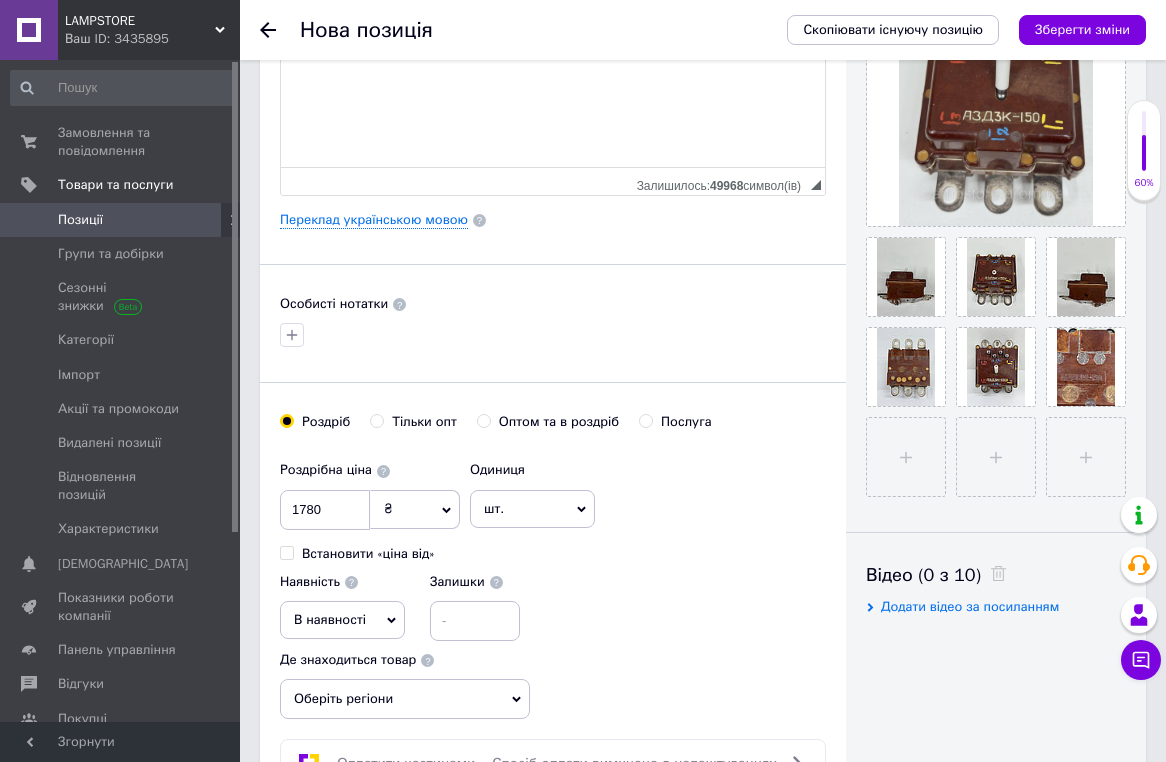 click on "В наявності" at bounding box center [342, 620] 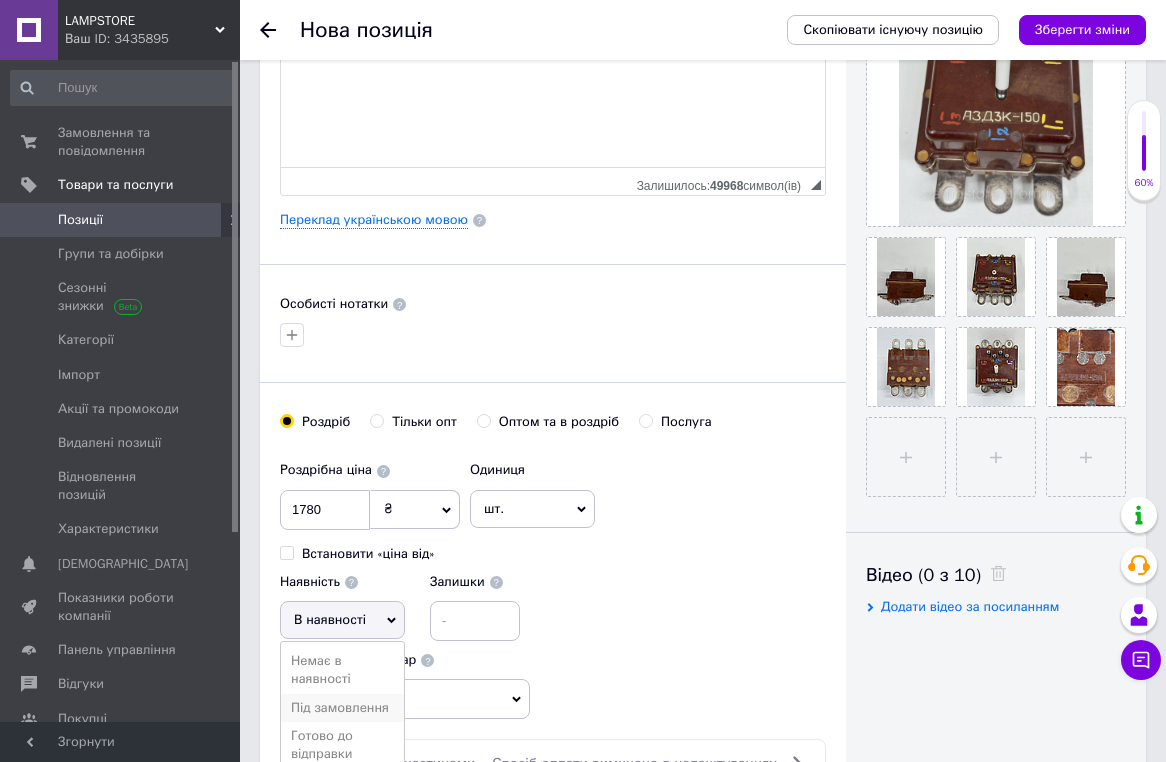 scroll, scrollTop: 566, scrollLeft: 0, axis: vertical 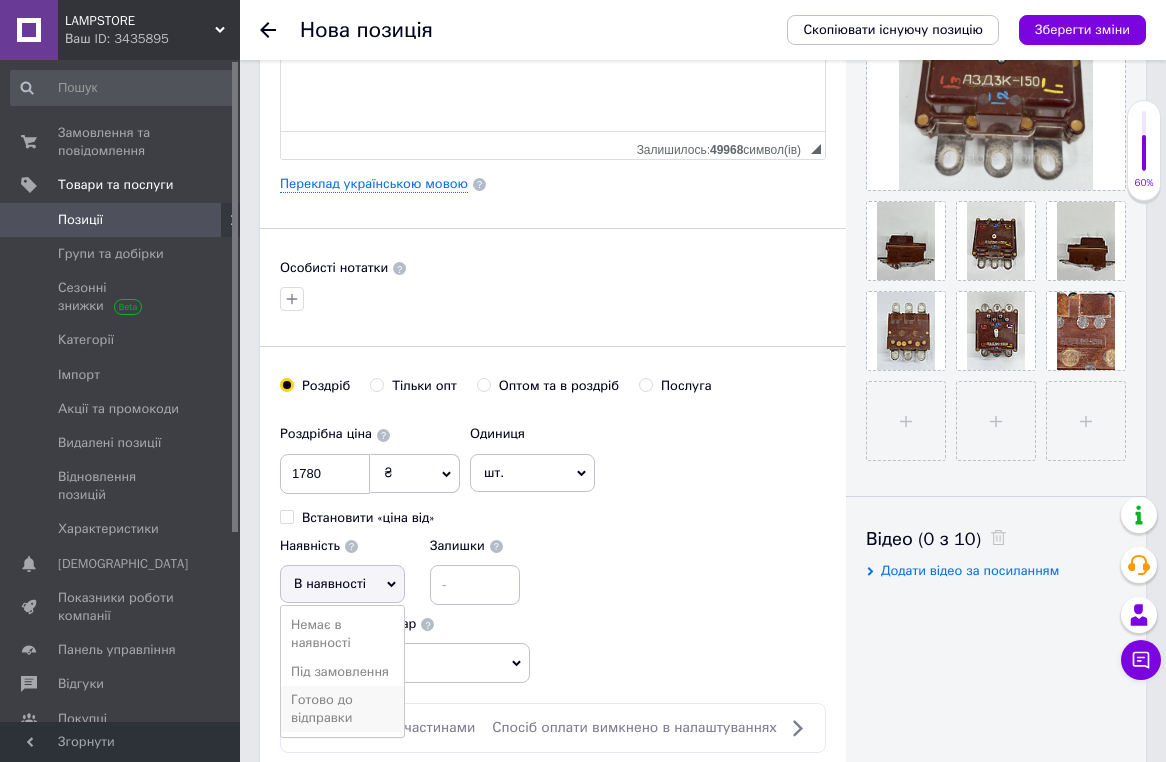 click on "Готово до відправки" at bounding box center (342, 709) 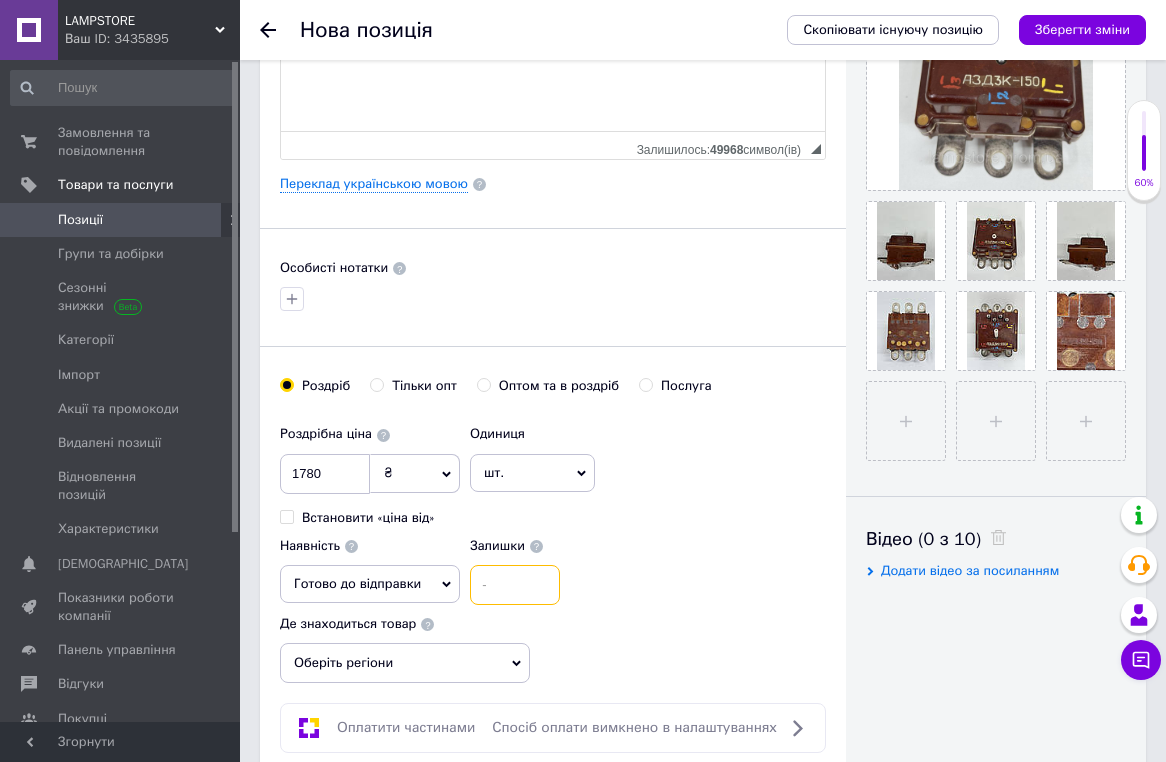 click at bounding box center [515, 585] 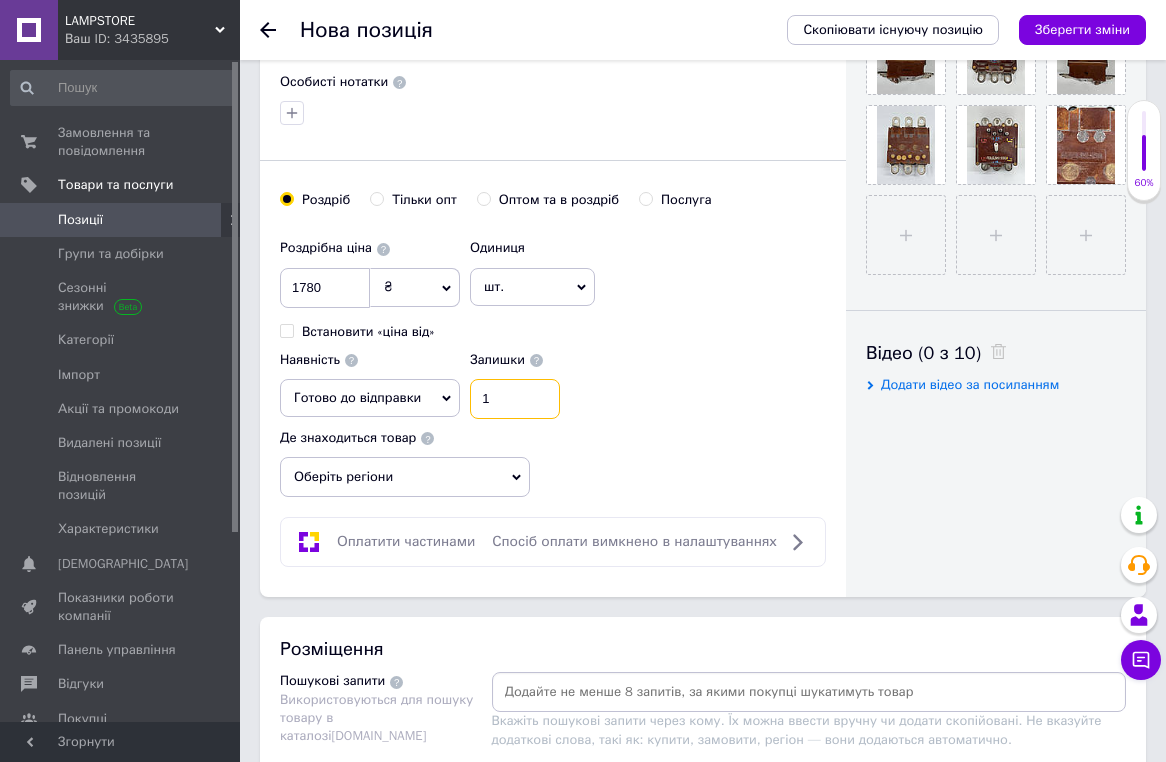 scroll, scrollTop: 865, scrollLeft: 0, axis: vertical 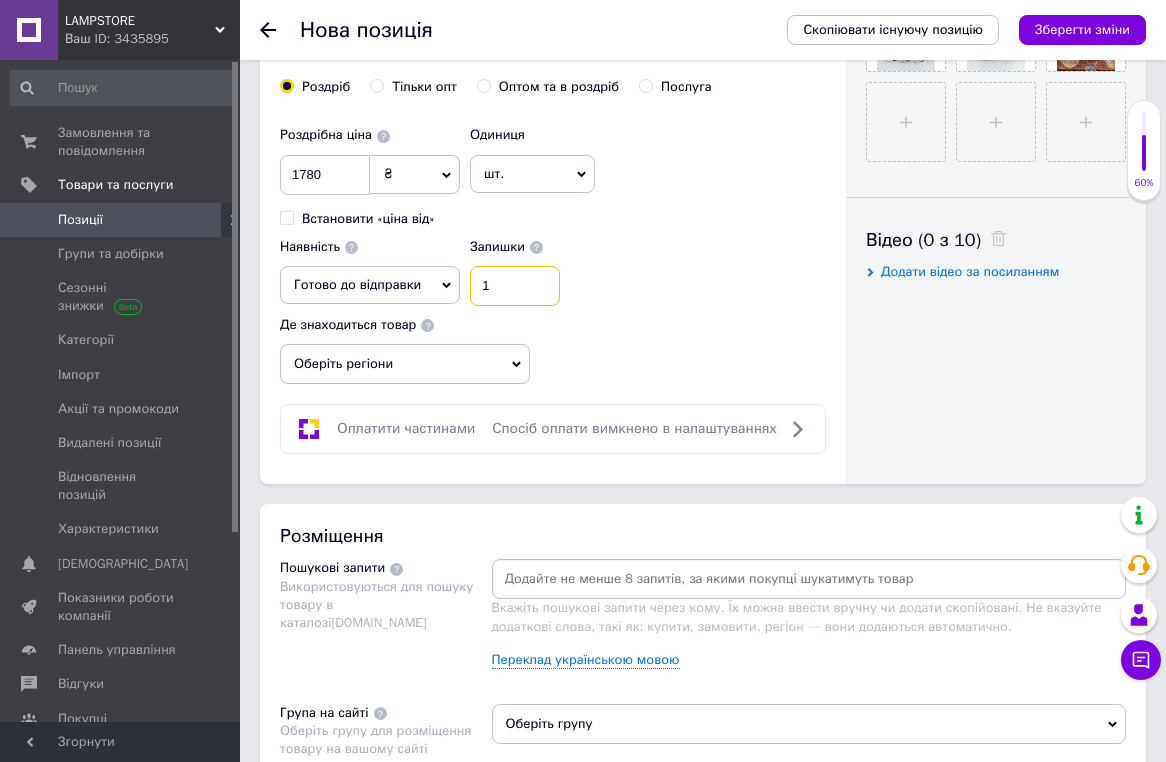 type on "1" 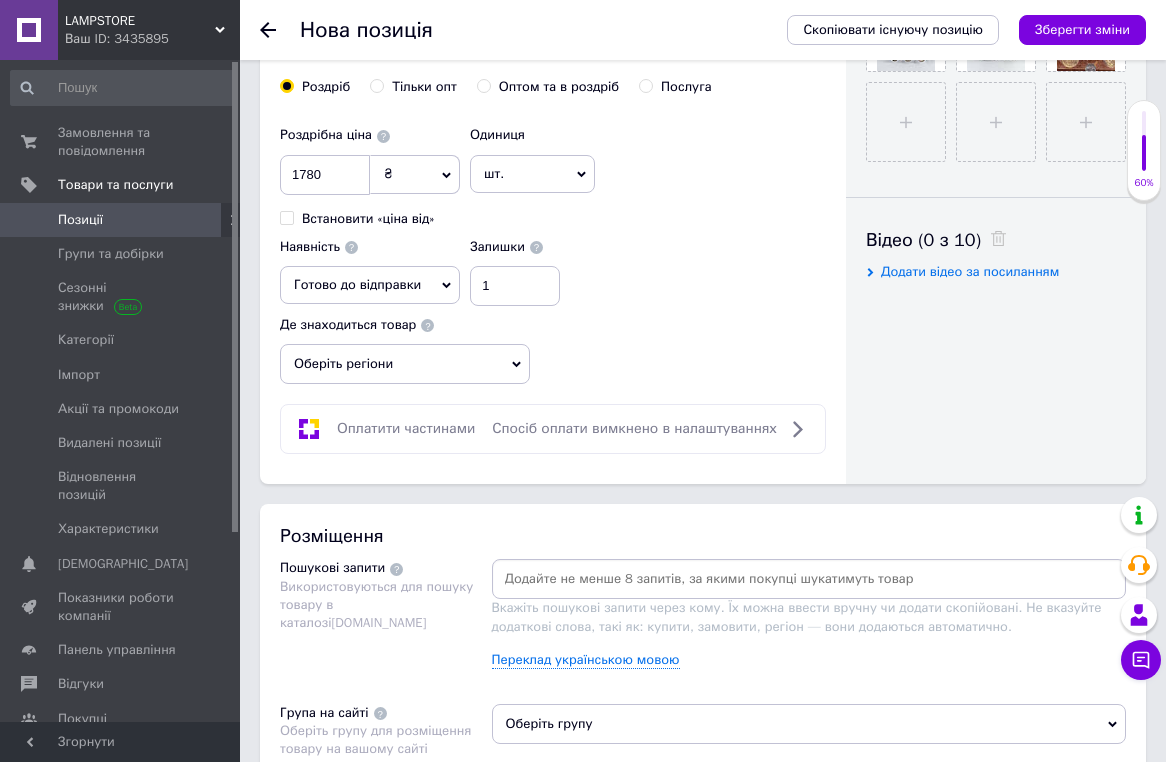 click at bounding box center (809, 579) 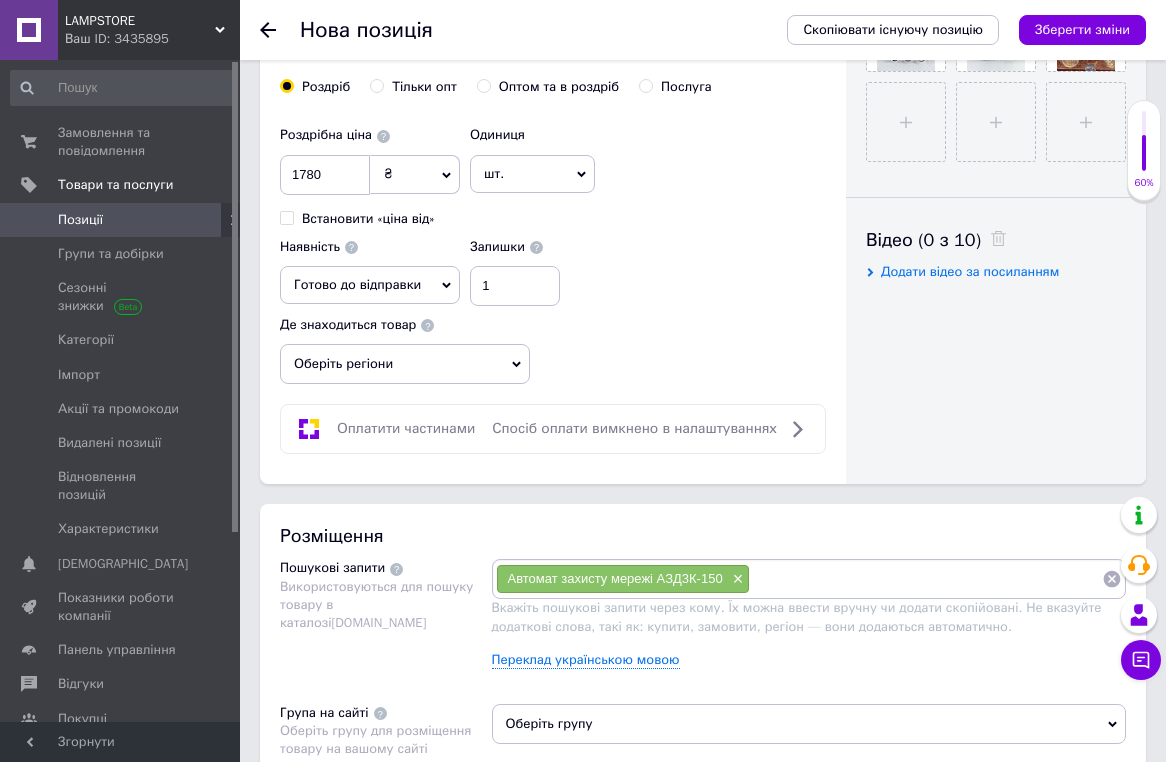 paste on "Автомат захисту мережі АЗД3К-150" 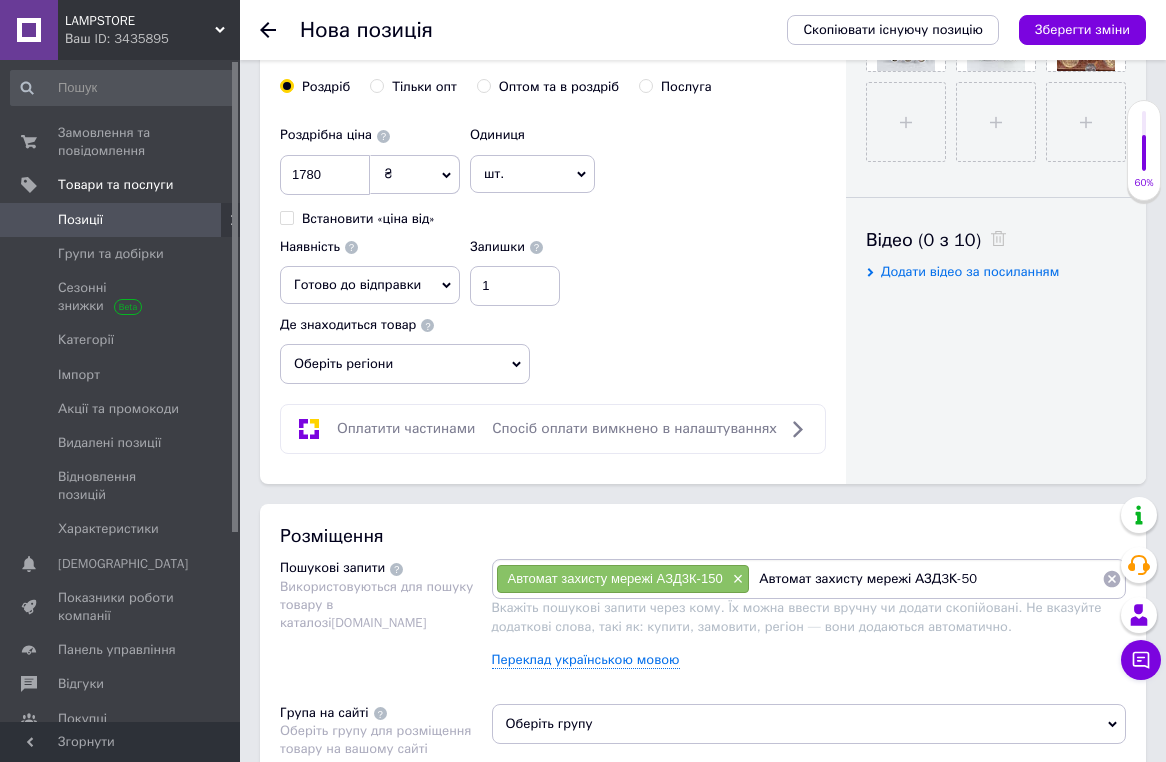 type on "Автомат захисту мережі АЗД3К-250" 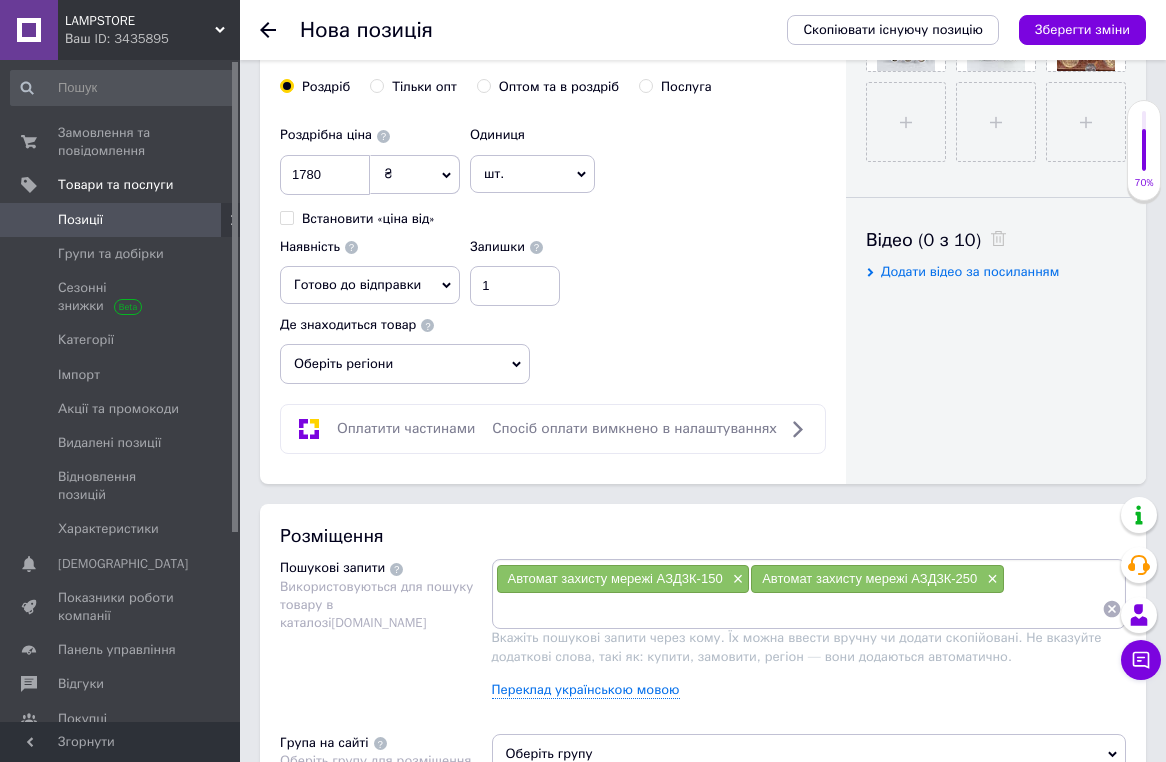 paste on "Автомат захисту мережі АЗД3К-150" 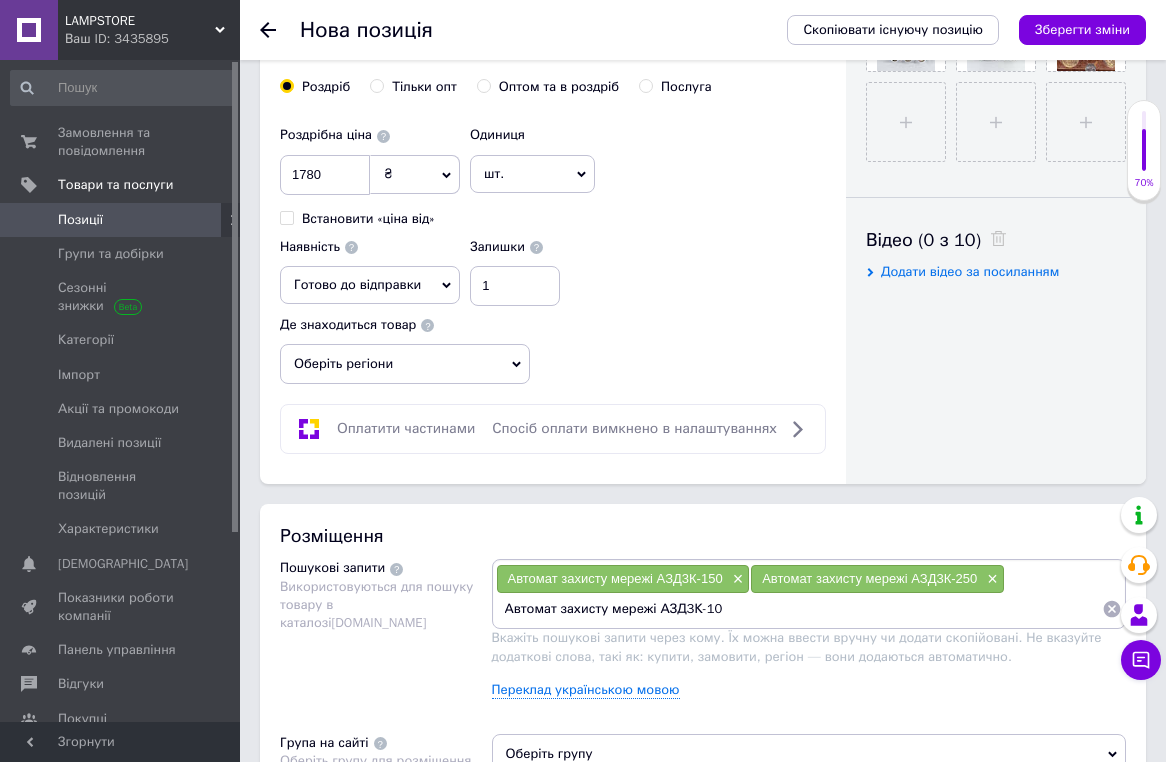 type on "Автомат захисту мережі АЗД3К-100" 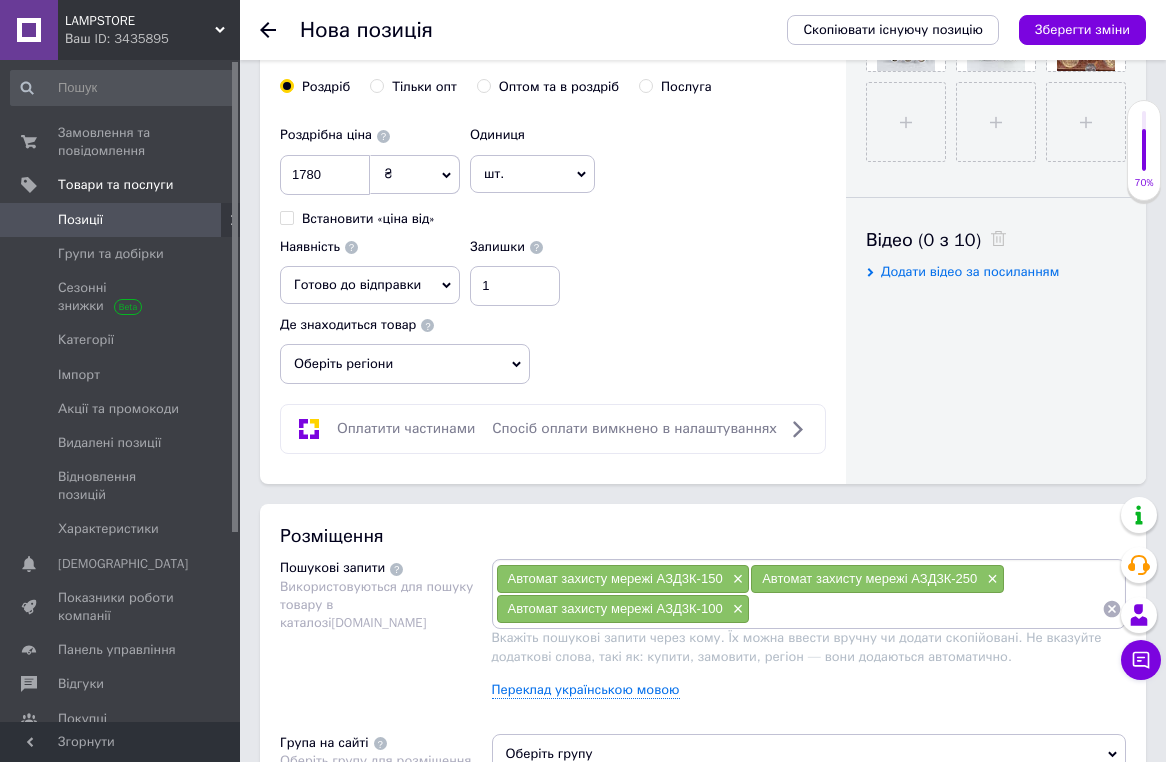 paste on "Автомат захисту мережі АЗД3К-150" 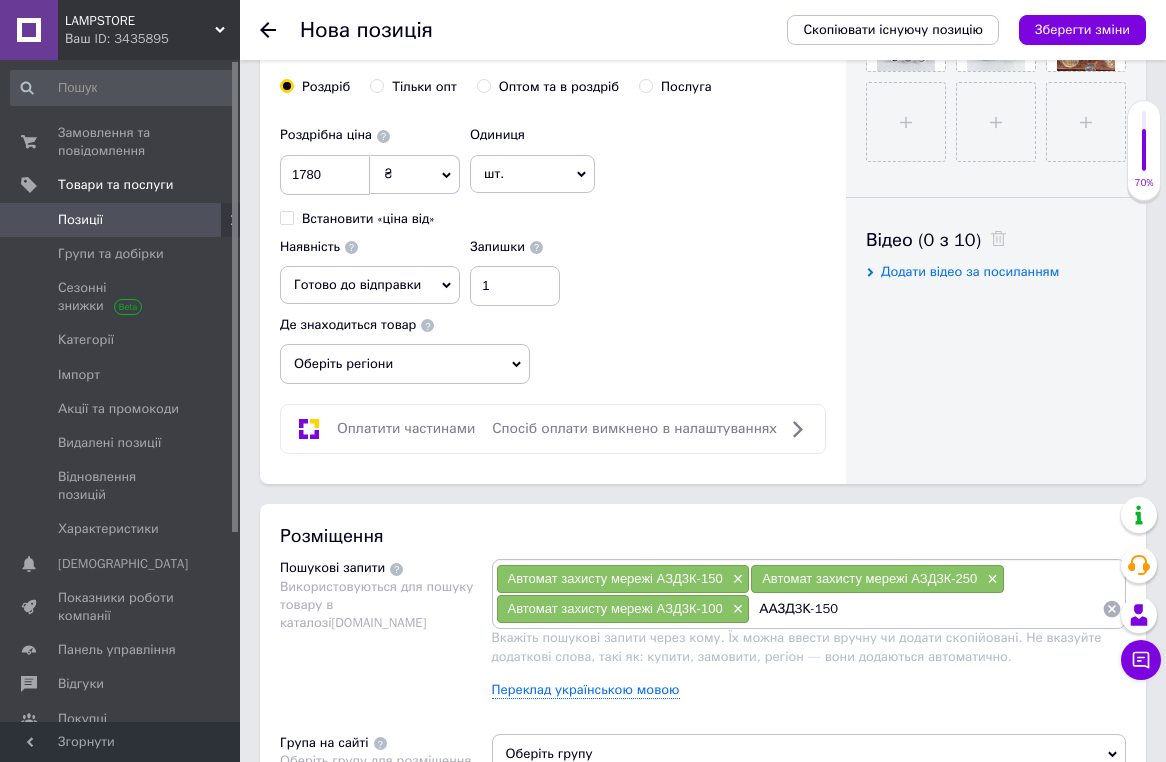 type on "АЗД3К-150" 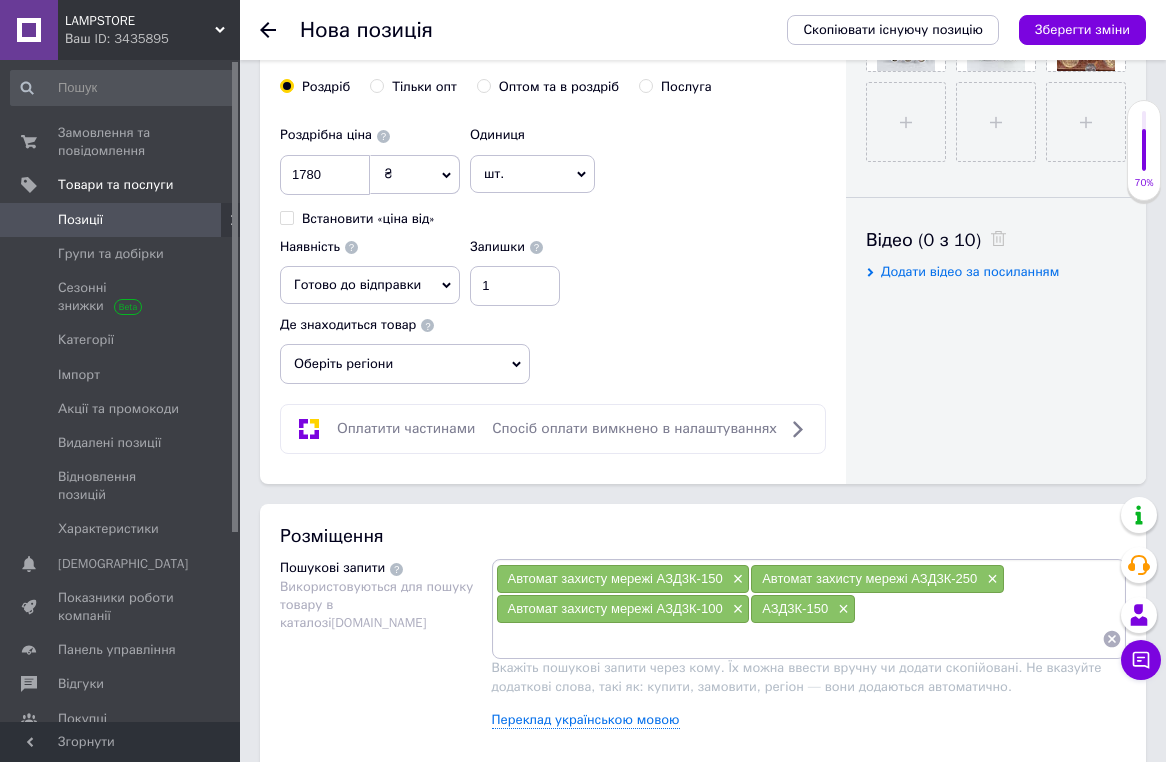 paste on "Автомат захисту мережі АЗД3К-150" 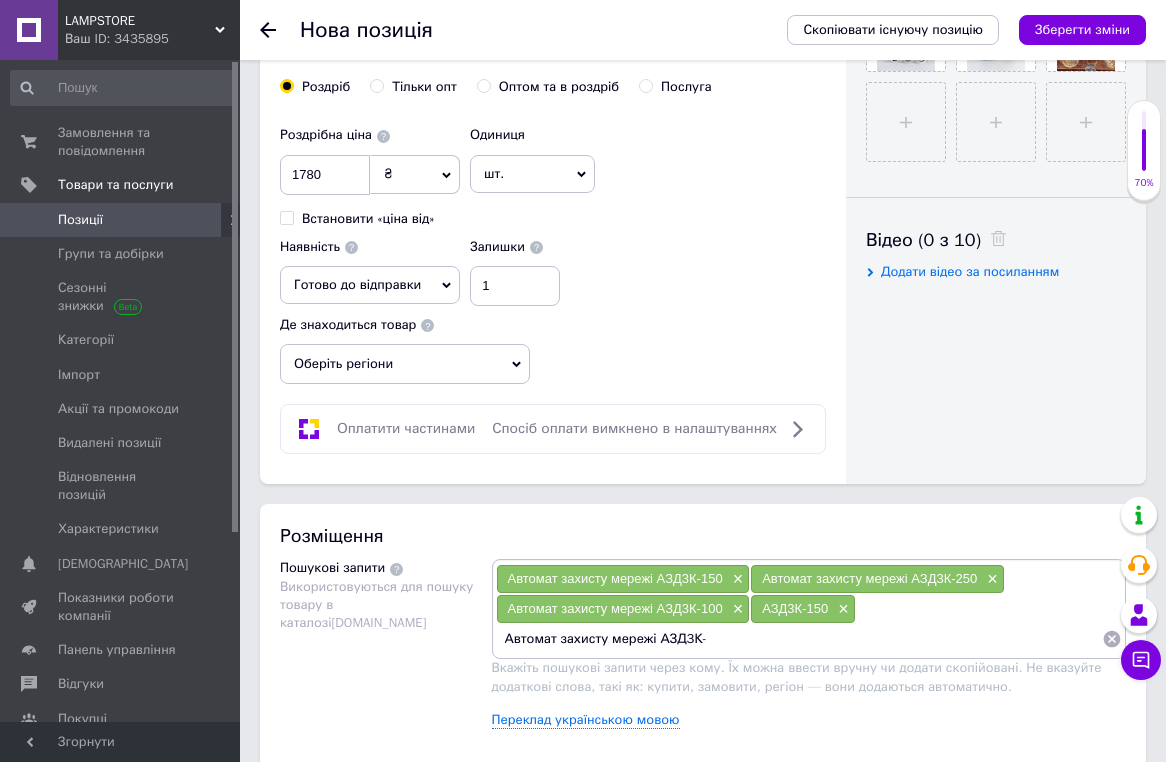 type on "Автомат захисту мережі АЗД3К" 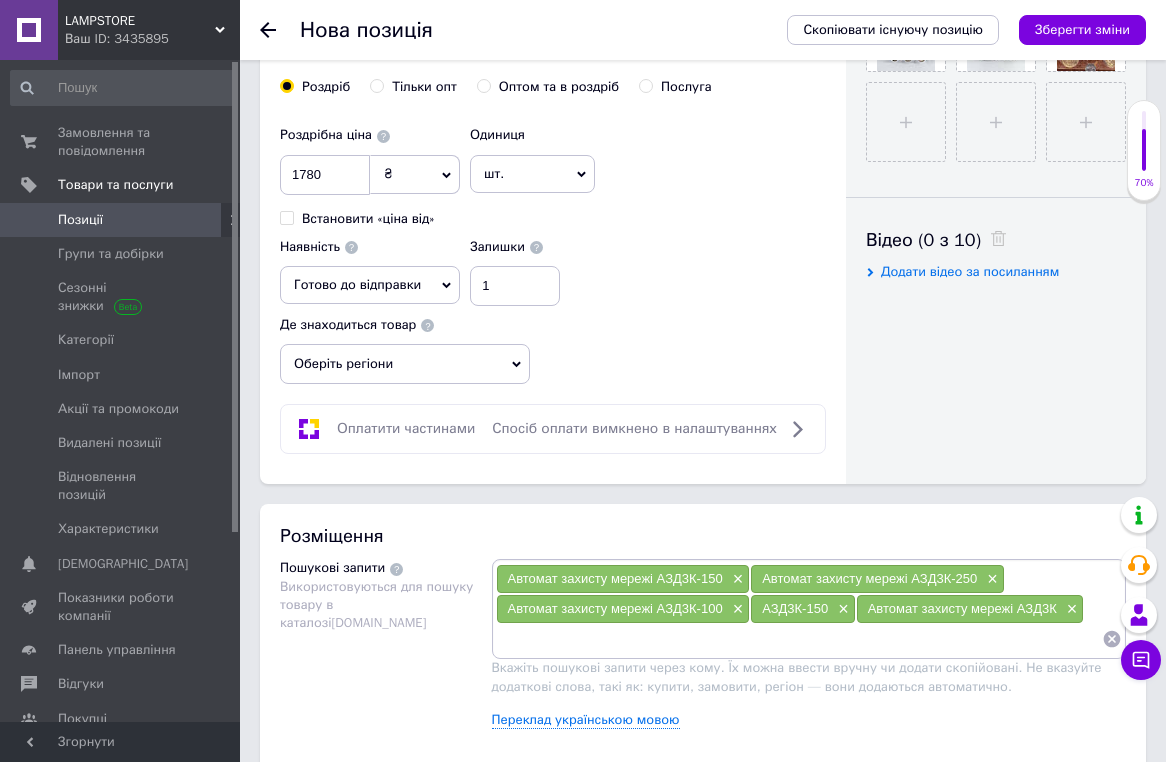 paste on "Автомат захисту мережі АЗД3К-150" 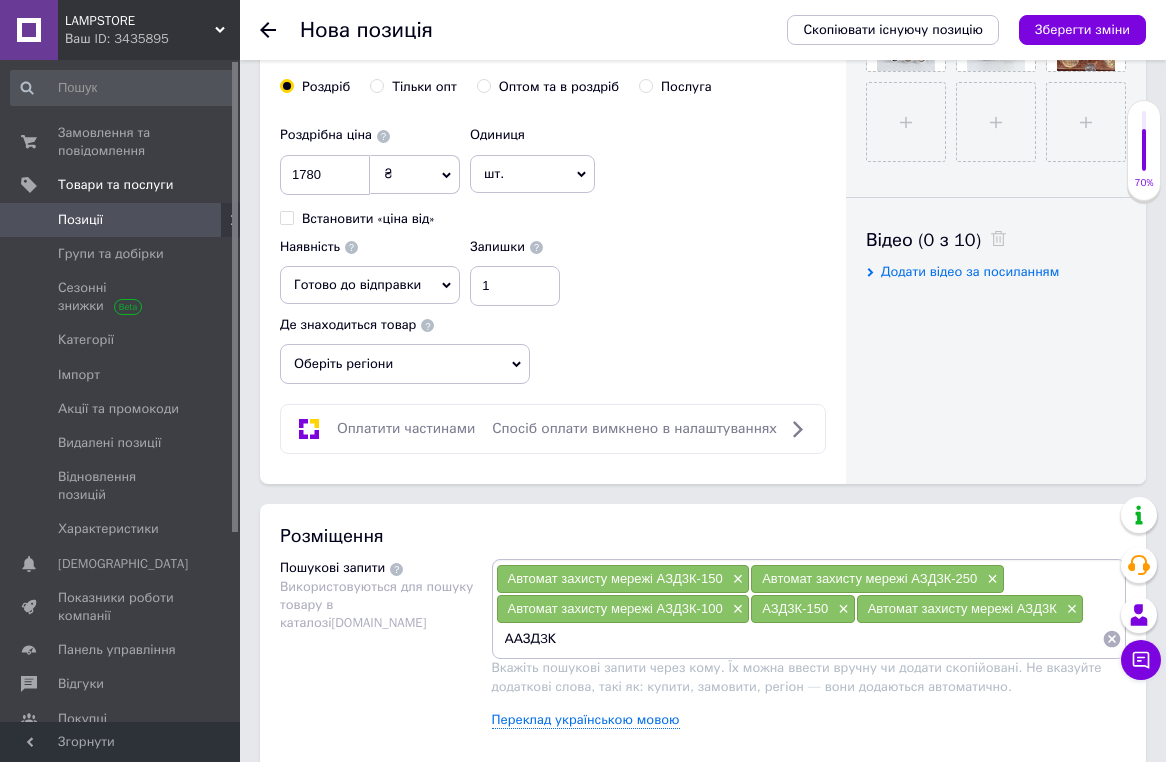 type on "АЗД3К" 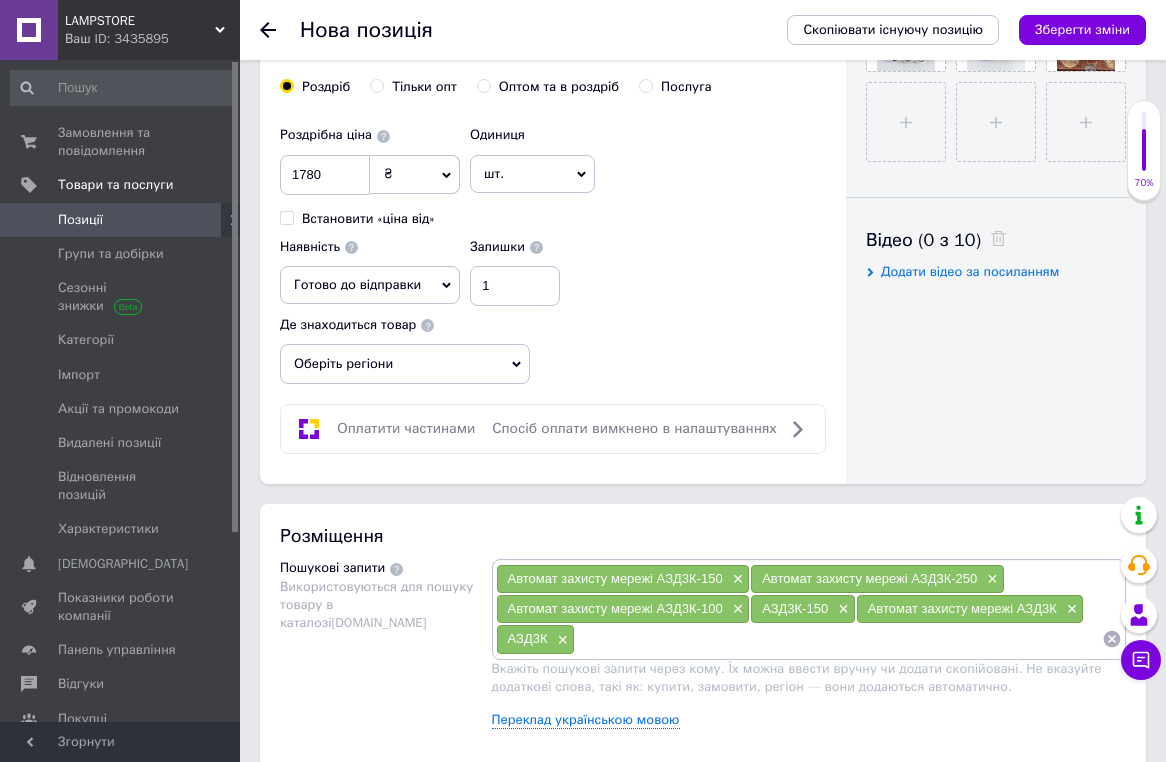 paste on "Автомат захисту мережі АЗД3К-150" 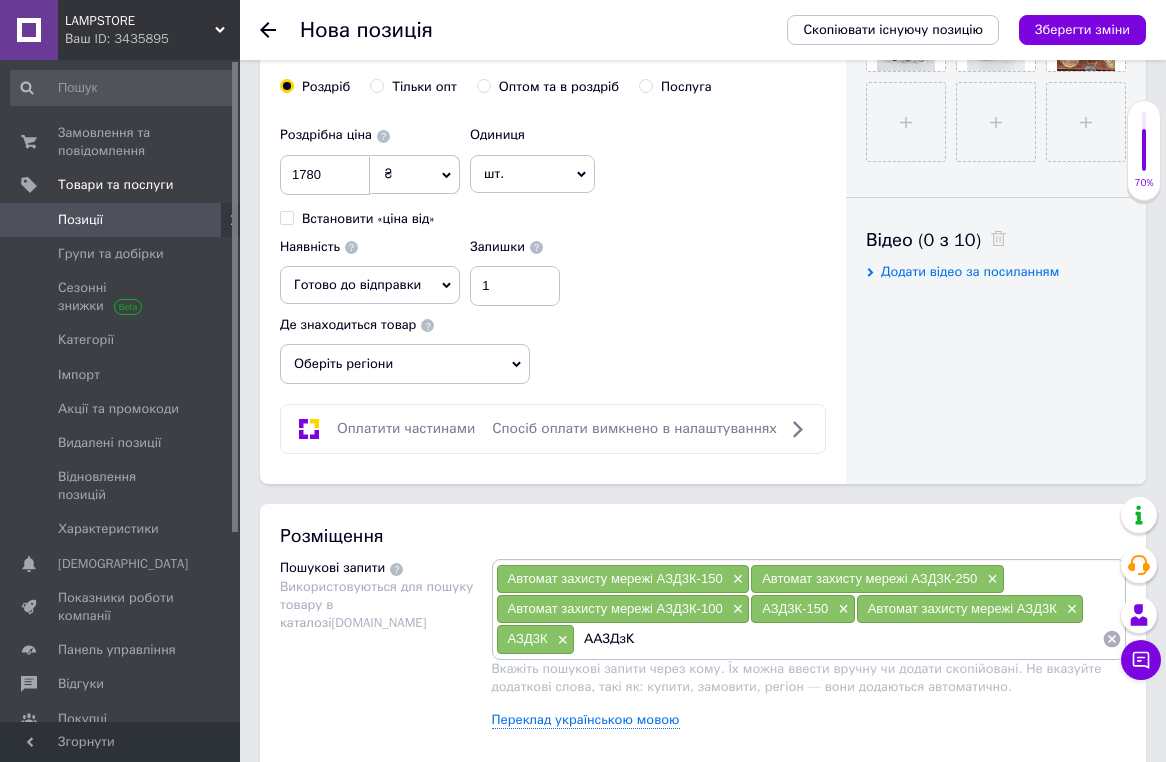 type on "АЗДзК" 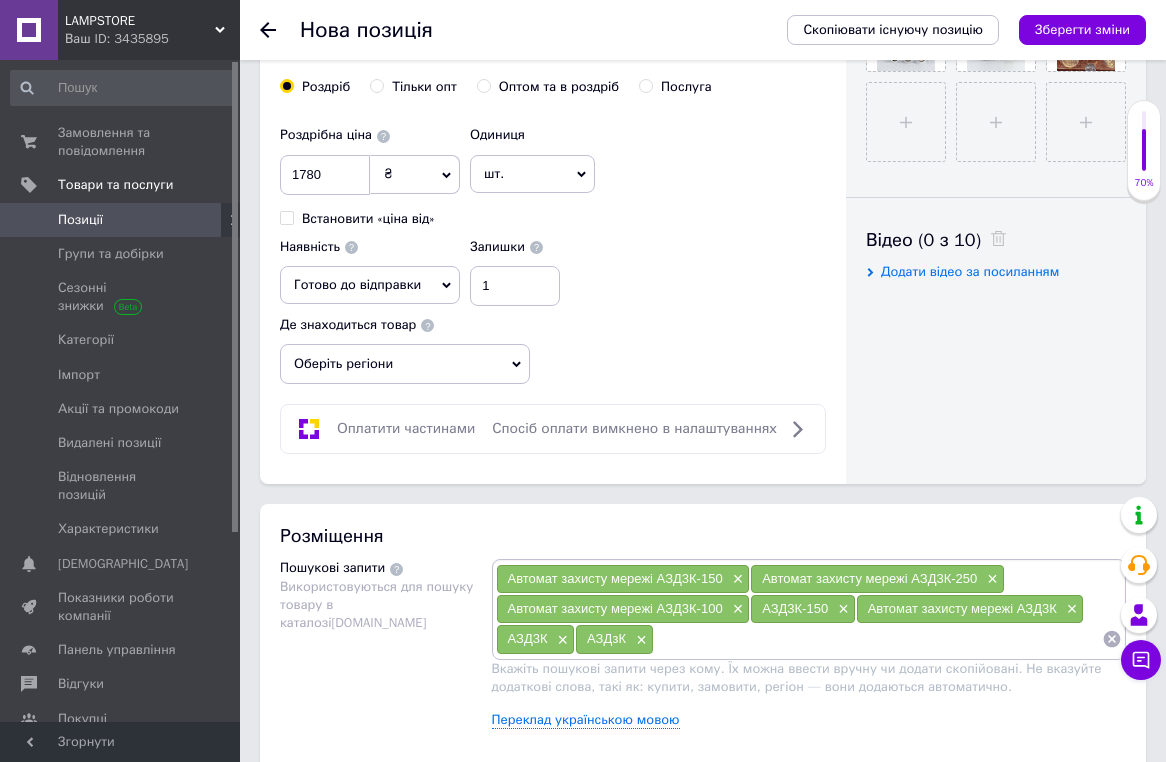 paste on "Автомат захисту мережі АЗД3К-150" 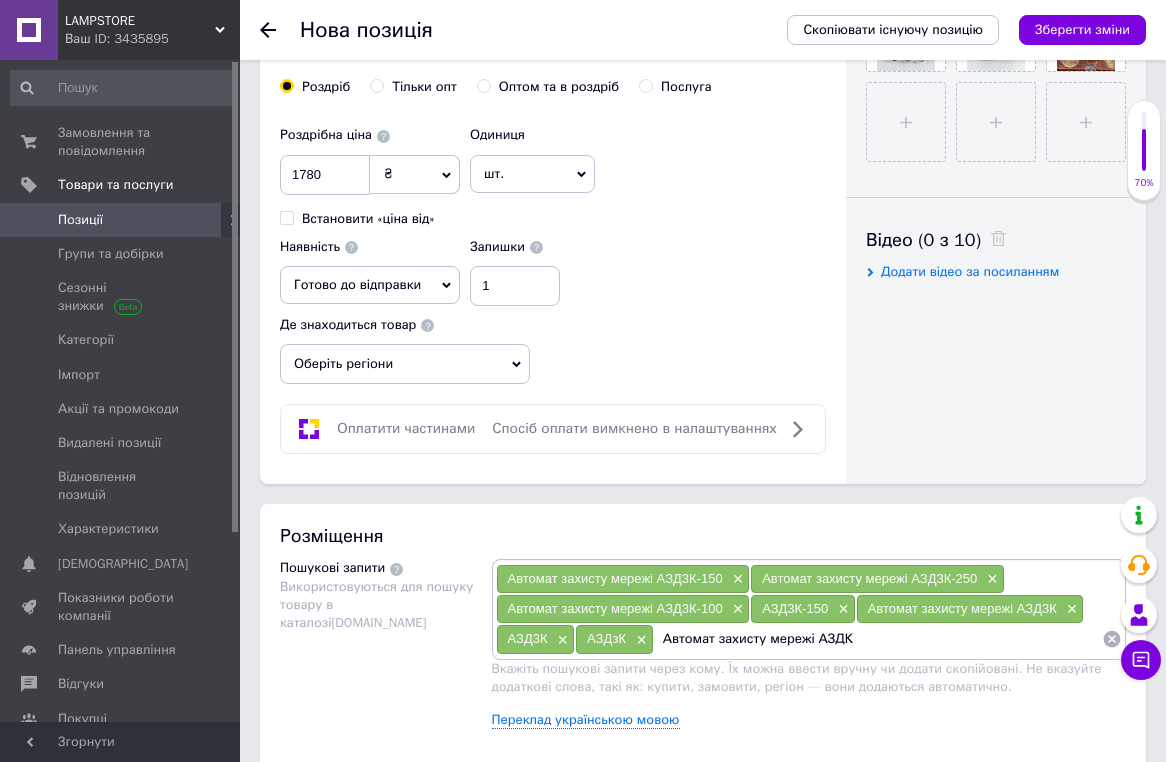 type on "Автомат захисту мережі АЗДЗК" 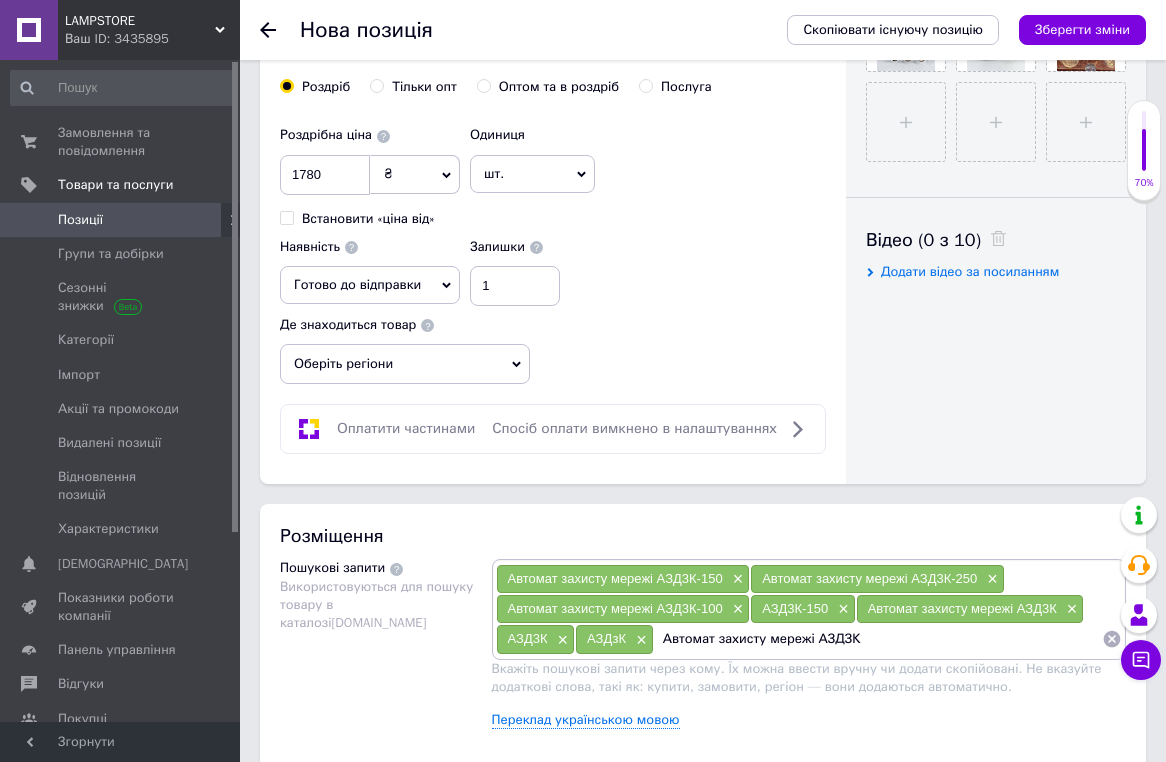 type 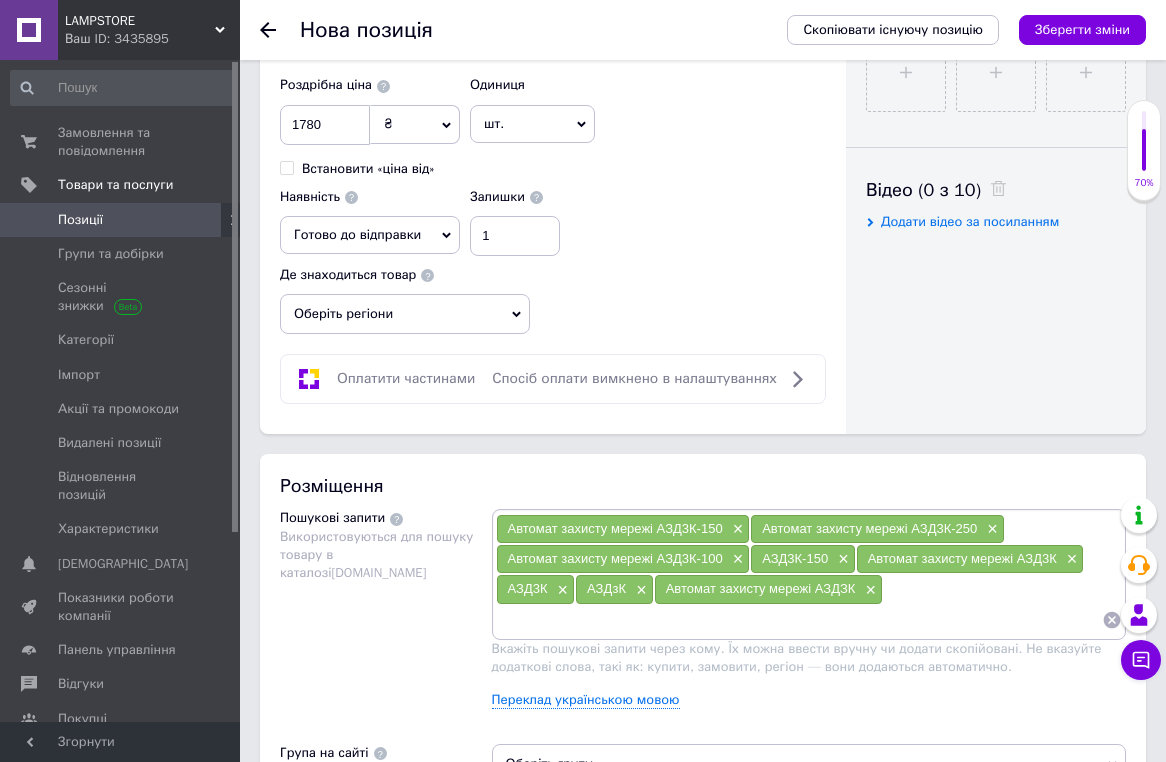 scroll, scrollTop: 1059, scrollLeft: 0, axis: vertical 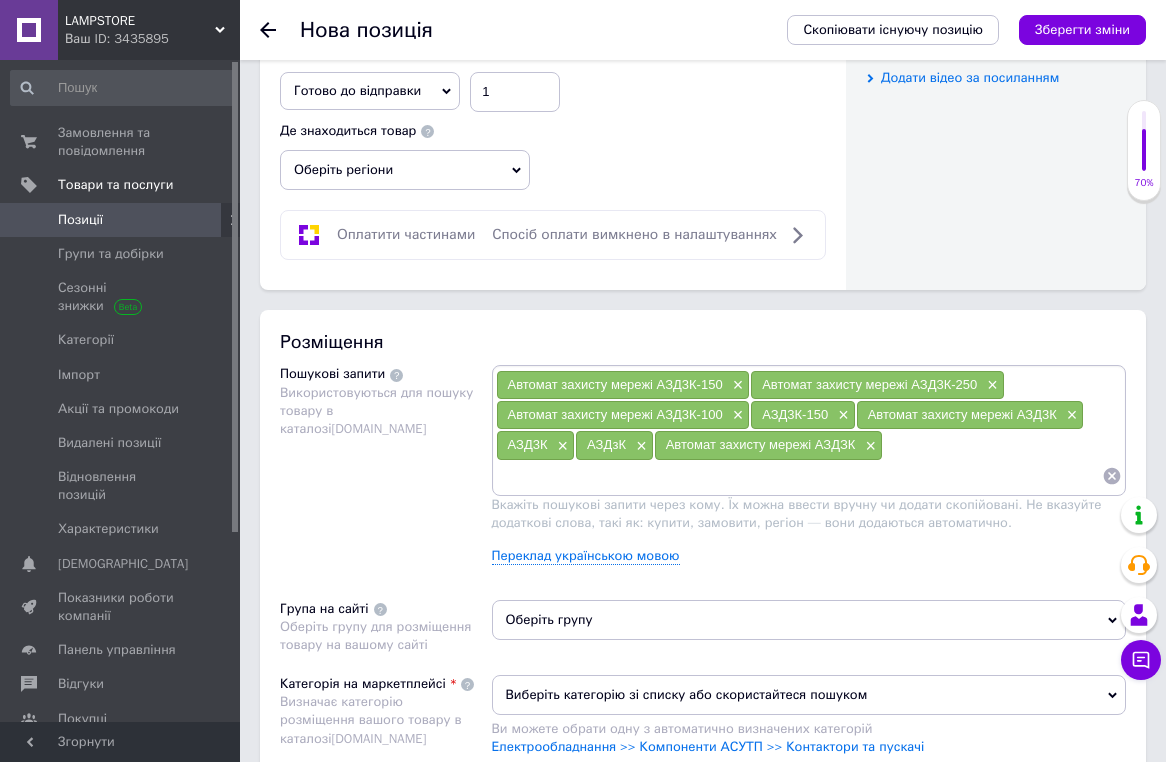 click on "Оберіть групу" at bounding box center (809, 620) 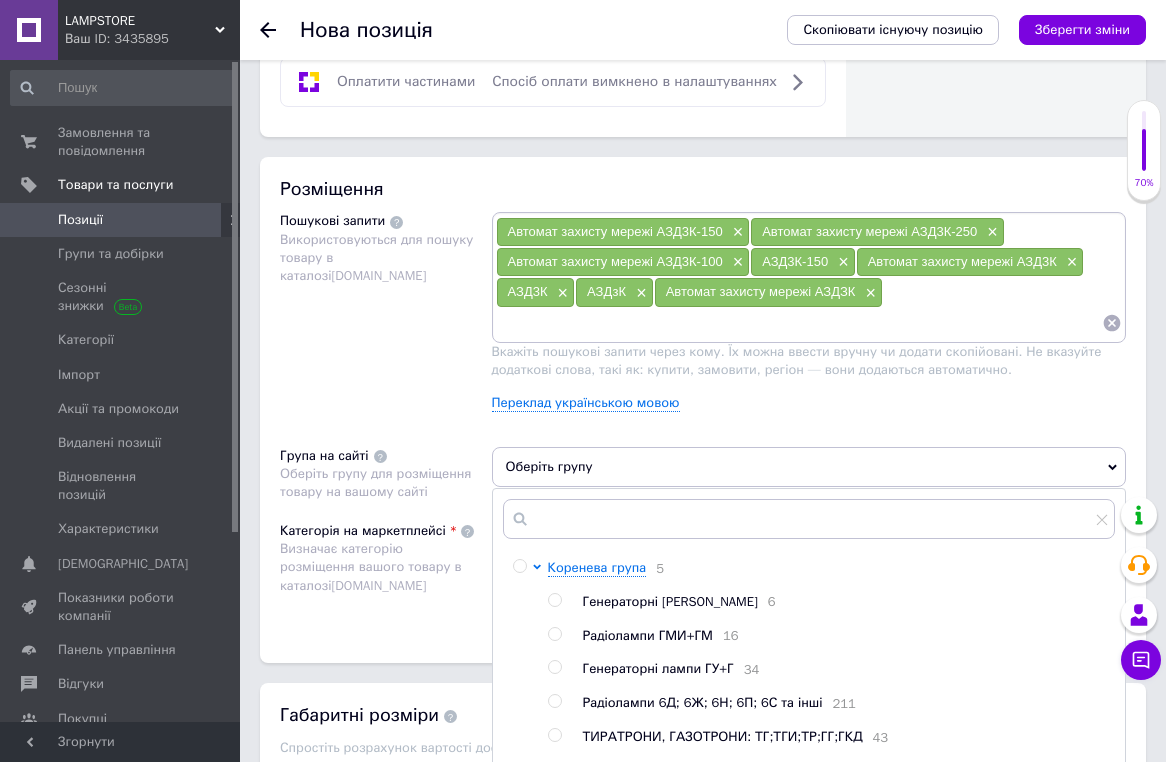 scroll, scrollTop: 1307, scrollLeft: 0, axis: vertical 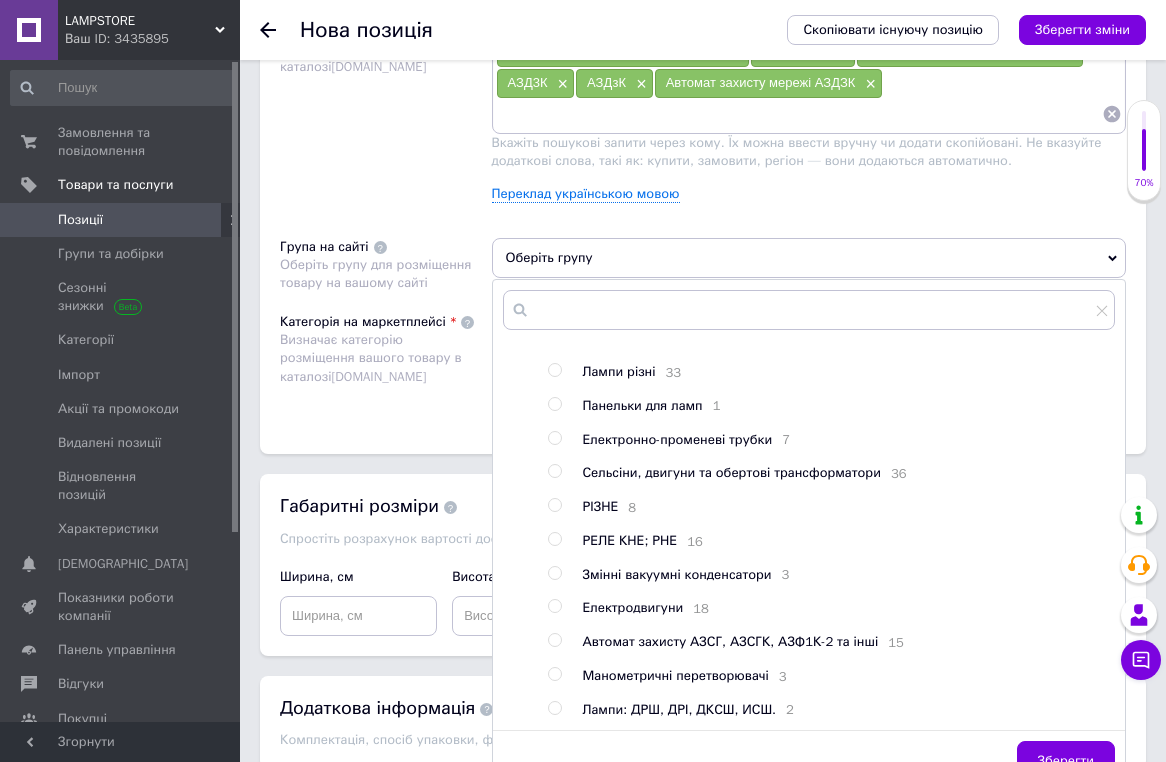 click on "Автомат захисту АЗСГ, АЗСГК, АЗФ1К-2 та інші" at bounding box center [731, 641] 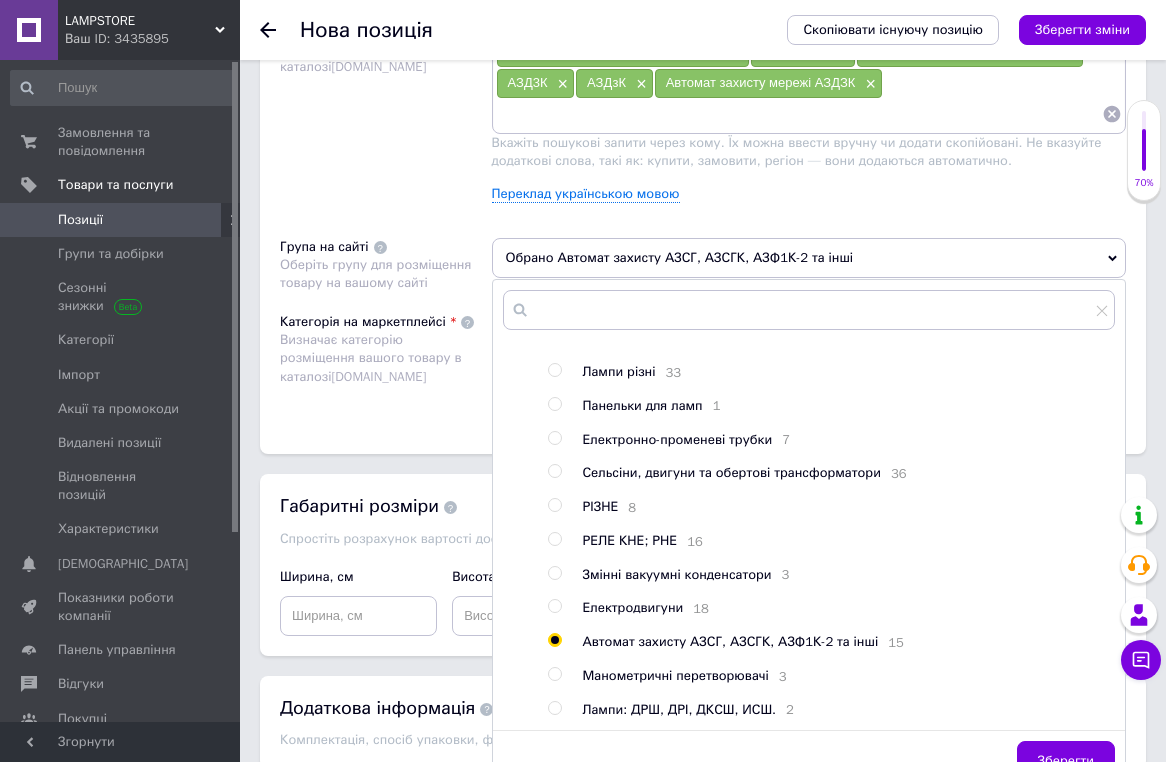 radio on "true" 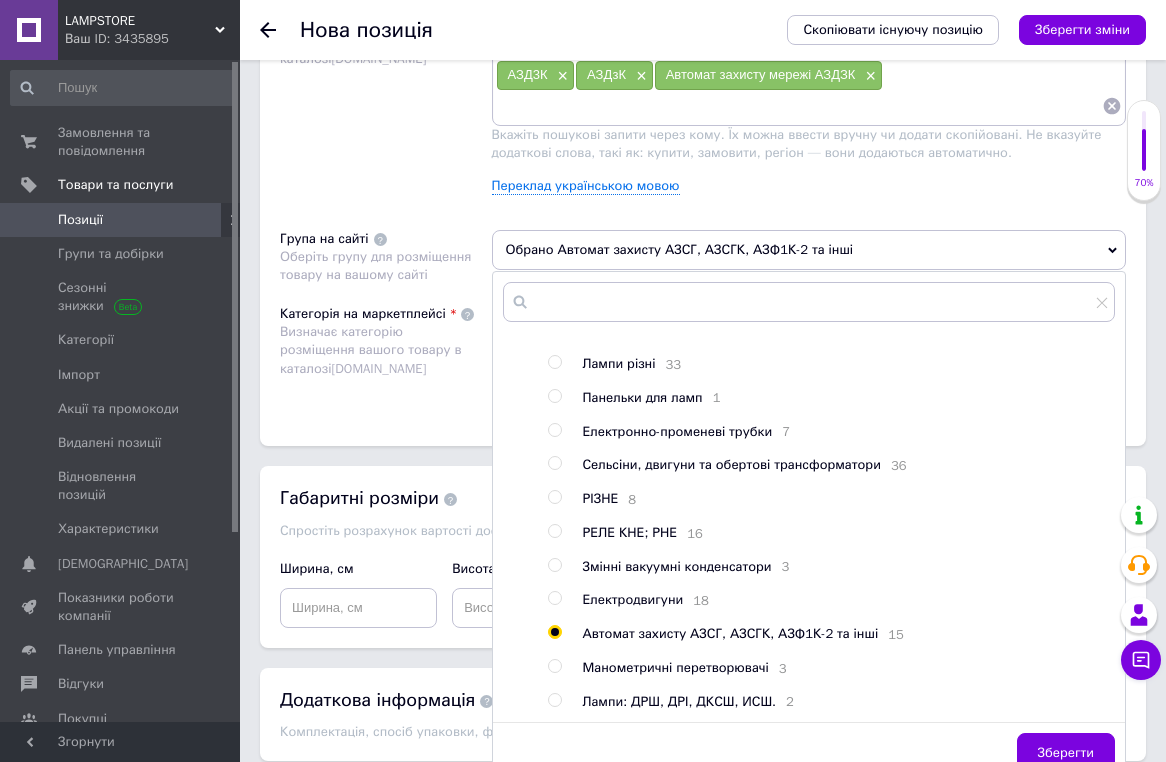 scroll, scrollTop: 1451, scrollLeft: 0, axis: vertical 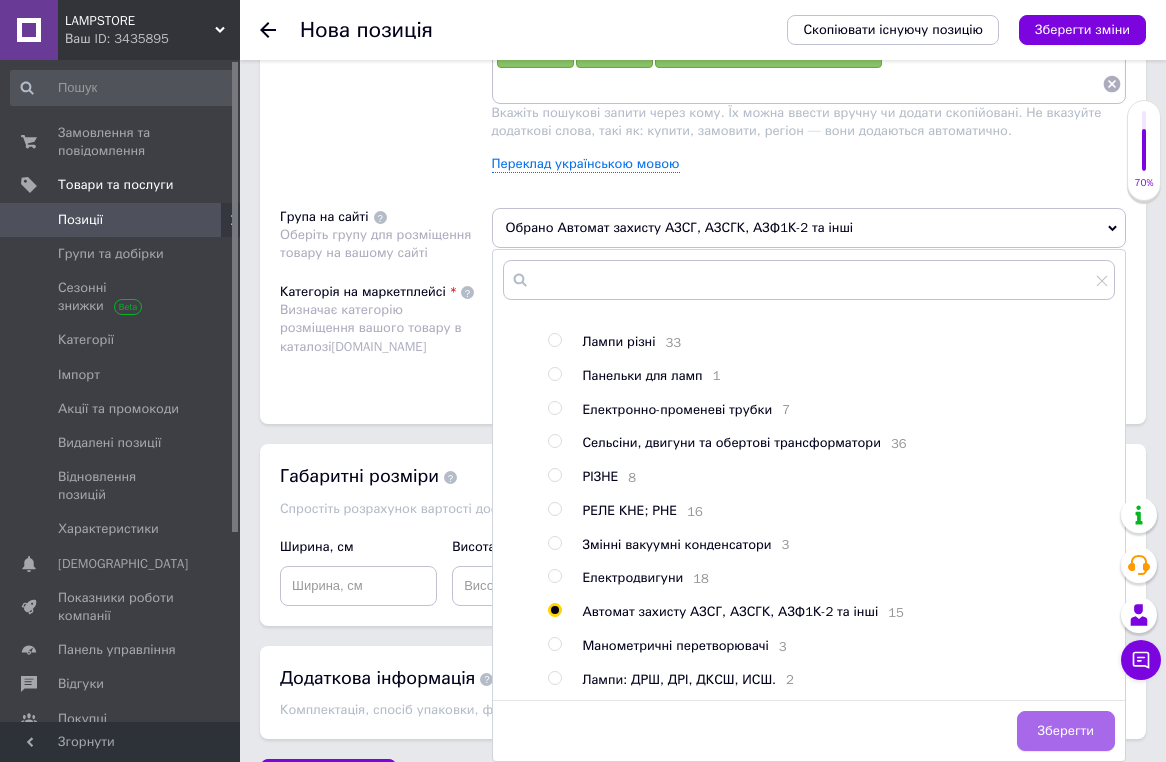 click on "Зберегти" at bounding box center [1066, 731] 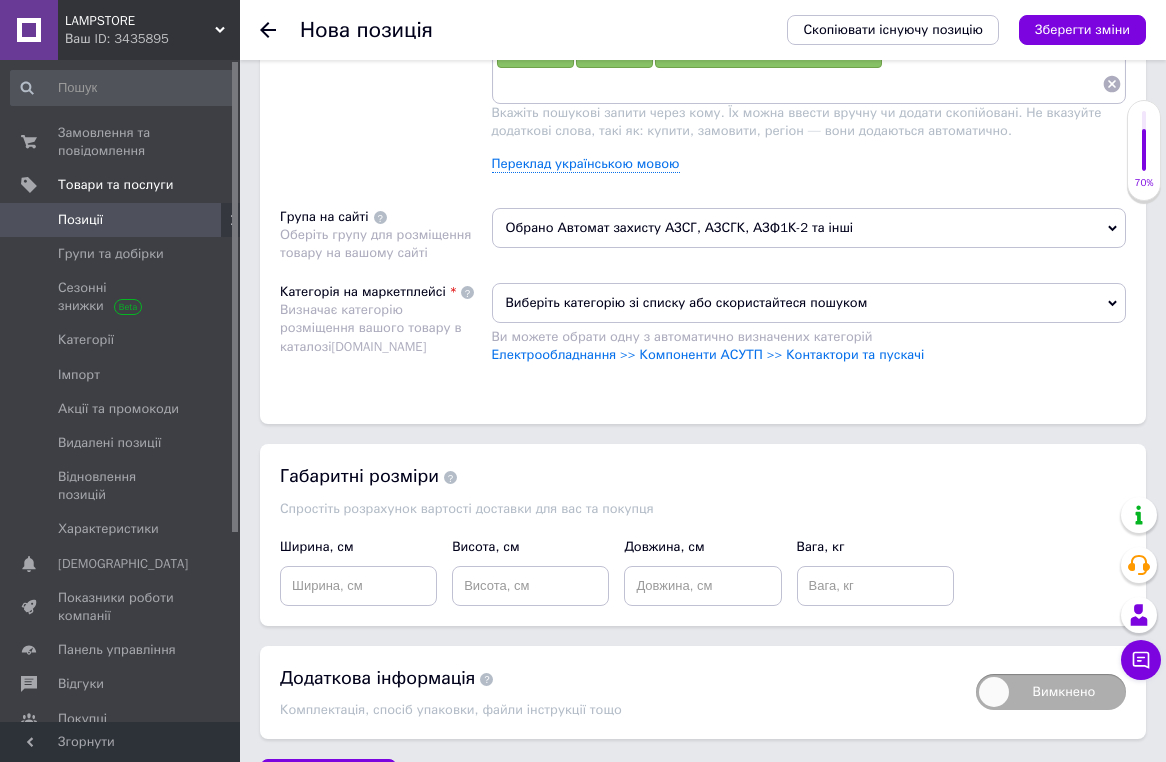click on "Виберіть категорію зі списку або скористайтеся пошуком" at bounding box center (809, 303) 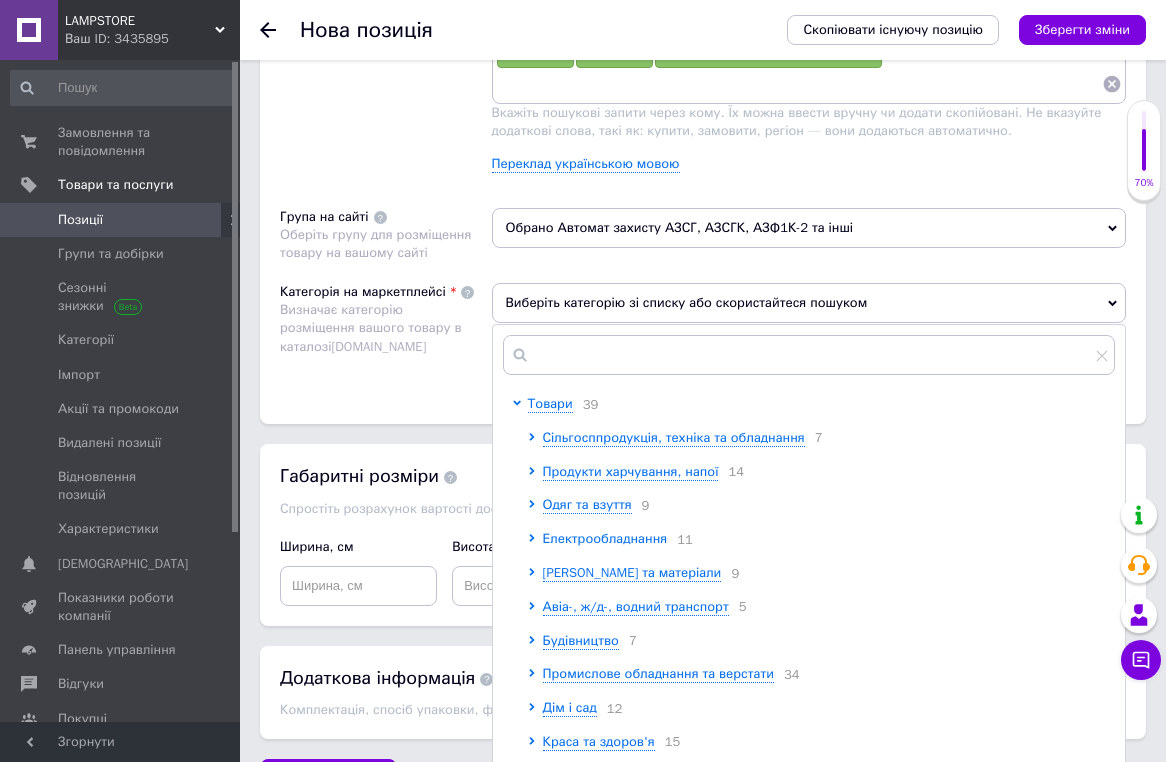 click on "Електрообладнання" at bounding box center (605, 538) 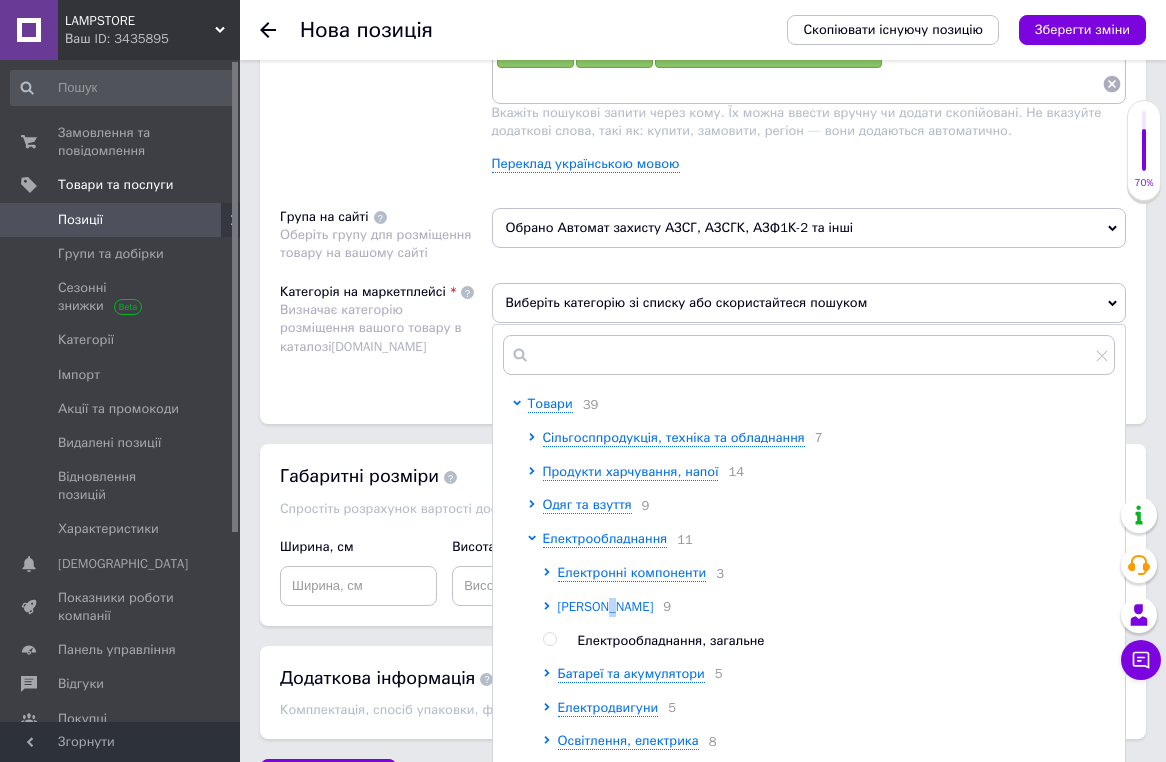 click on "Компоненти АСУТП" at bounding box center (606, 606) 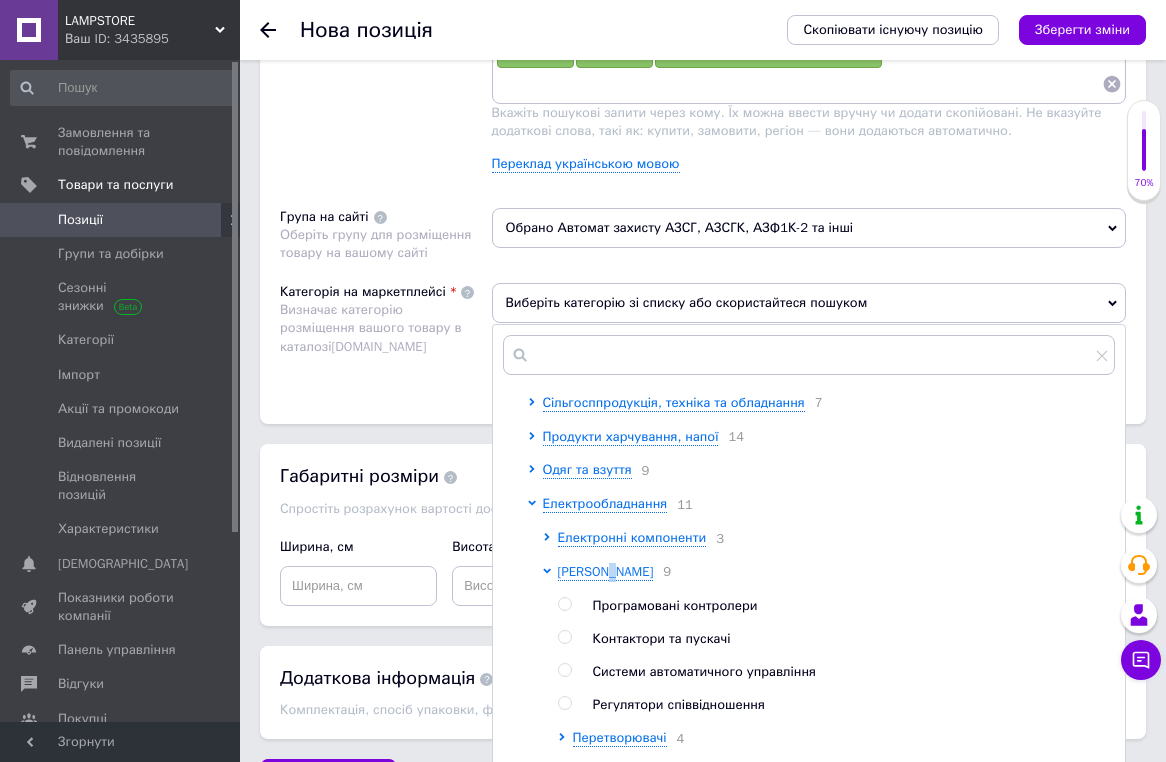 scroll, scrollTop: 50, scrollLeft: 0, axis: vertical 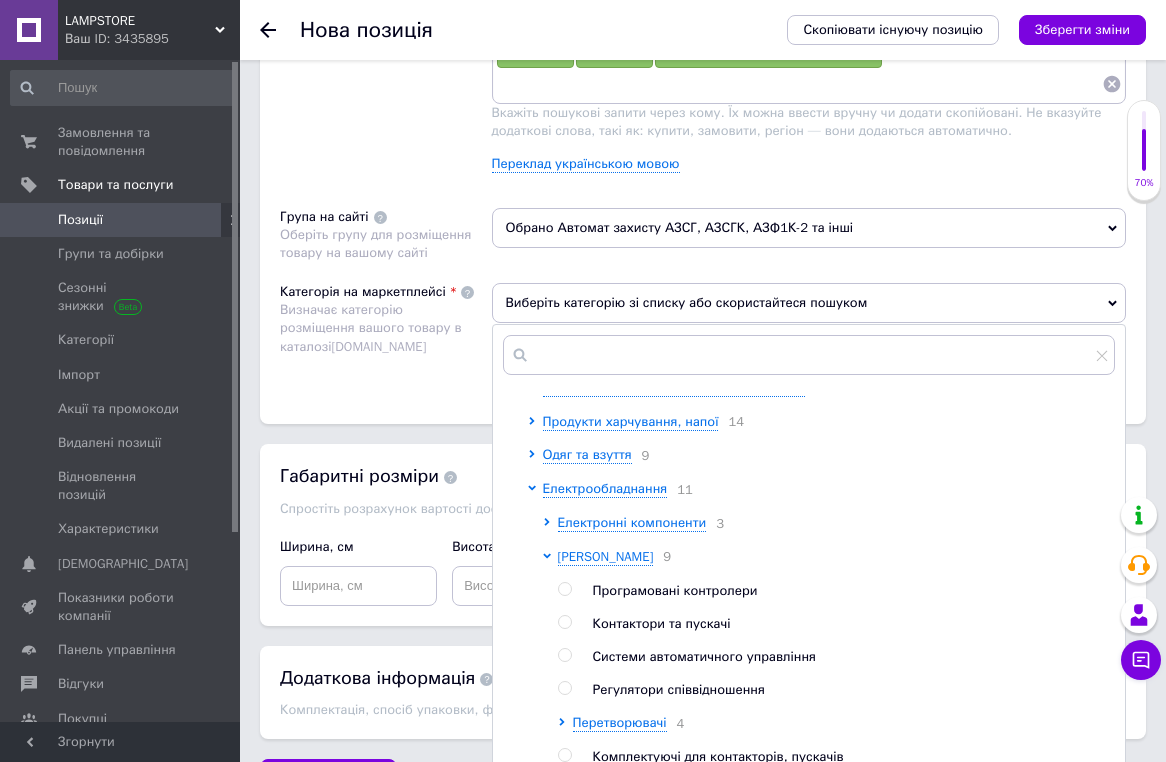 click on "Контактори та пускачі" at bounding box center (662, 623) 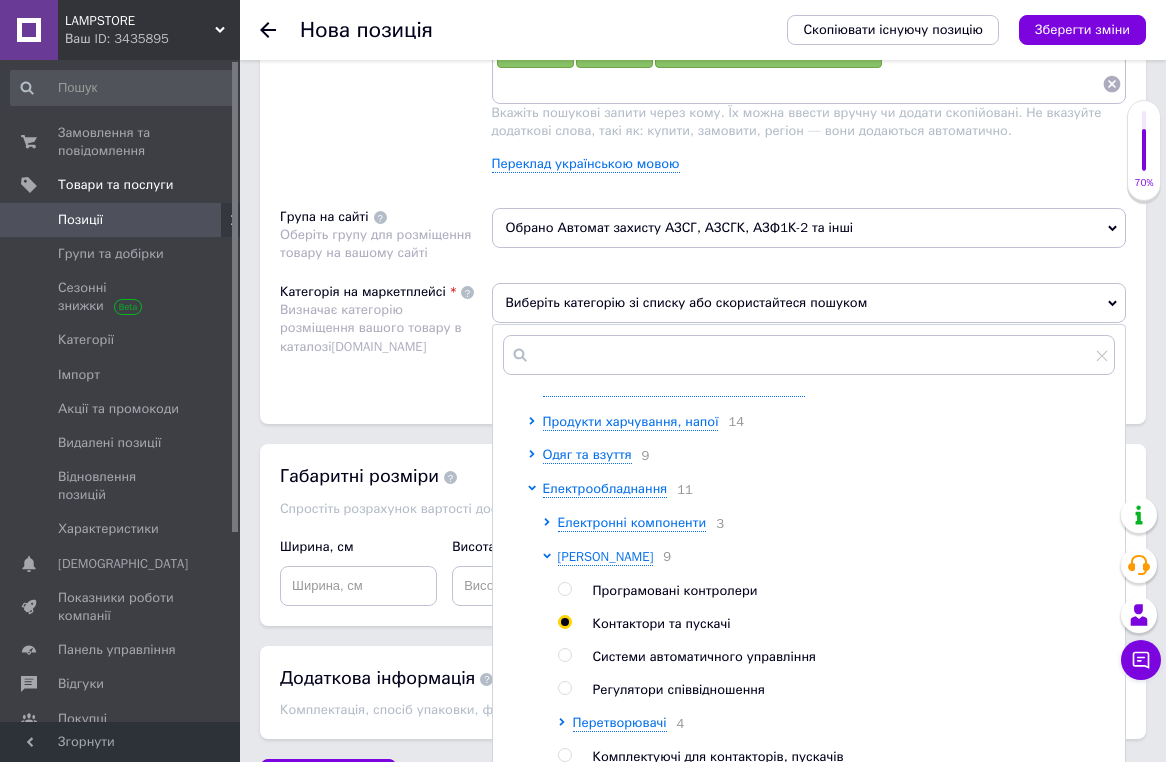radio on "true" 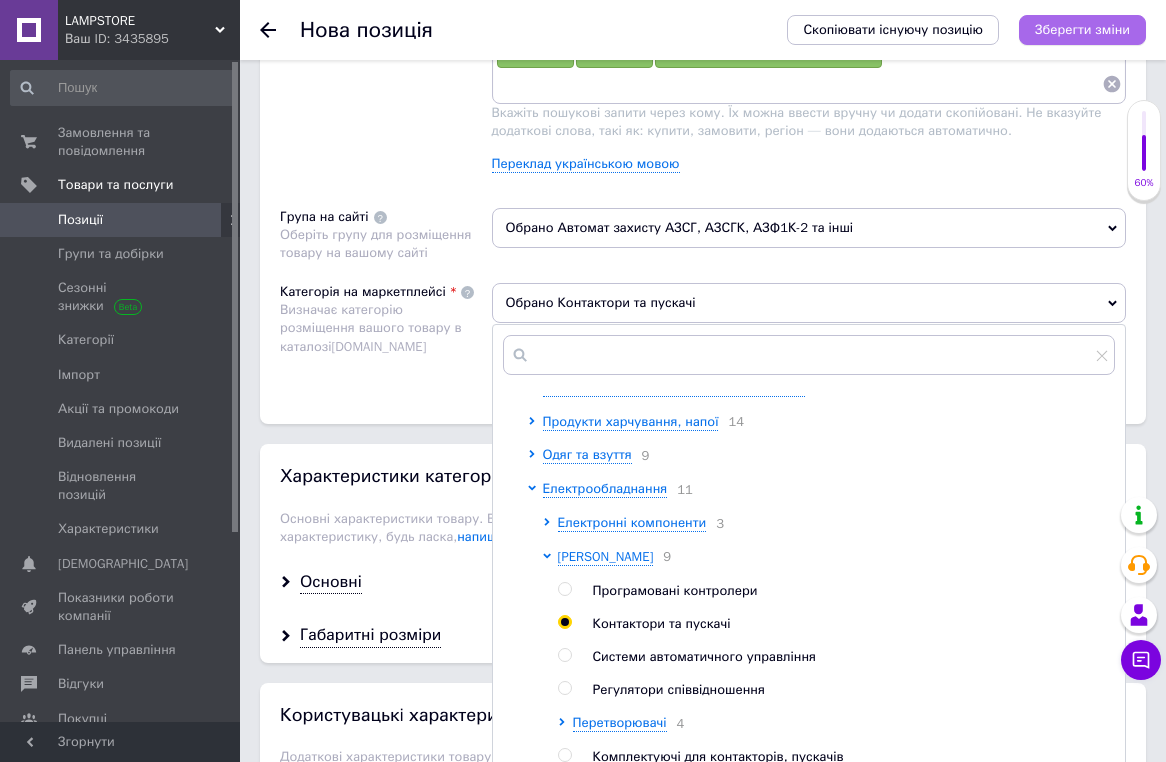 click on "Зберегти зміни" at bounding box center [1082, 29] 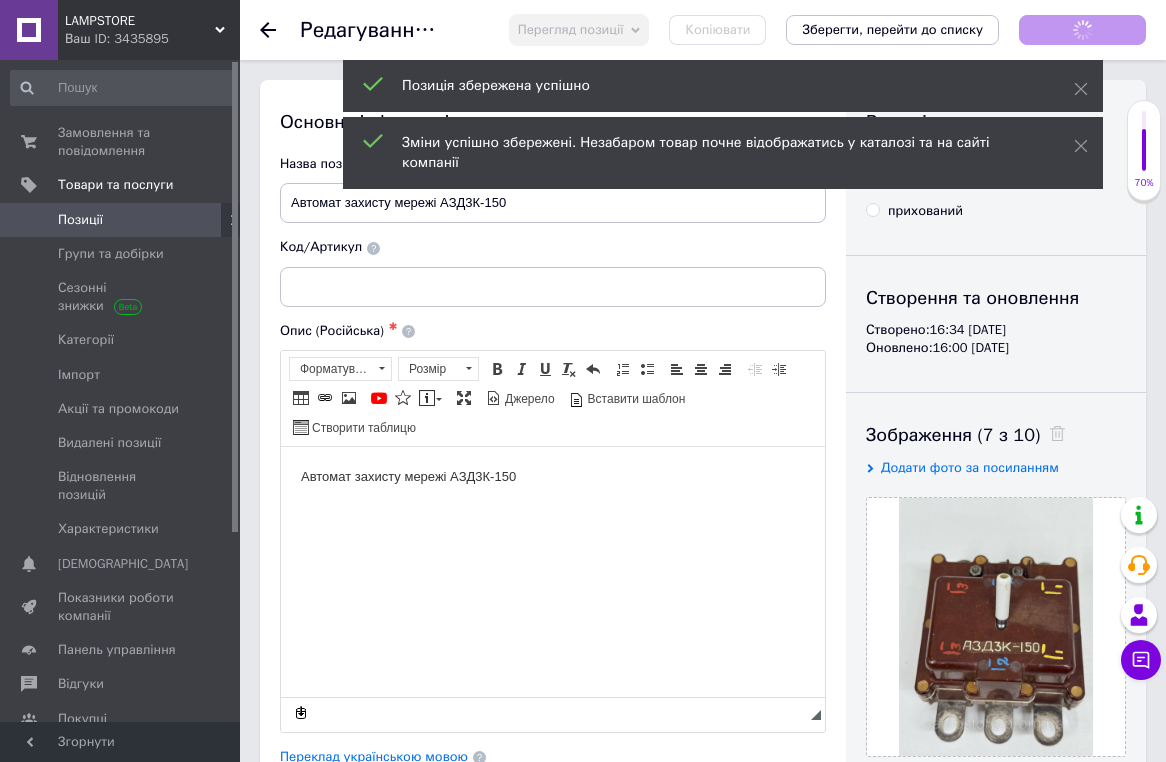 scroll, scrollTop: 0, scrollLeft: 0, axis: both 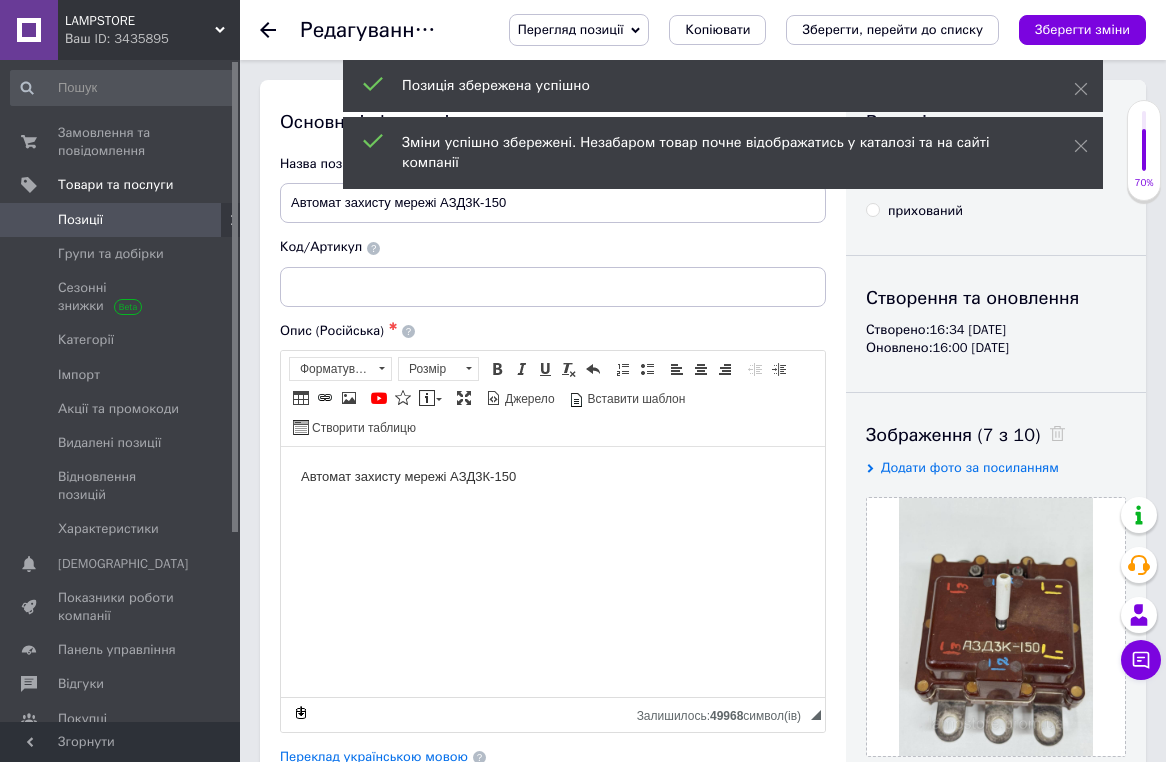 click on "Зберегти зміни" at bounding box center (1082, 29) 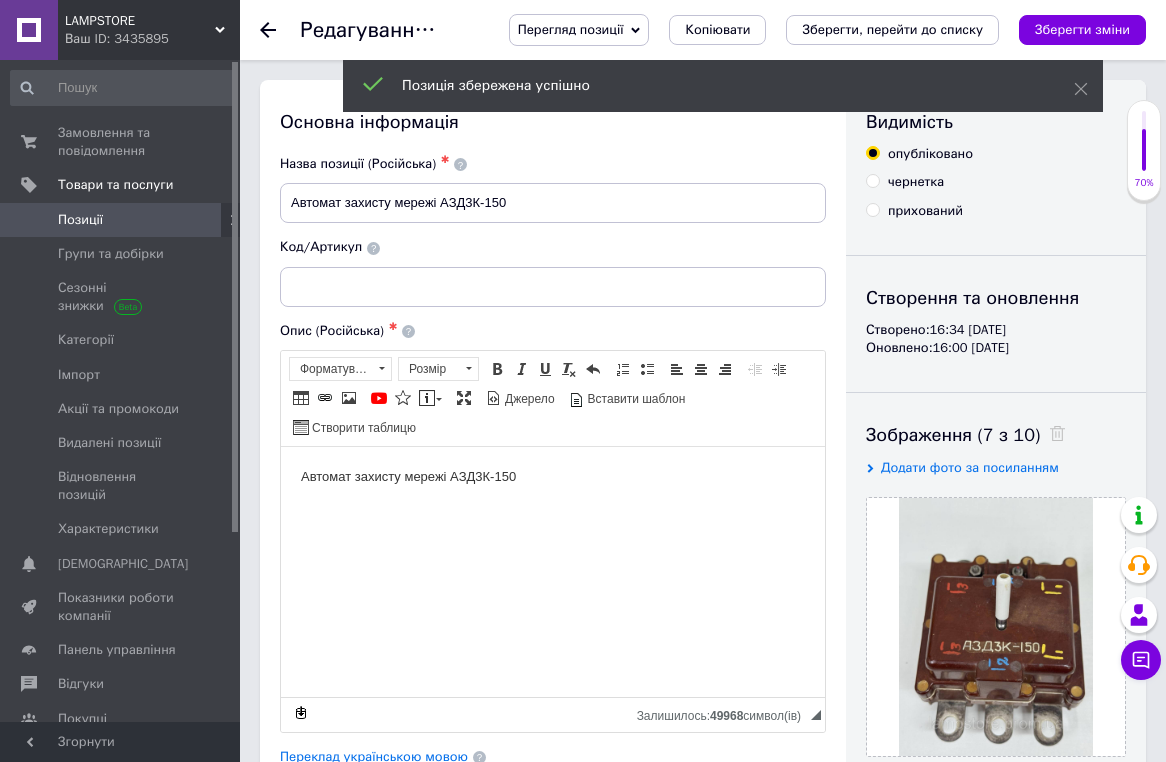 click on "Позиції" at bounding box center [121, 220] 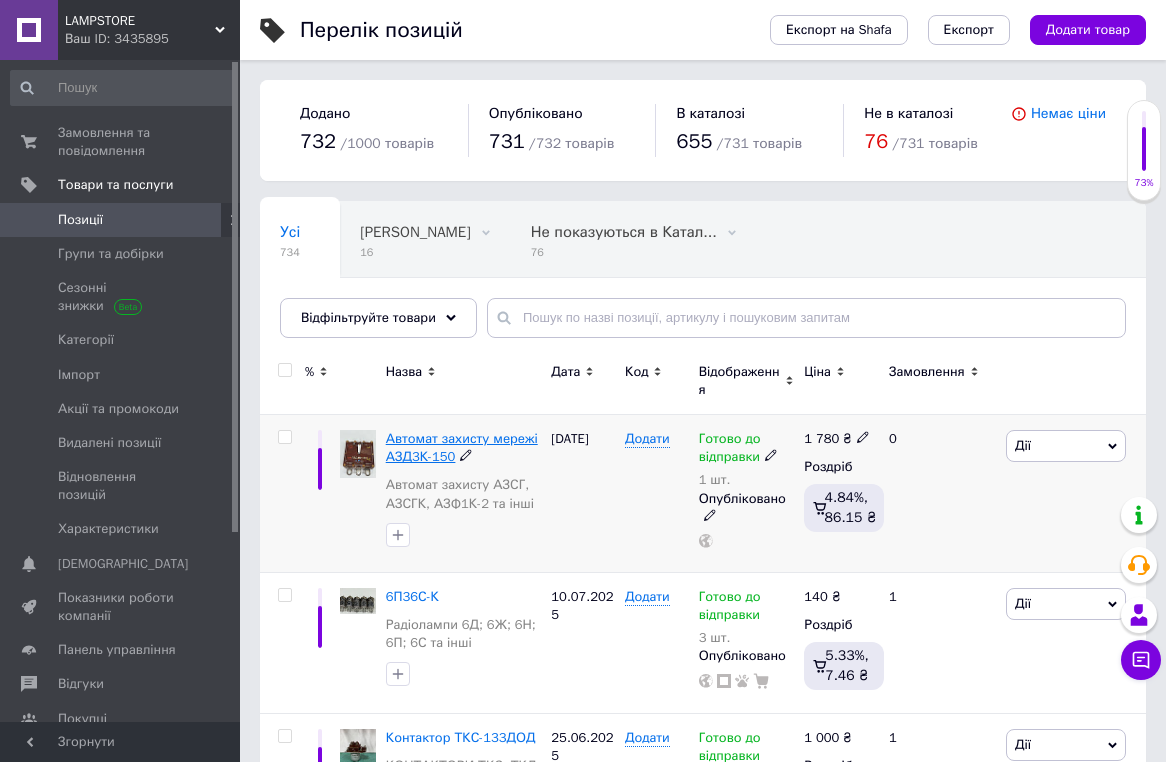 click on "Автомат захисту мережі АЗД3К-150" at bounding box center (462, 447) 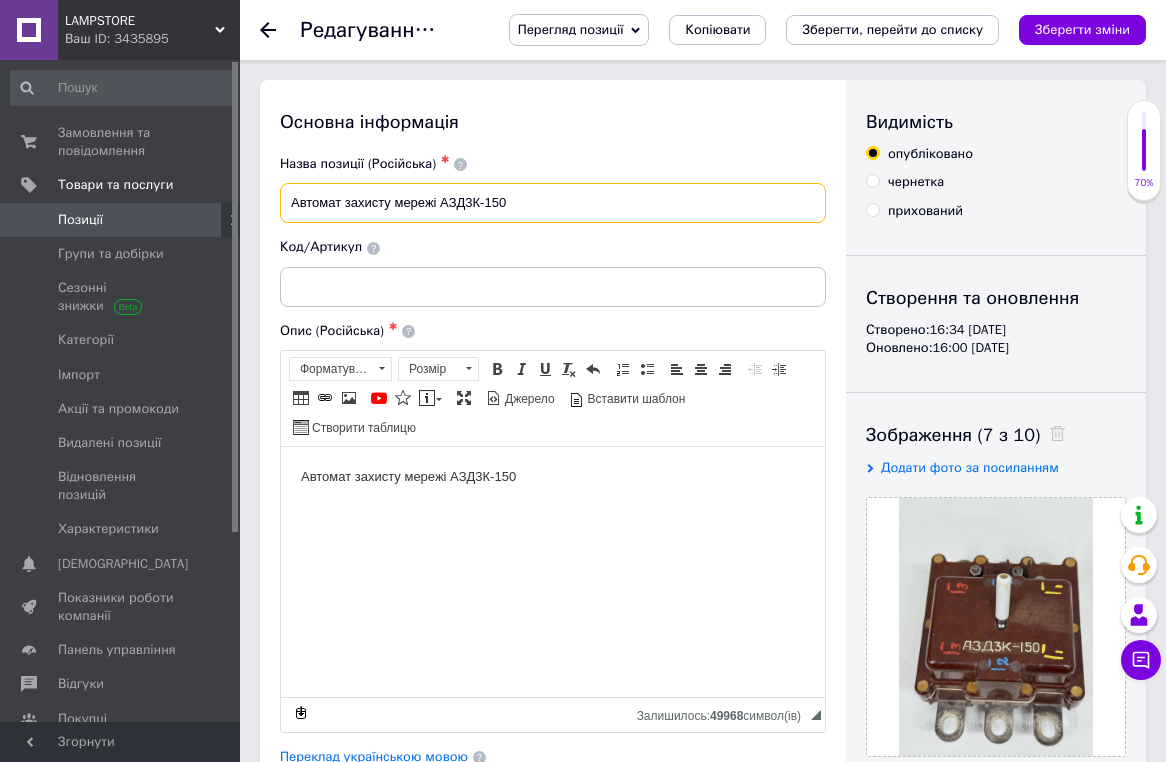 drag, startPoint x: 498, startPoint y: 198, endPoint x: 291, endPoint y: 188, distance: 207.24141 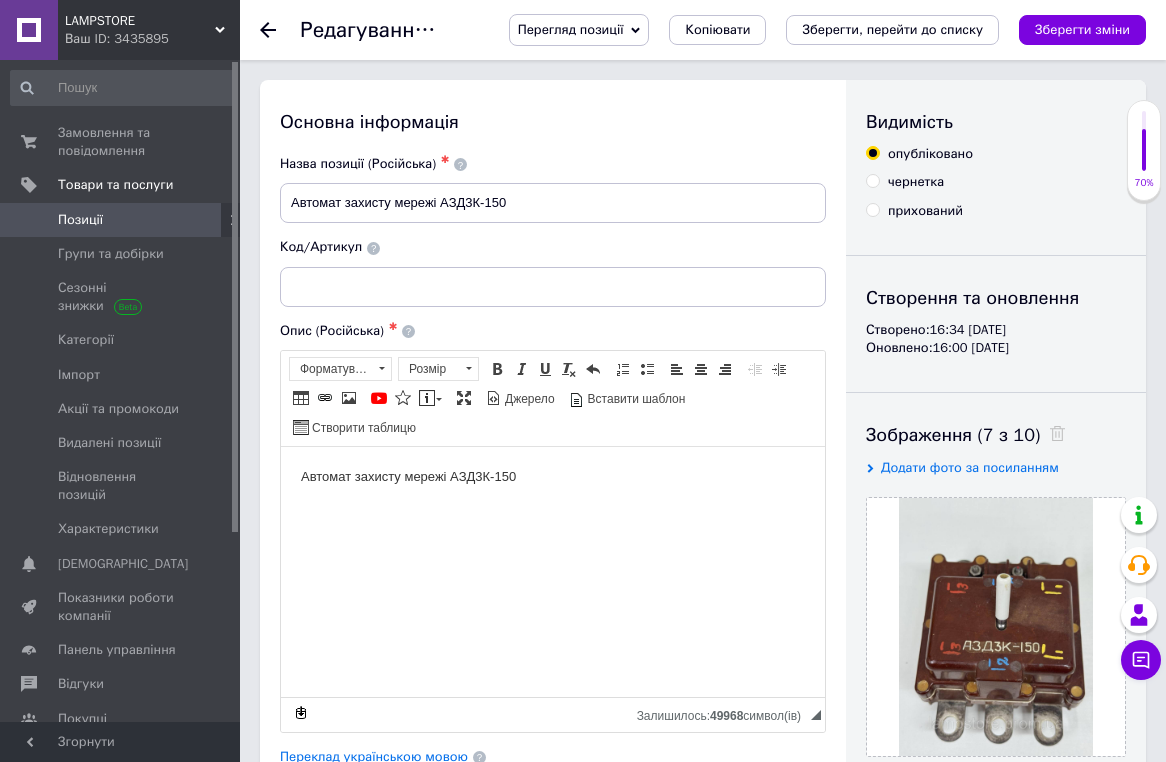 click on "Позиції" at bounding box center [80, 220] 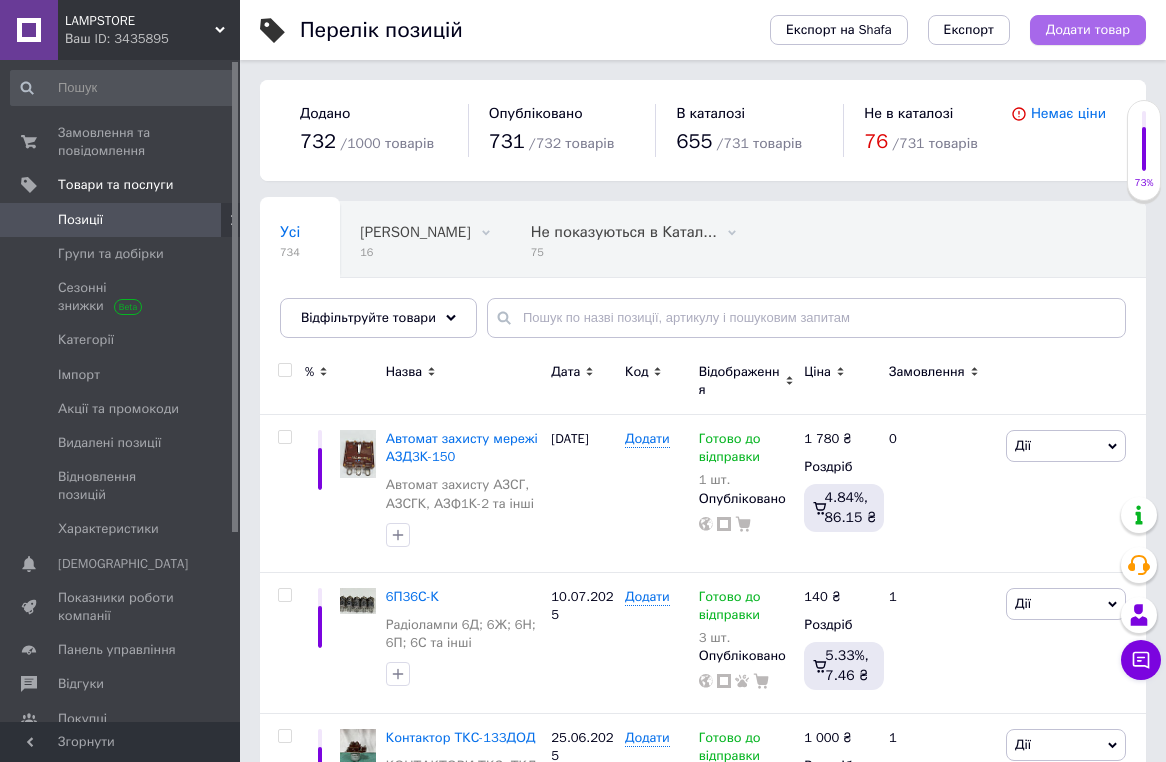 click on "Додати товар" at bounding box center [1088, 30] 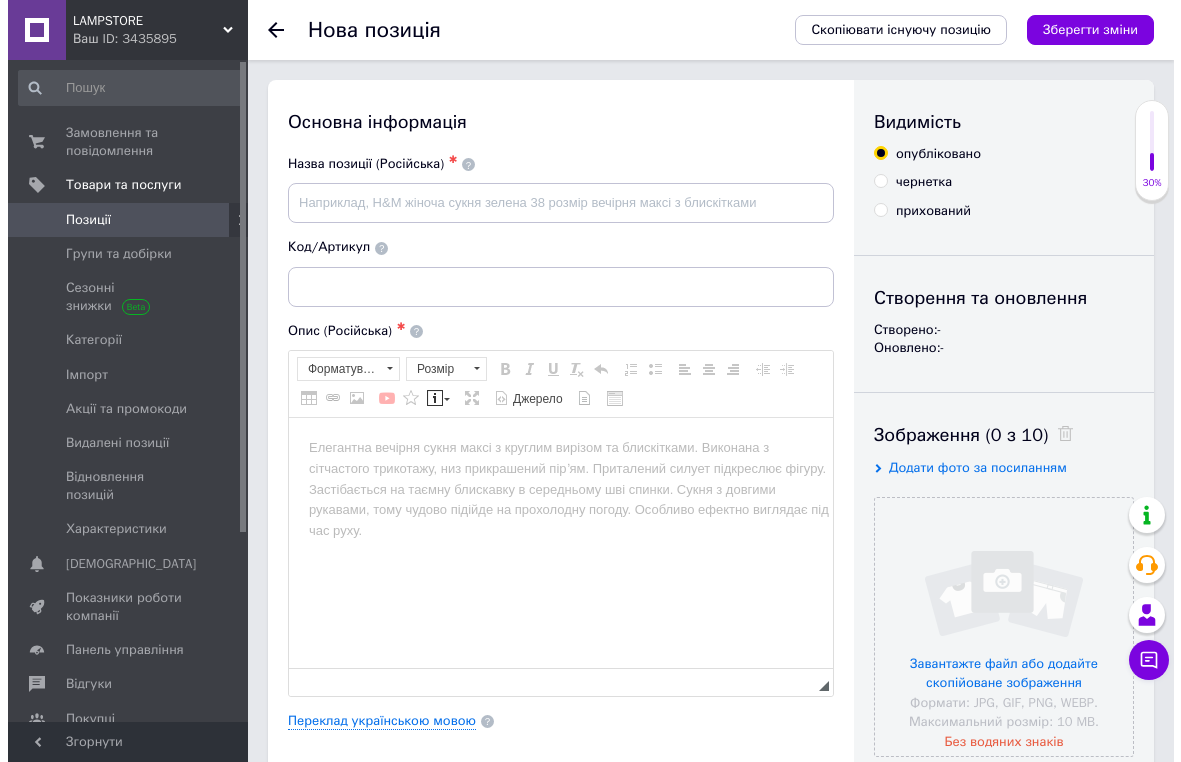 scroll, scrollTop: 0, scrollLeft: 0, axis: both 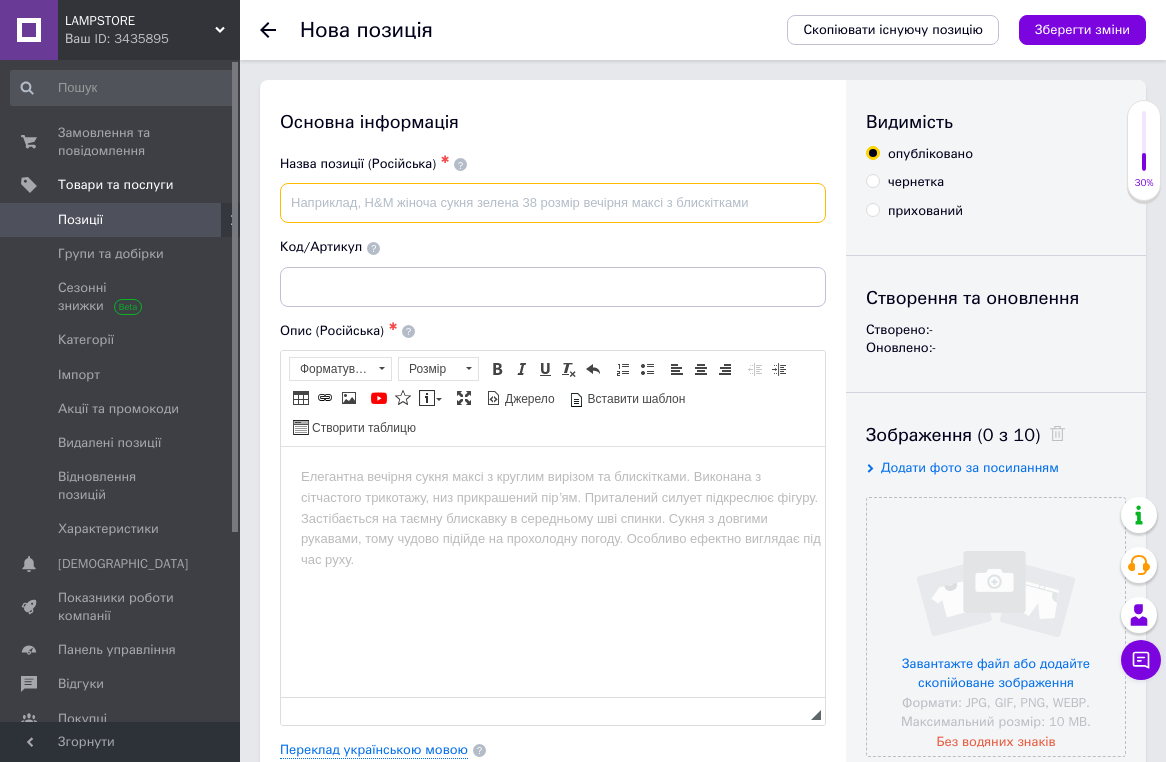 click at bounding box center [553, 203] 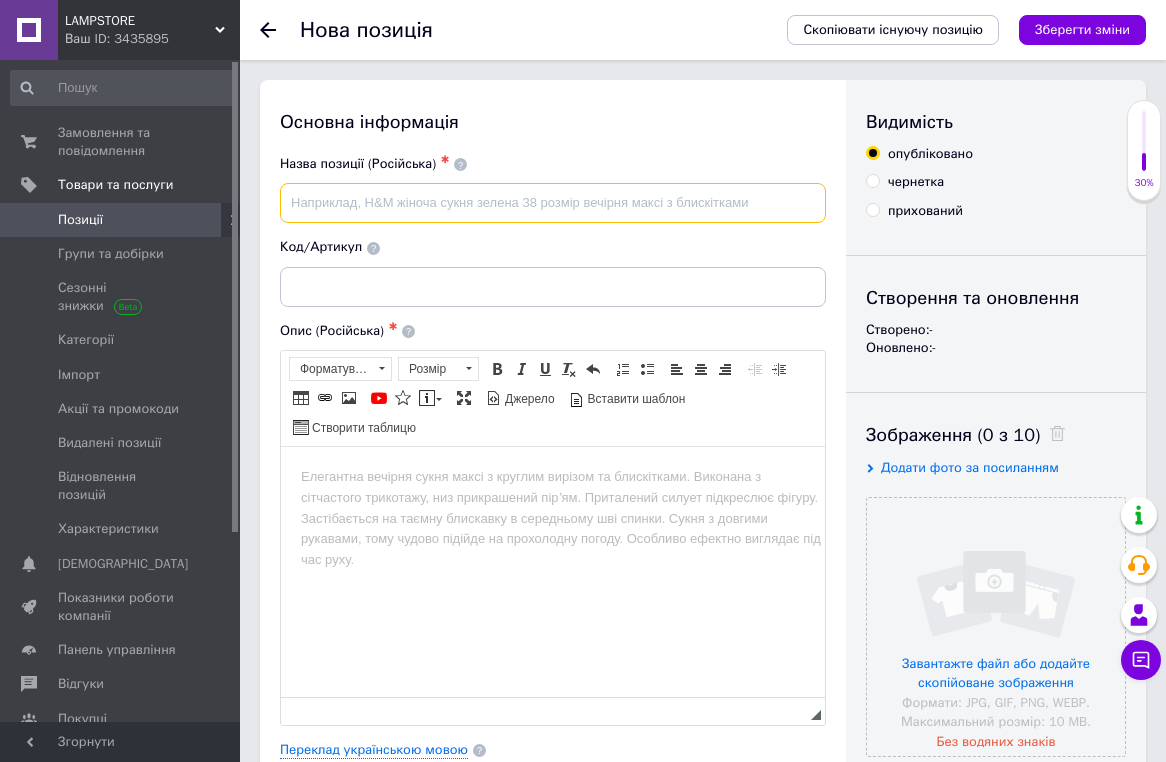 paste on "Автомат захисту мережі АЗД3К-150" 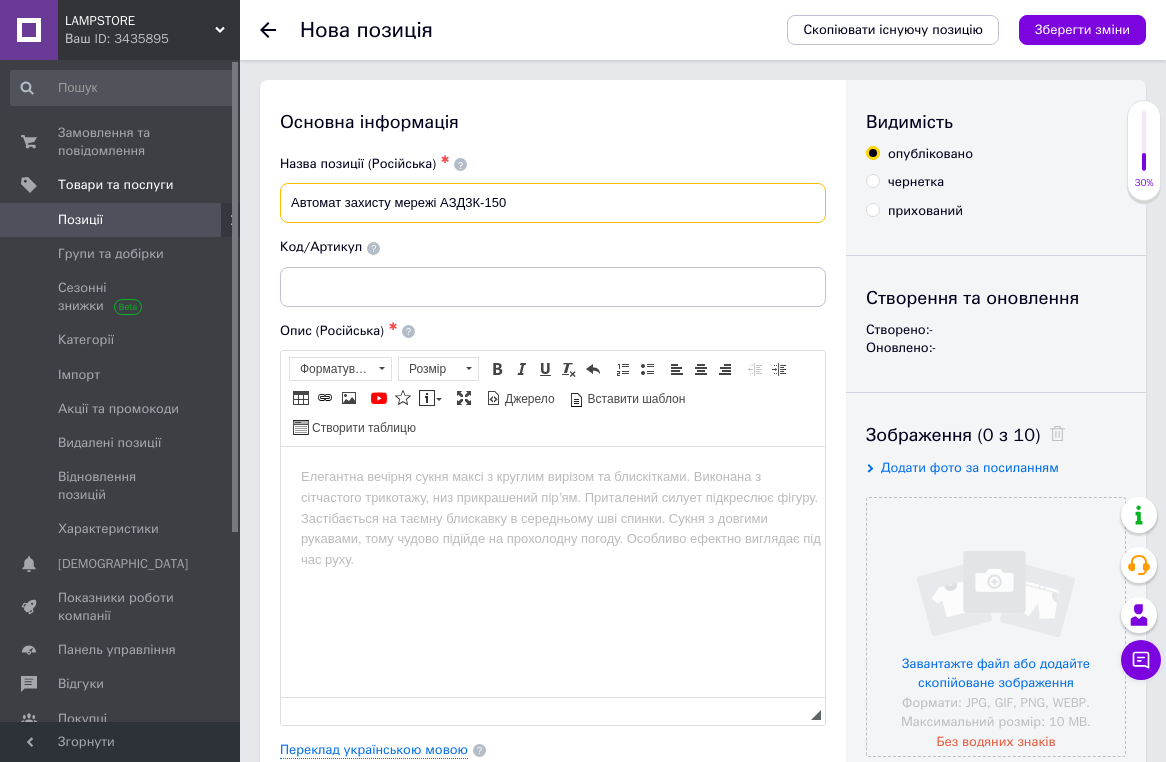 drag, startPoint x: 459, startPoint y: 198, endPoint x: 470, endPoint y: 196, distance: 11.18034 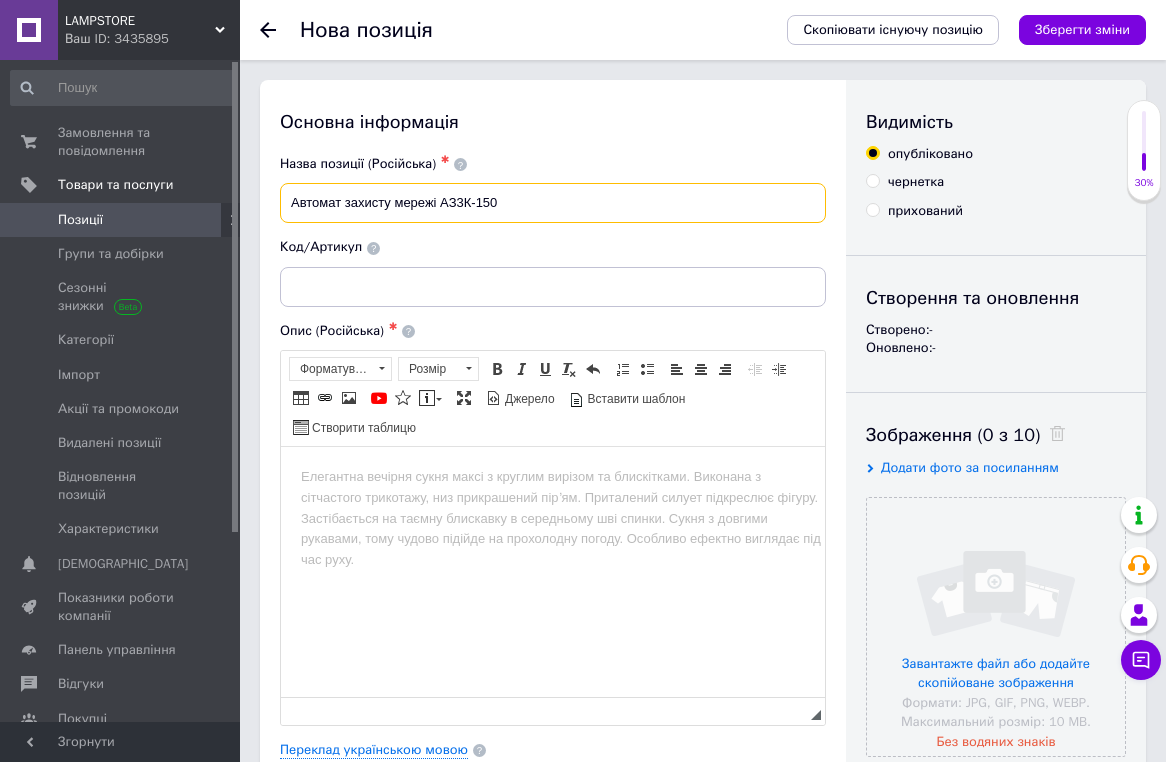 drag, startPoint x: 488, startPoint y: 197, endPoint x: 534, endPoint y: 191, distance: 46.389652 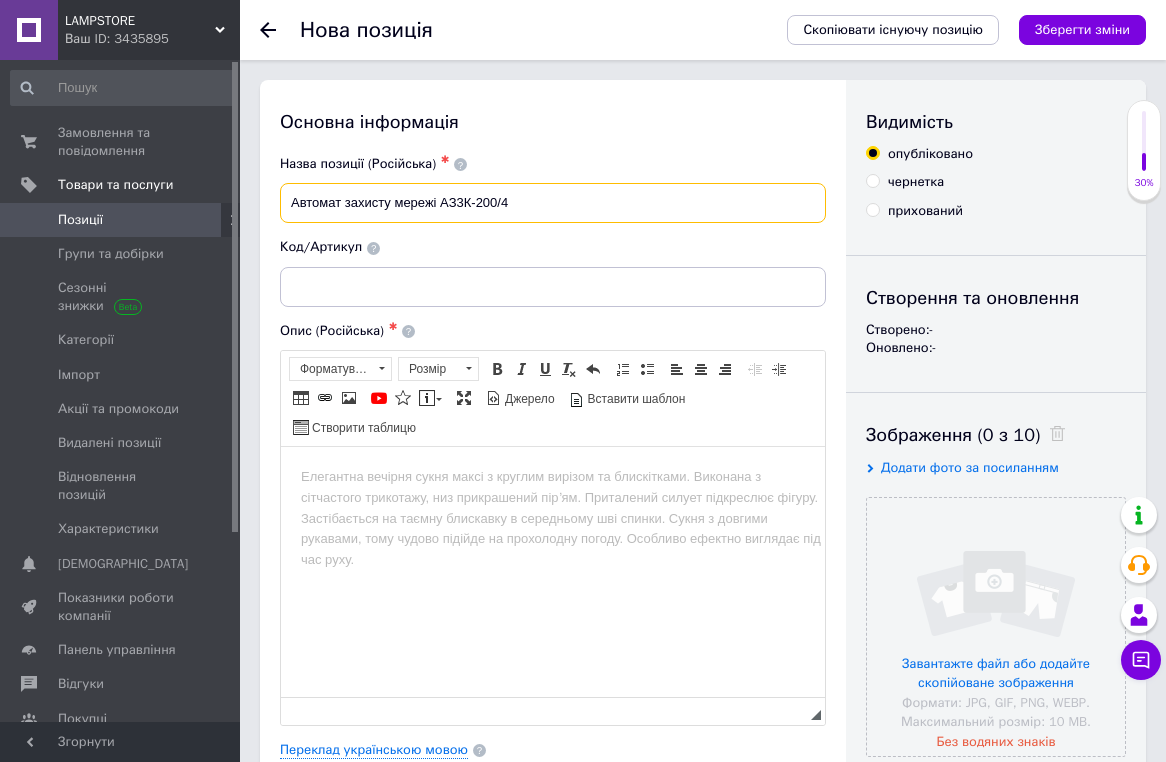 drag, startPoint x: 525, startPoint y: 205, endPoint x: 317, endPoint y: 193, distance: 208.34587 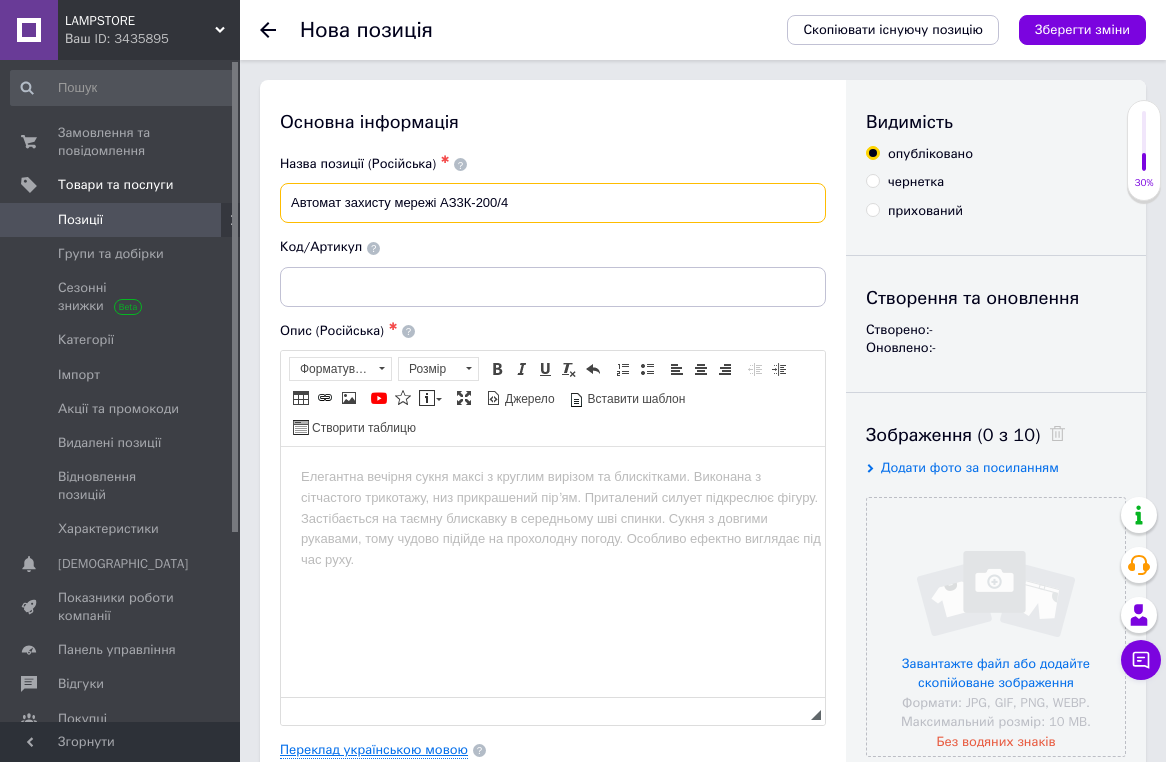 type on "Автомат захисту мережі АЗ3К-200/4" 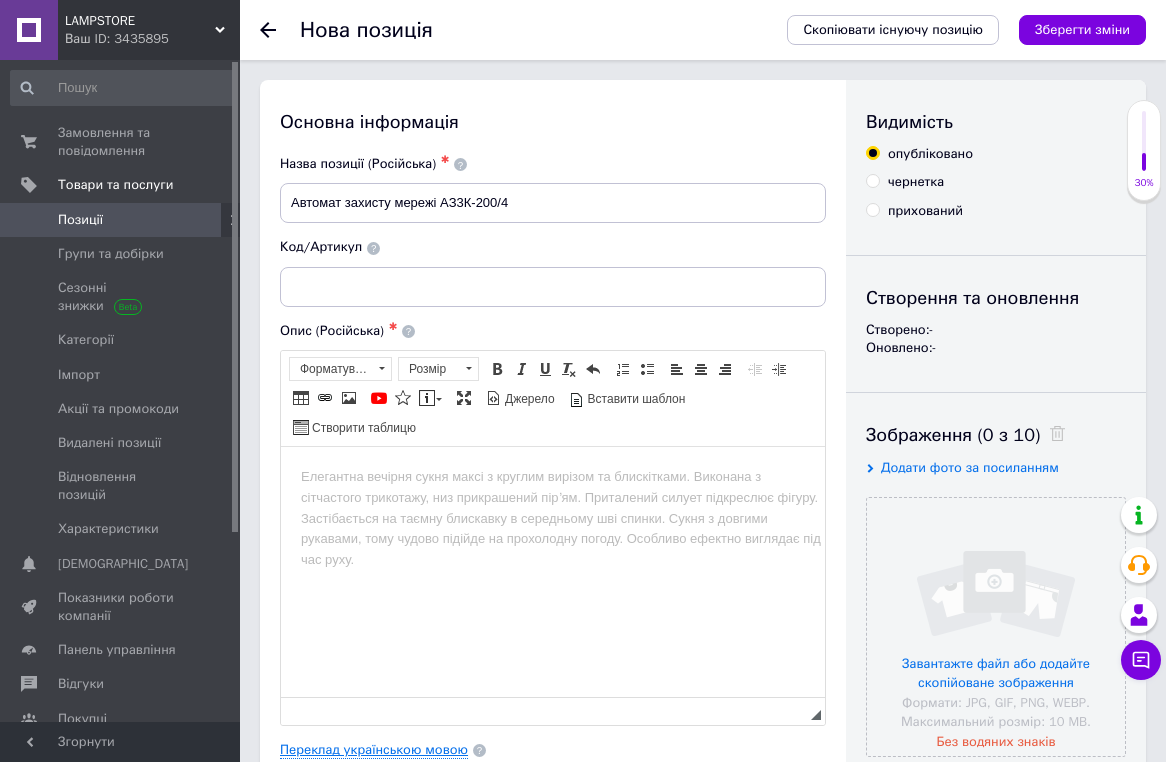 click on "Переклад українською мовою" at bounding box center [374, 750] 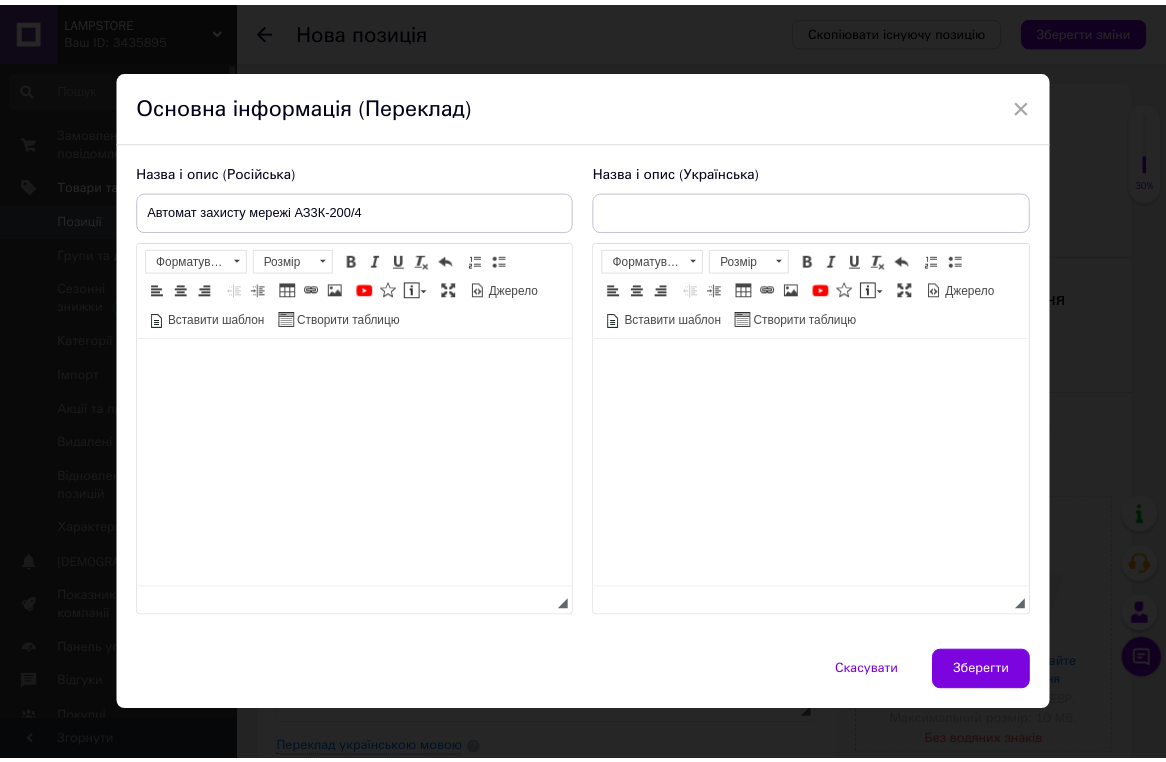 scroll, scrollTop: 0, scrollLeft: 0, axis: both 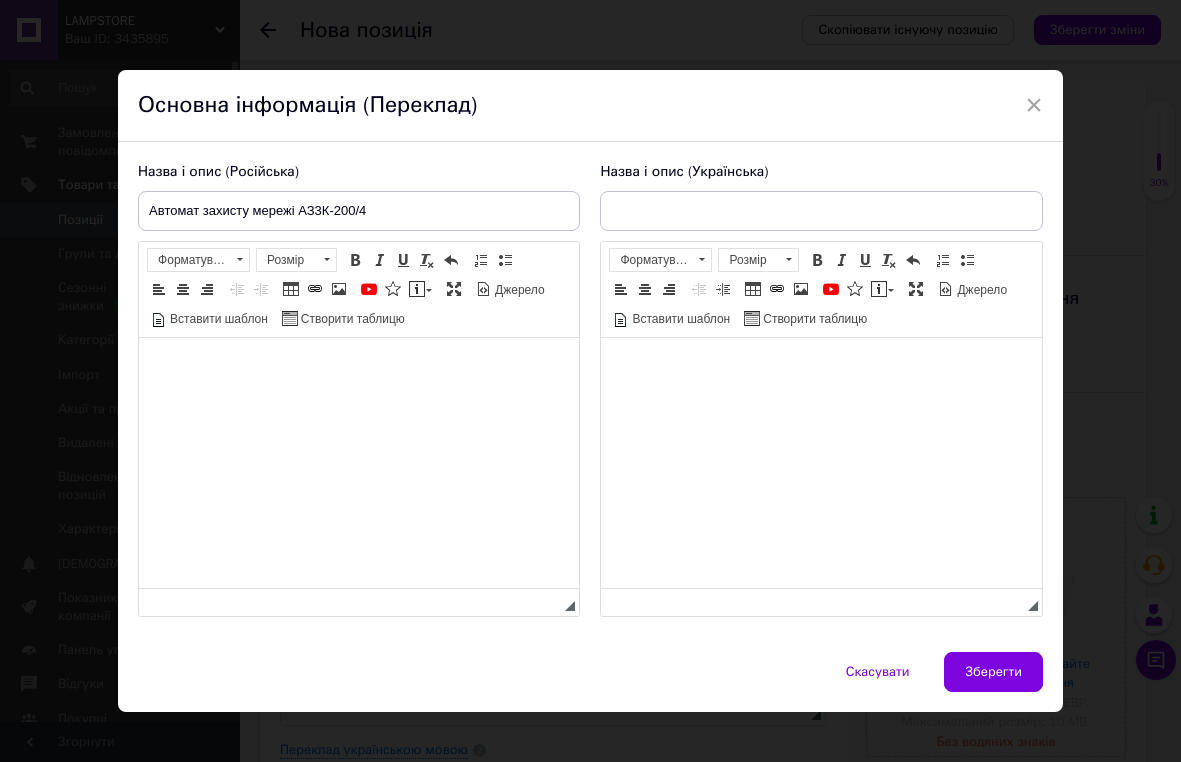 click at bounding box center (359, 368) 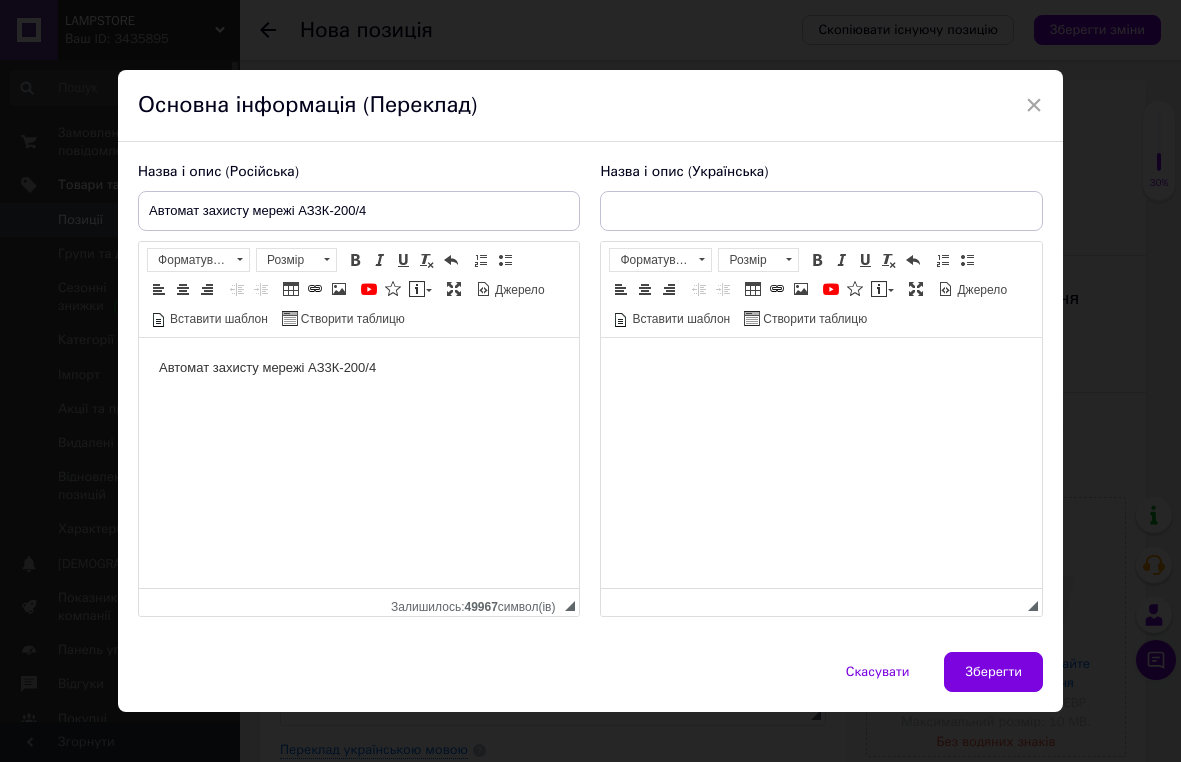 click at bounding box center (821, 368) 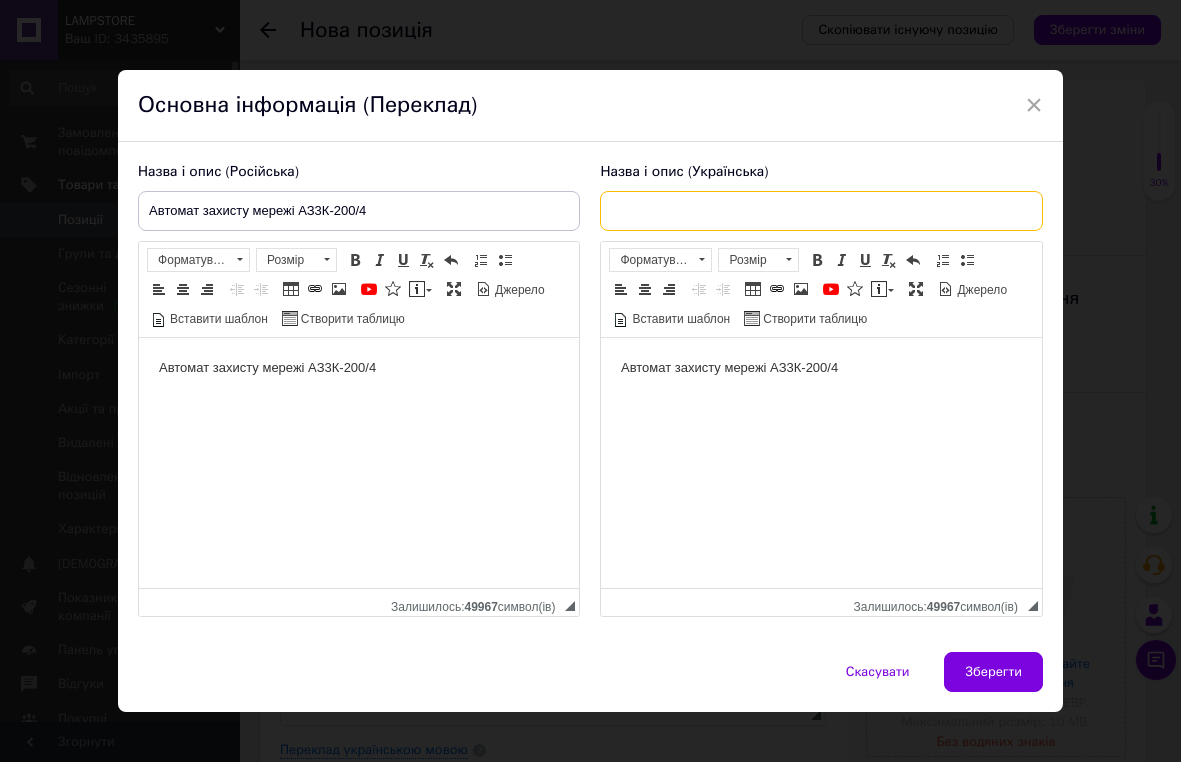 click at bounding box center (821, 211) 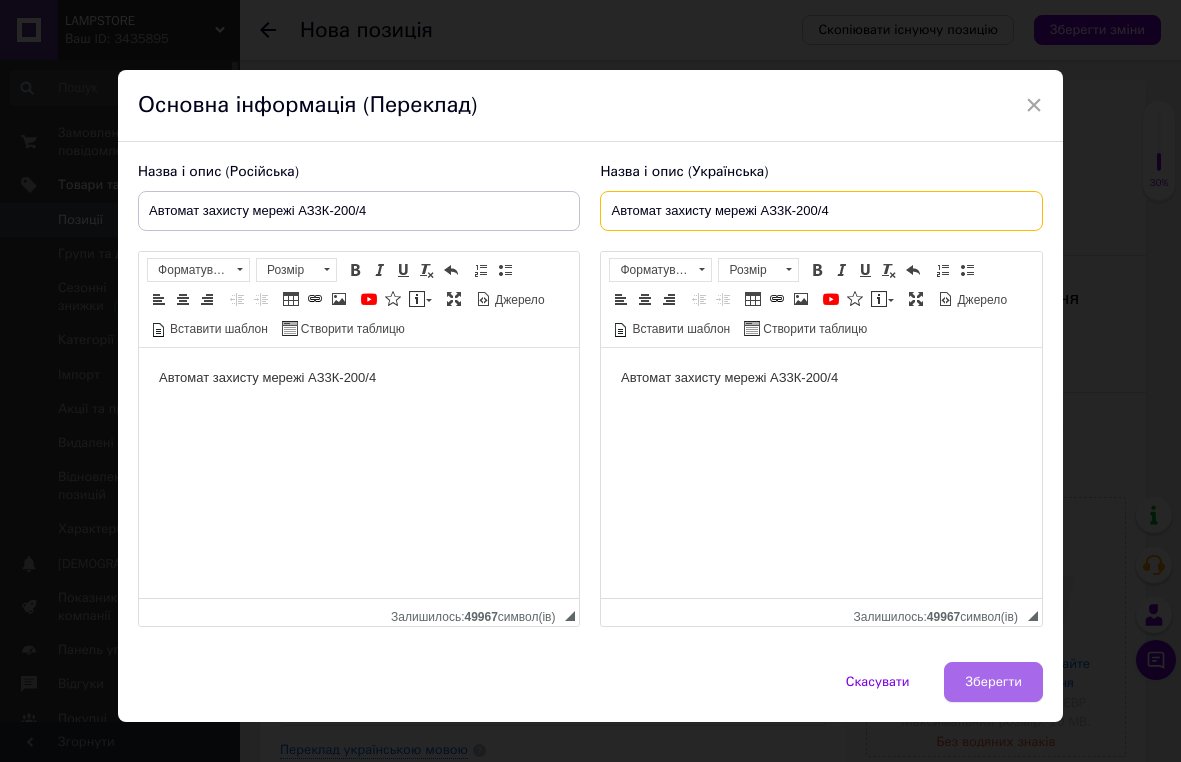 type on "Автомат захисту мережі АЗ3К-200/4" 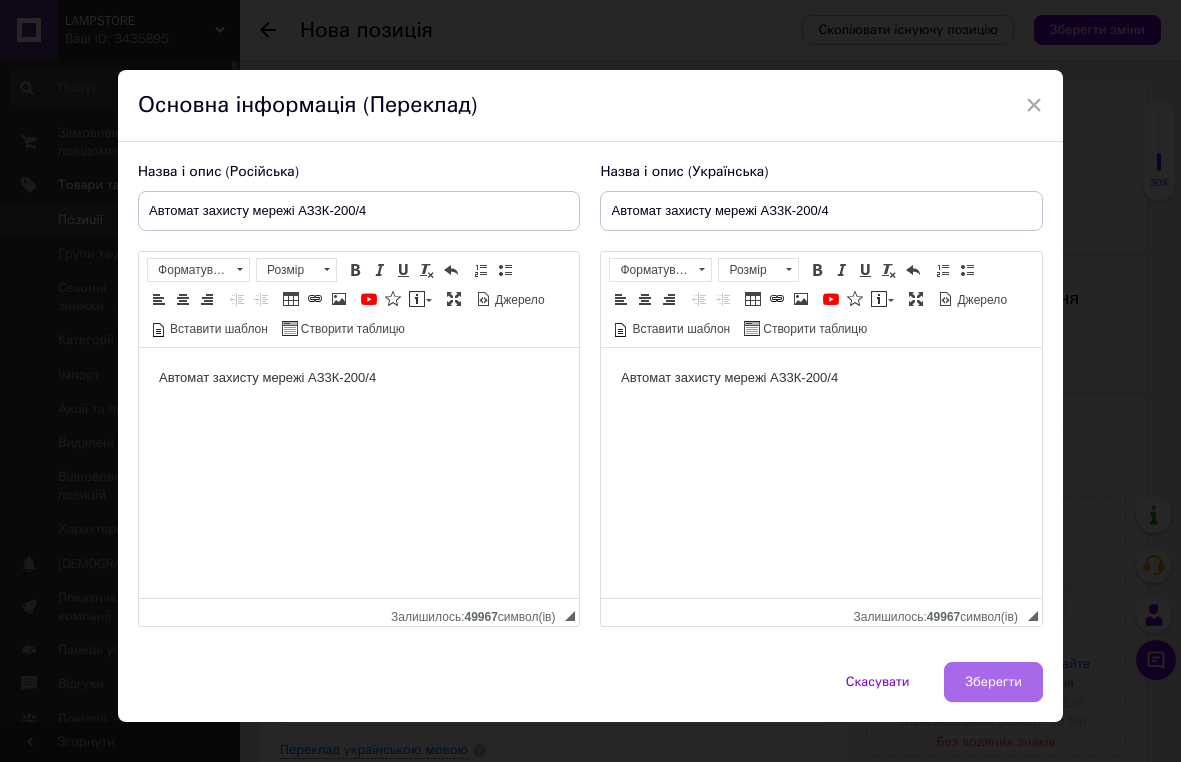 click on "Зберегти" at bounding box center [993, 682] 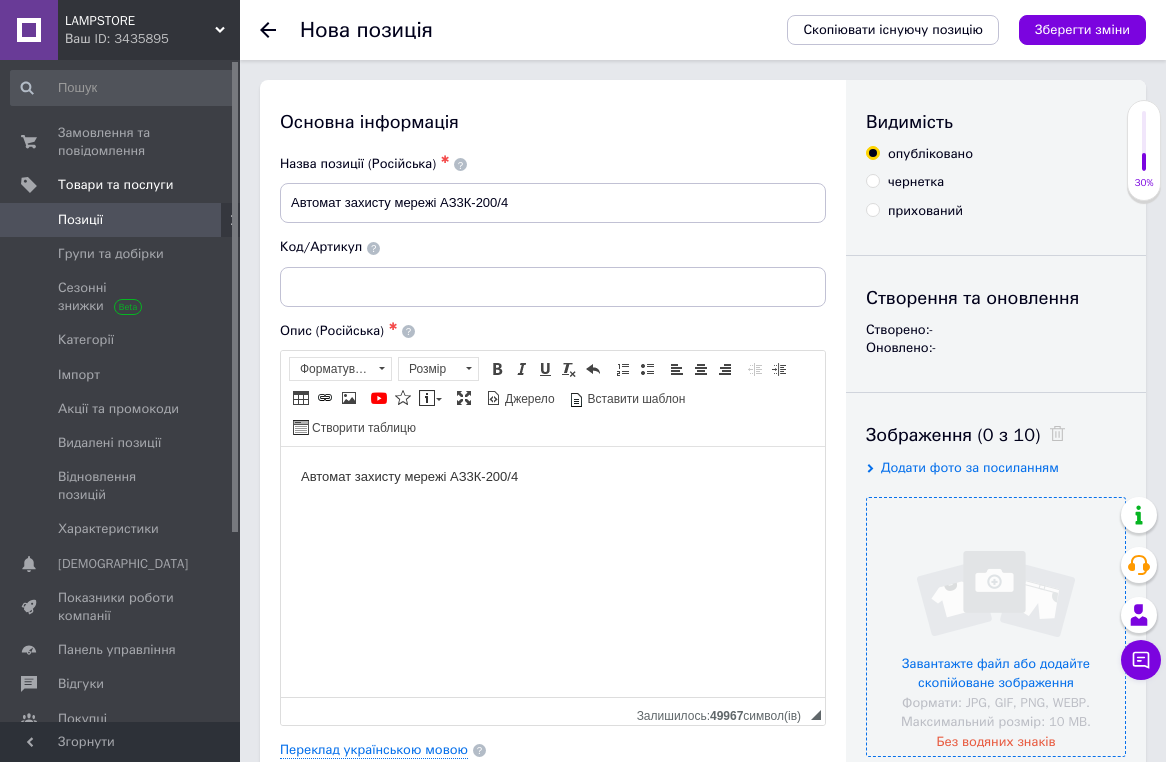 click at bounding box center (996, 627) 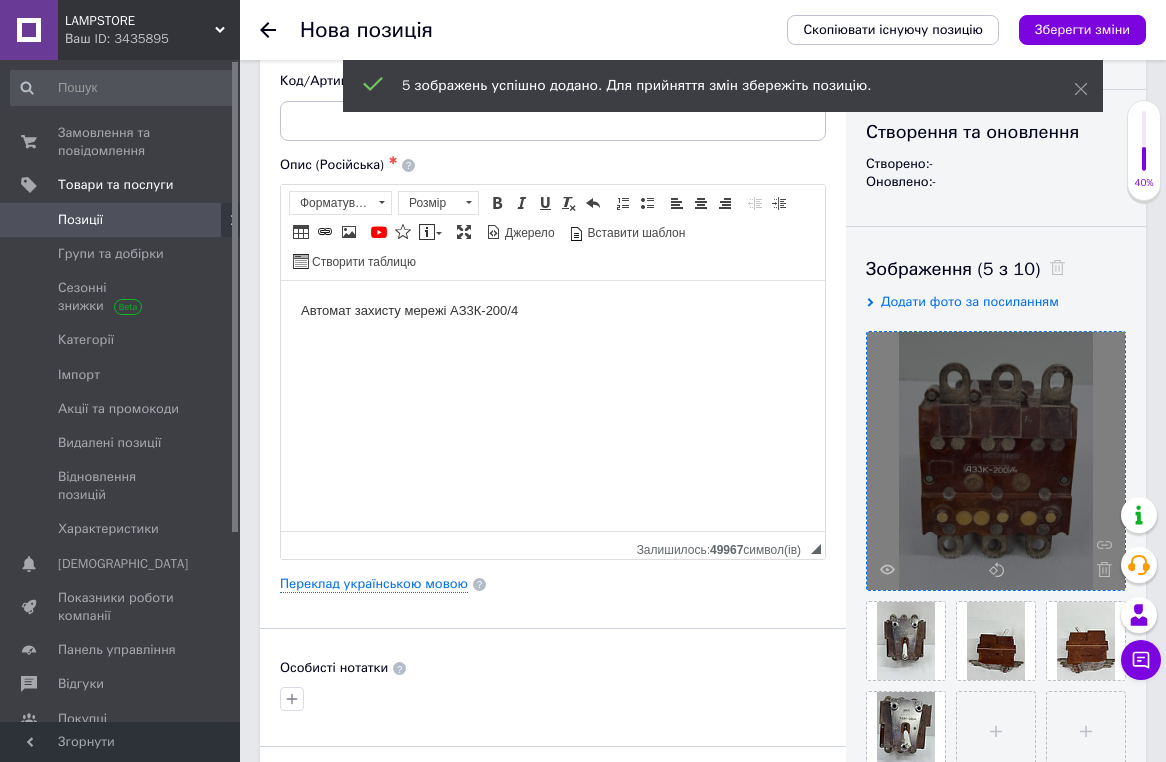 scroll, scrollTop: 201, scrollLeft: 0, axis: vertical 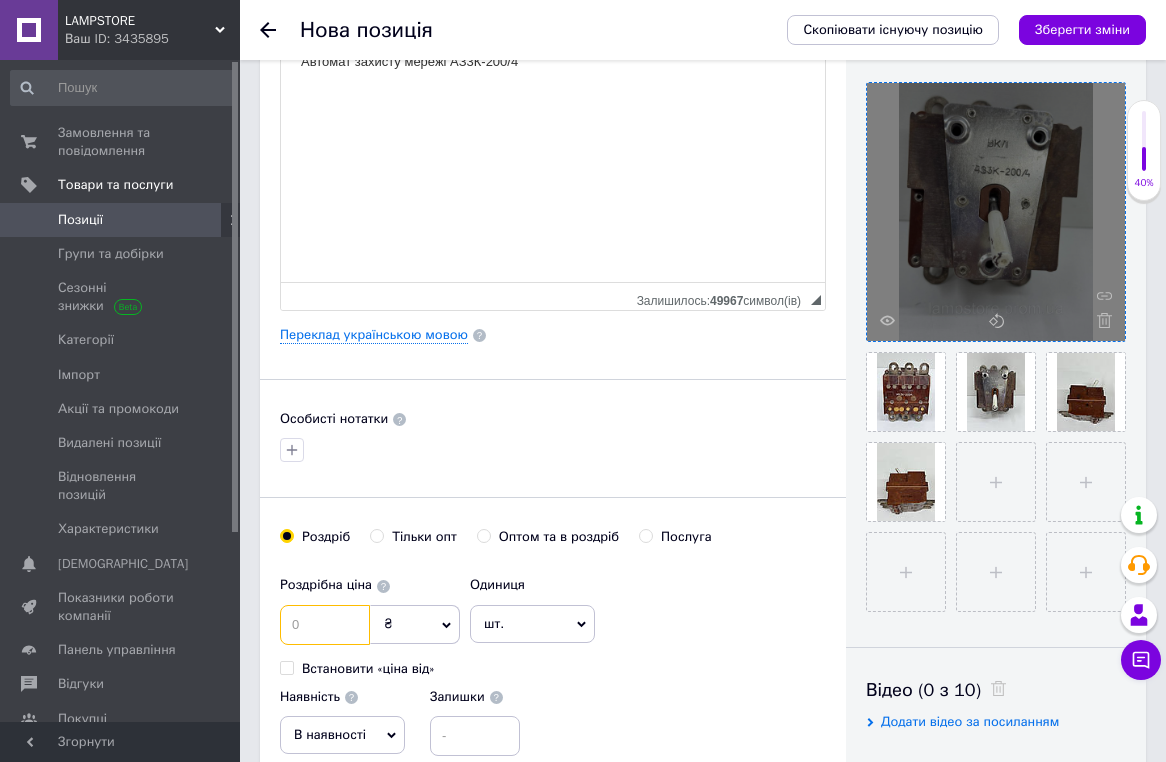 click at bounding box center (325, 625) 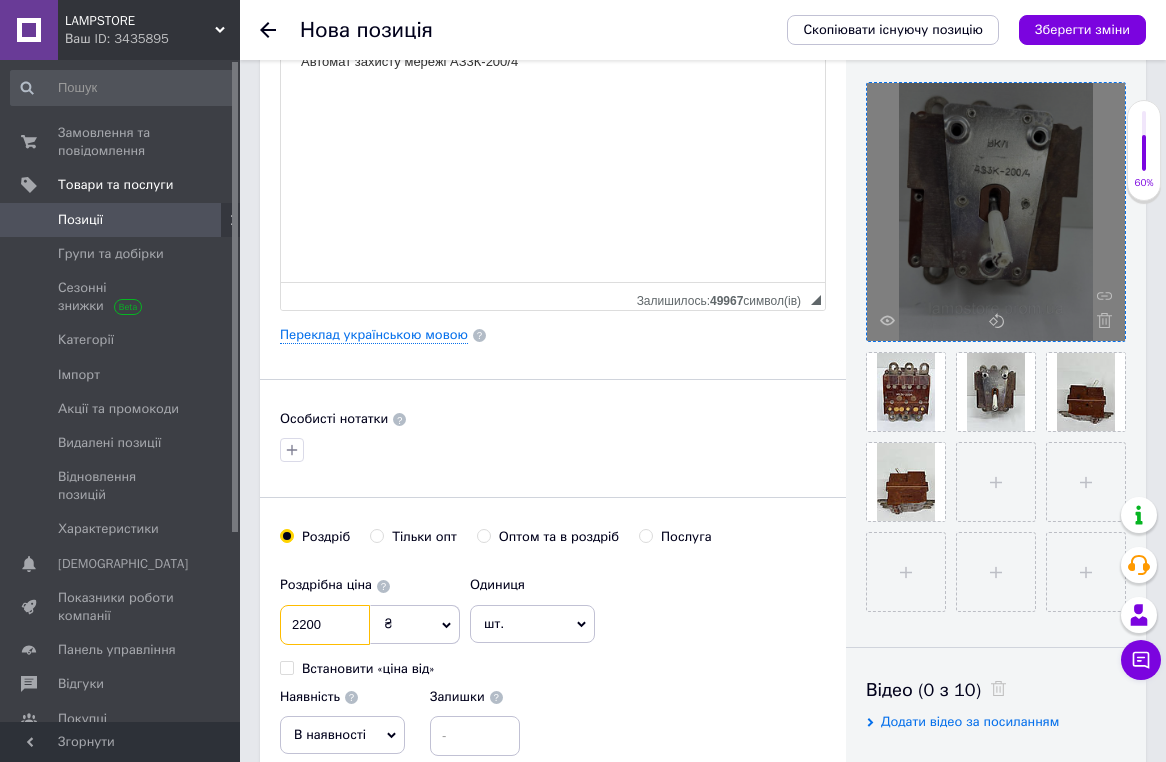 type on "2200" 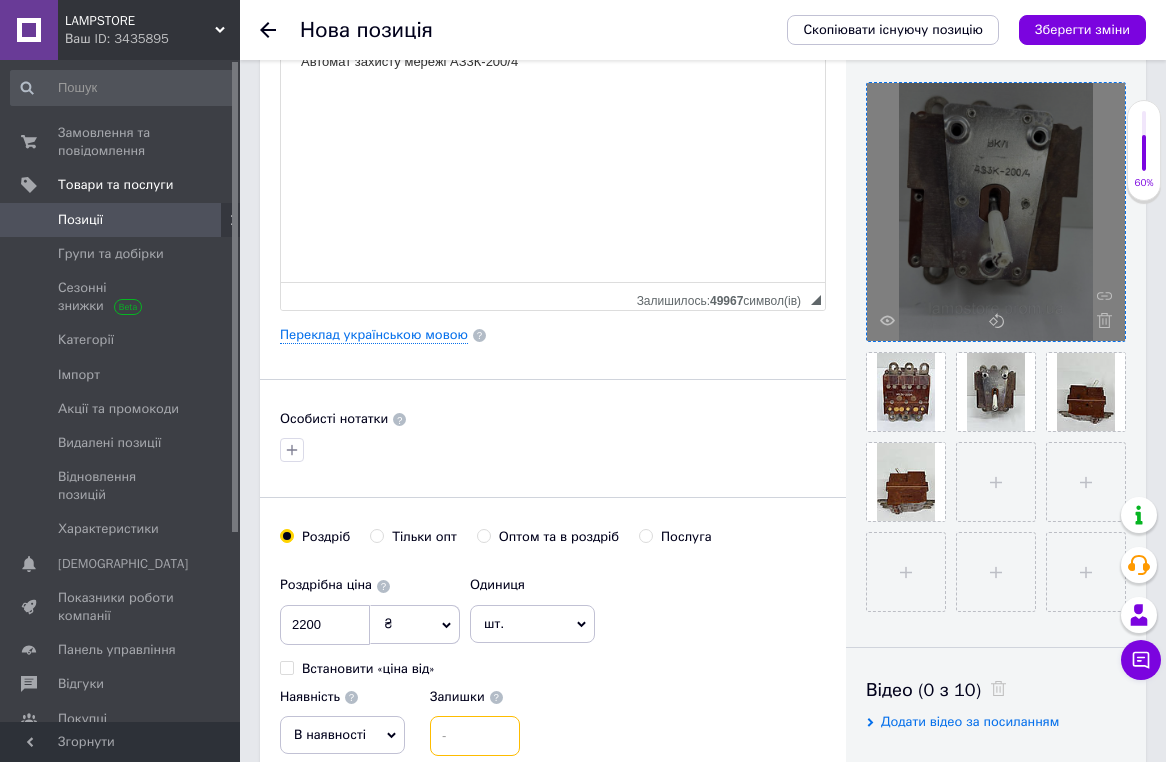 click at bounding box center (475, 736) 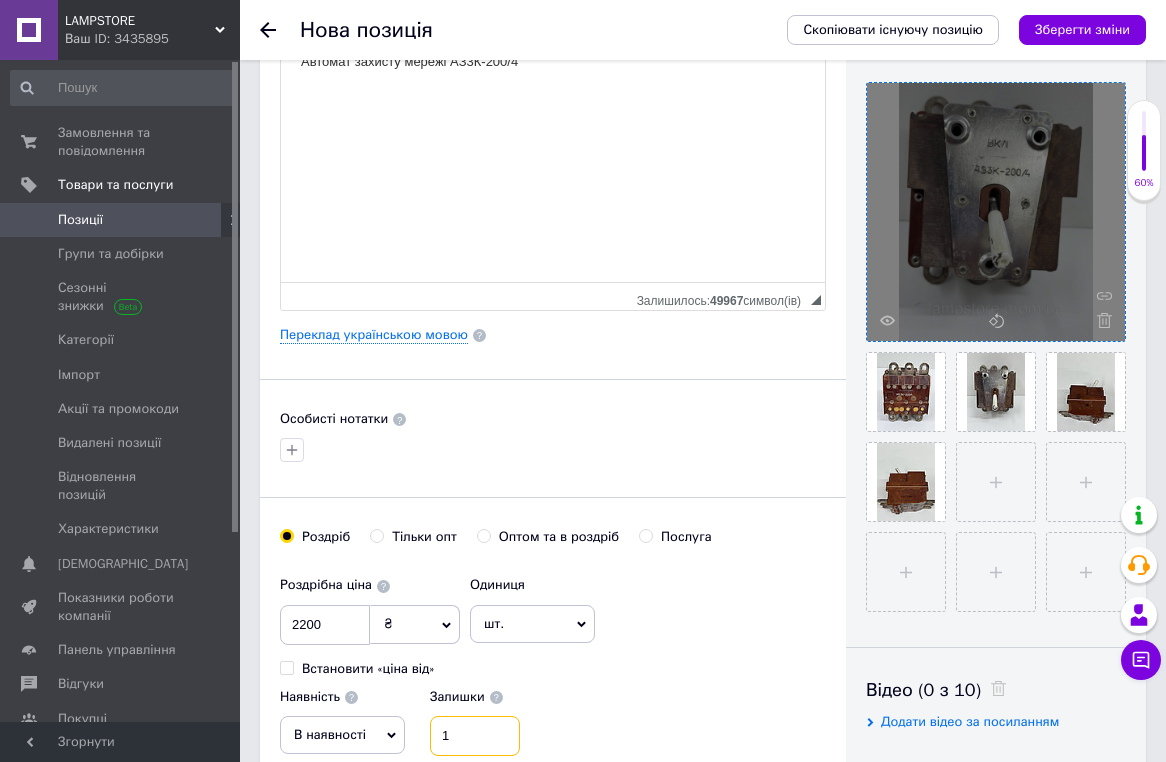 type on "1" 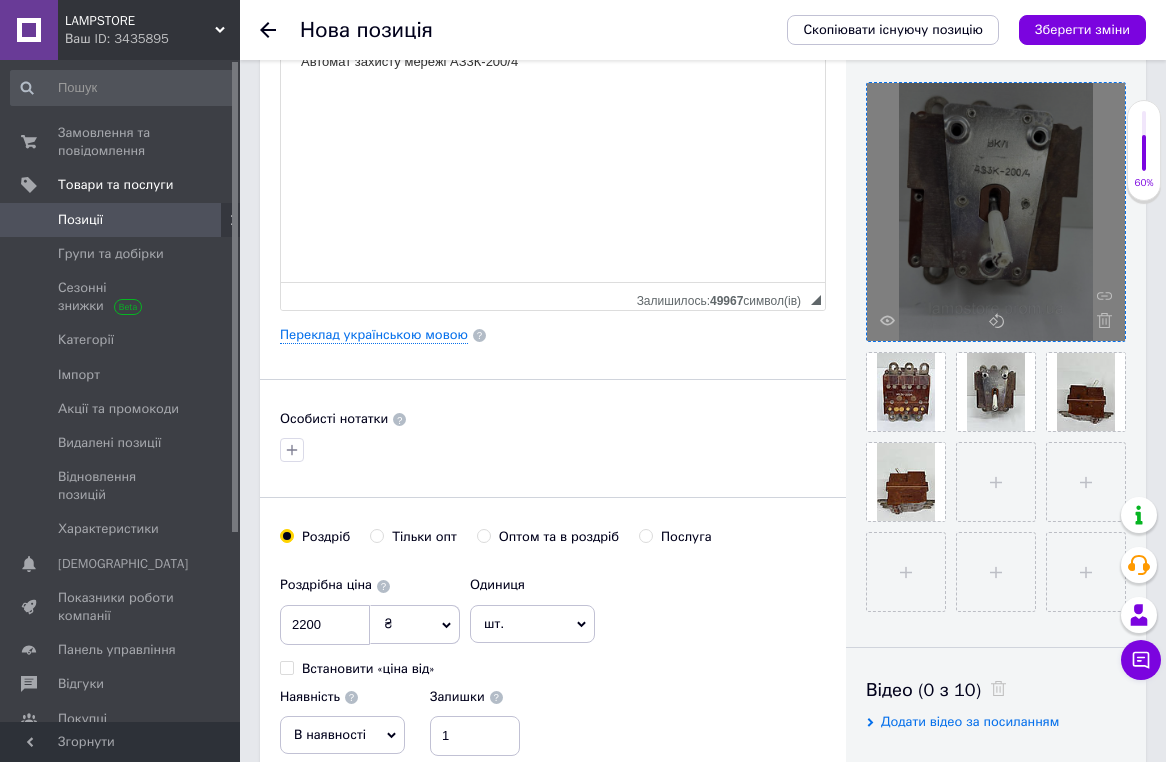 click on "В наявності" at bounding box center [342, 735] 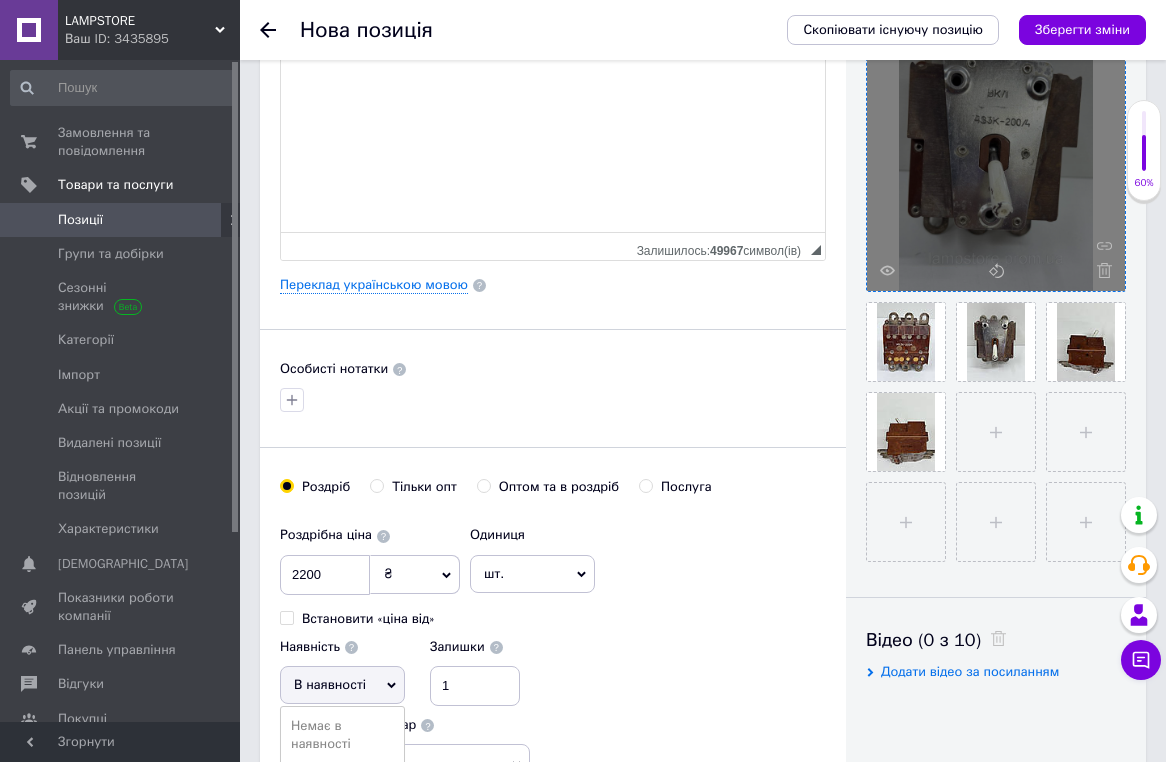 scroll, scrollTop: 581, scrollLeft: 0, axis: vertical 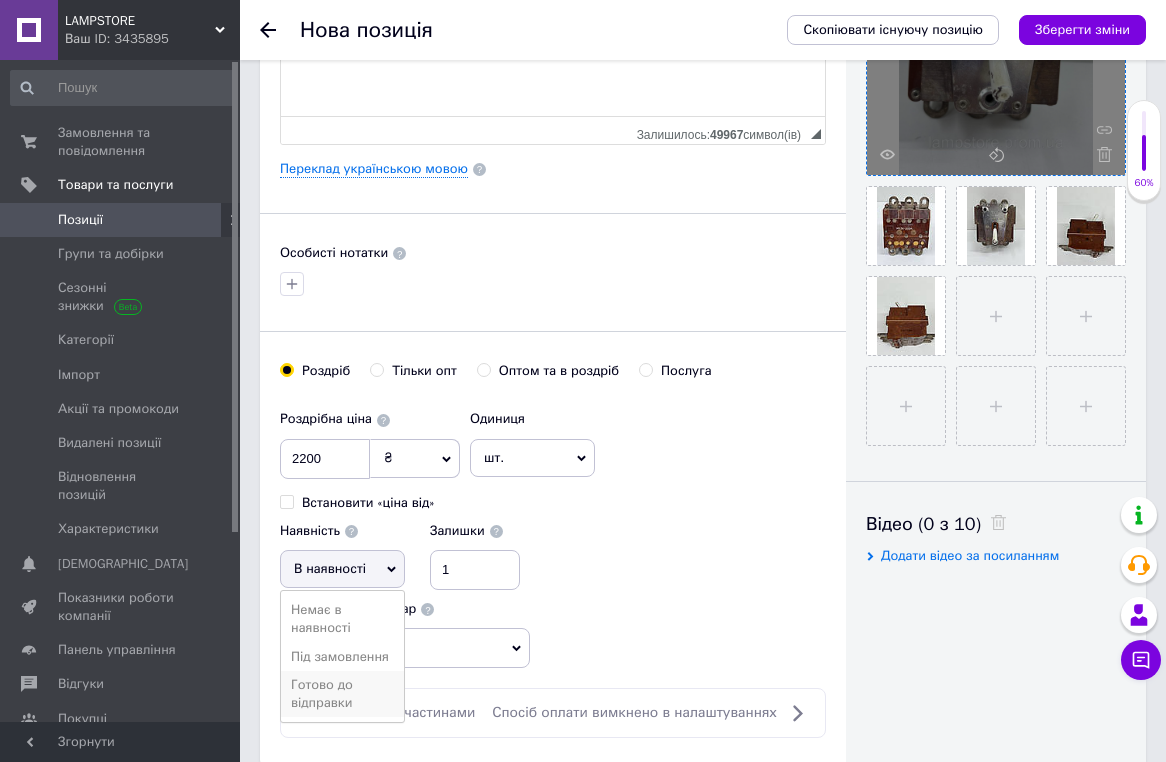click on "Готово до відправки" at bounding box center (342, 694) 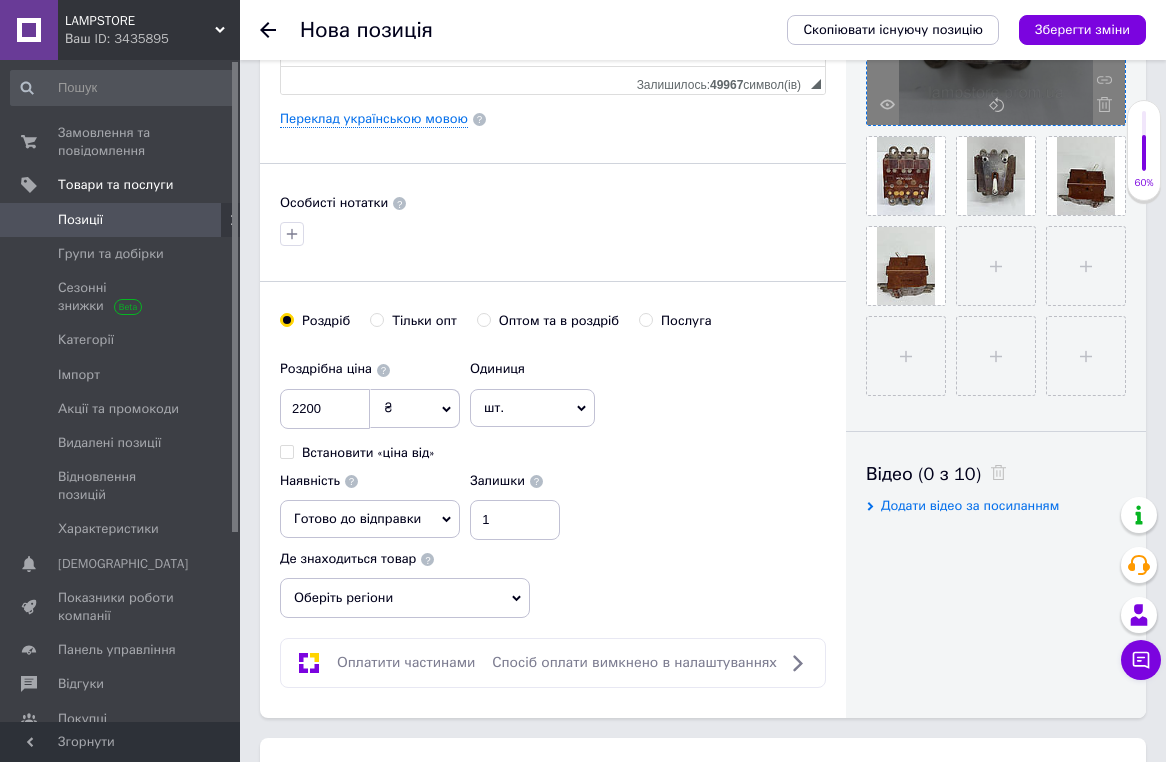 scroll, scrollTop: 775, scrollLeft: 0, axis: vertical 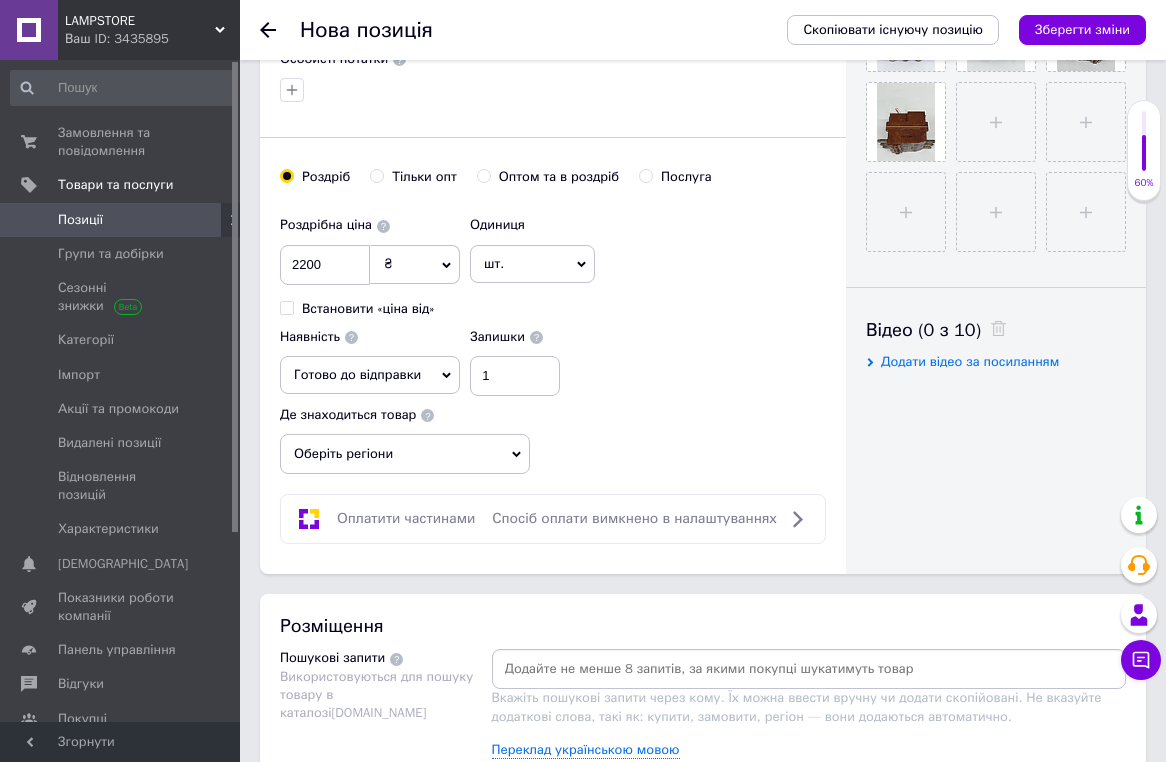 click at bounding box center (809, 669) 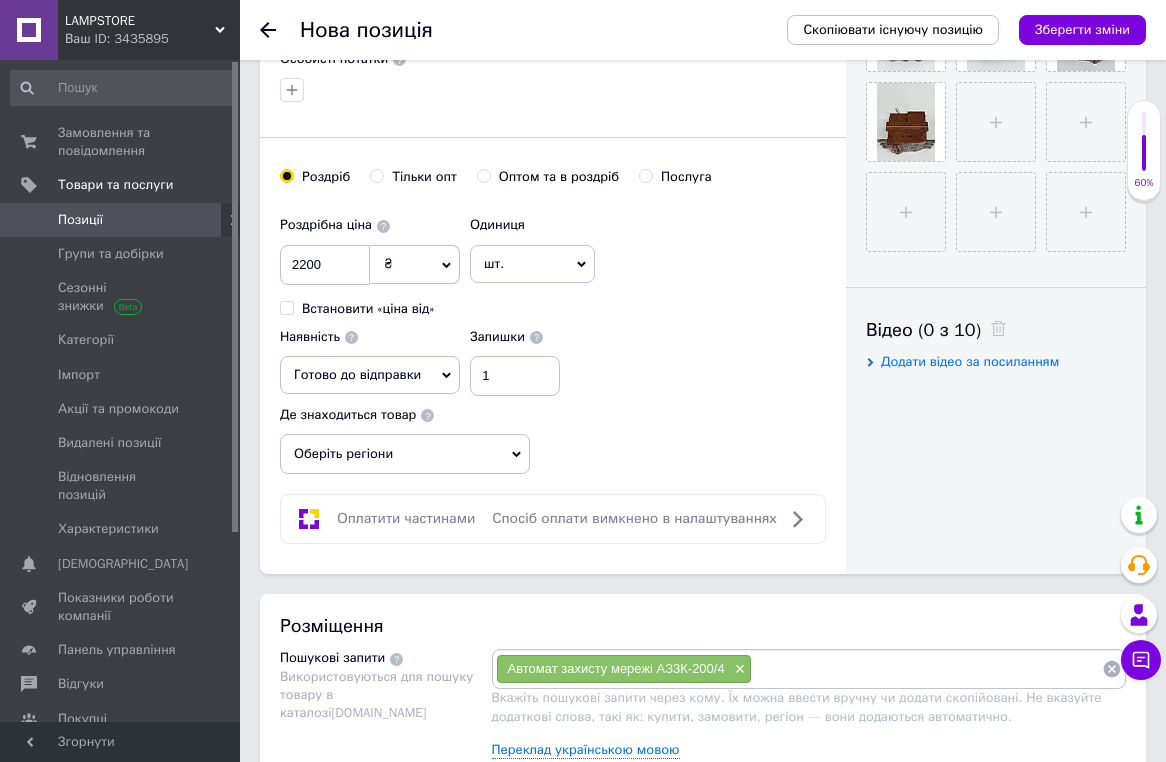 paste on "Автомат захисту мережі АЗ3К-200/4" 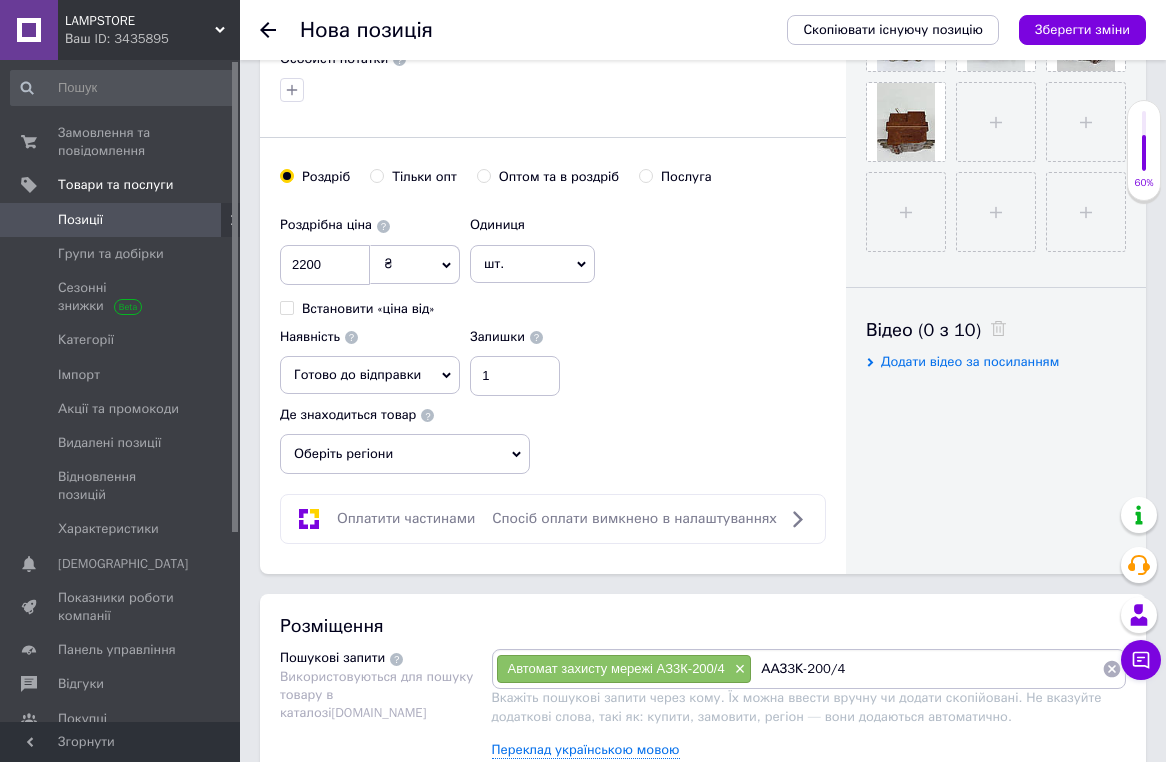 type on "АЗ3К-200/4" 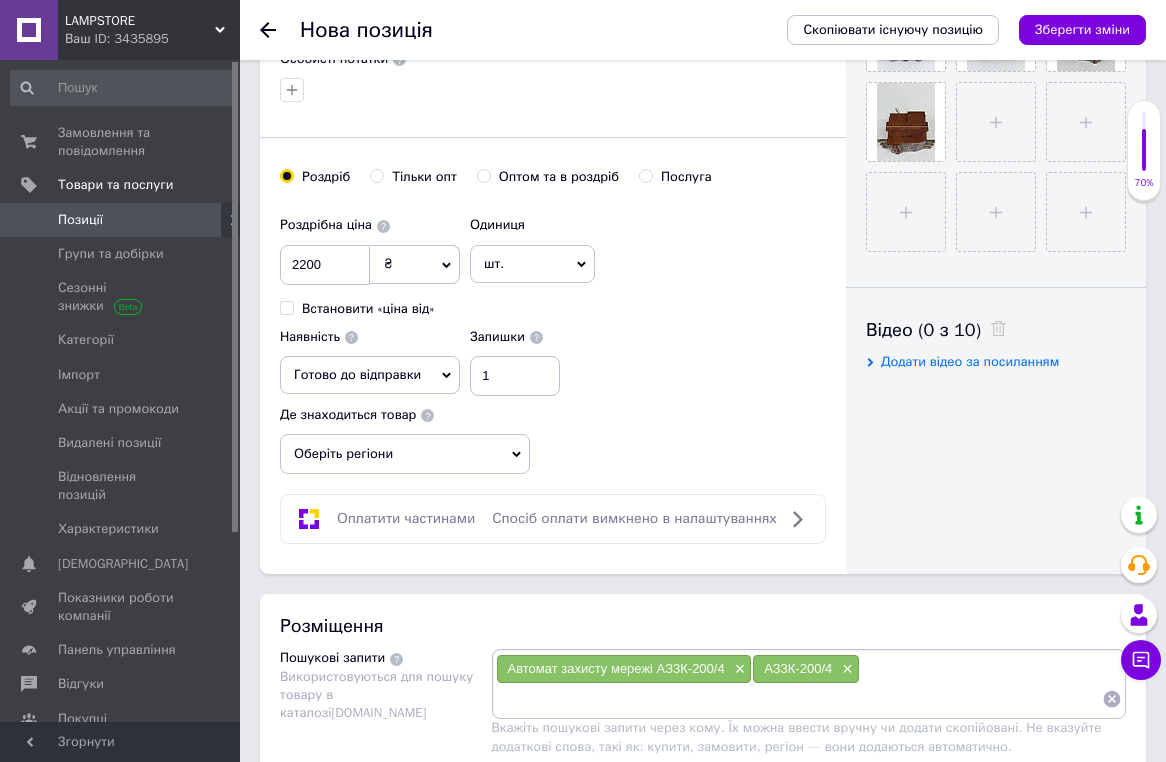 paste on "Автомат захисту мережі АЗ3К-200/4" 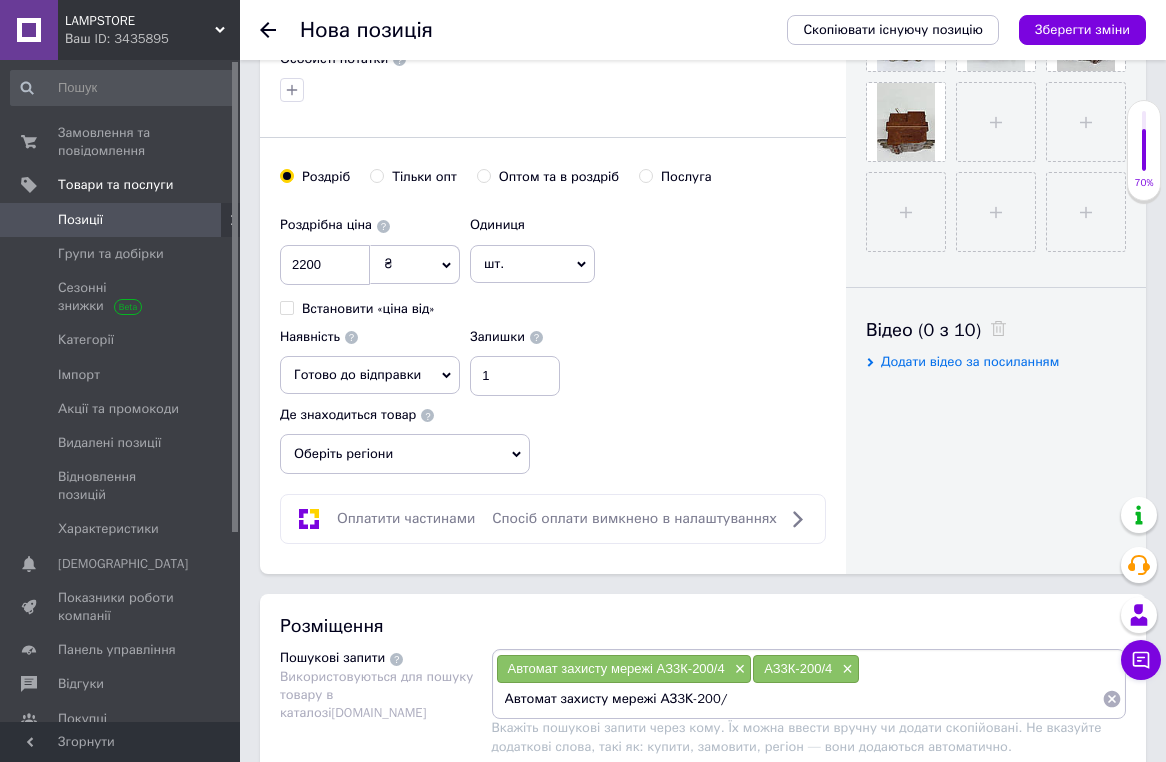 type on "Автомат захисту мережі АЗ3К-200" 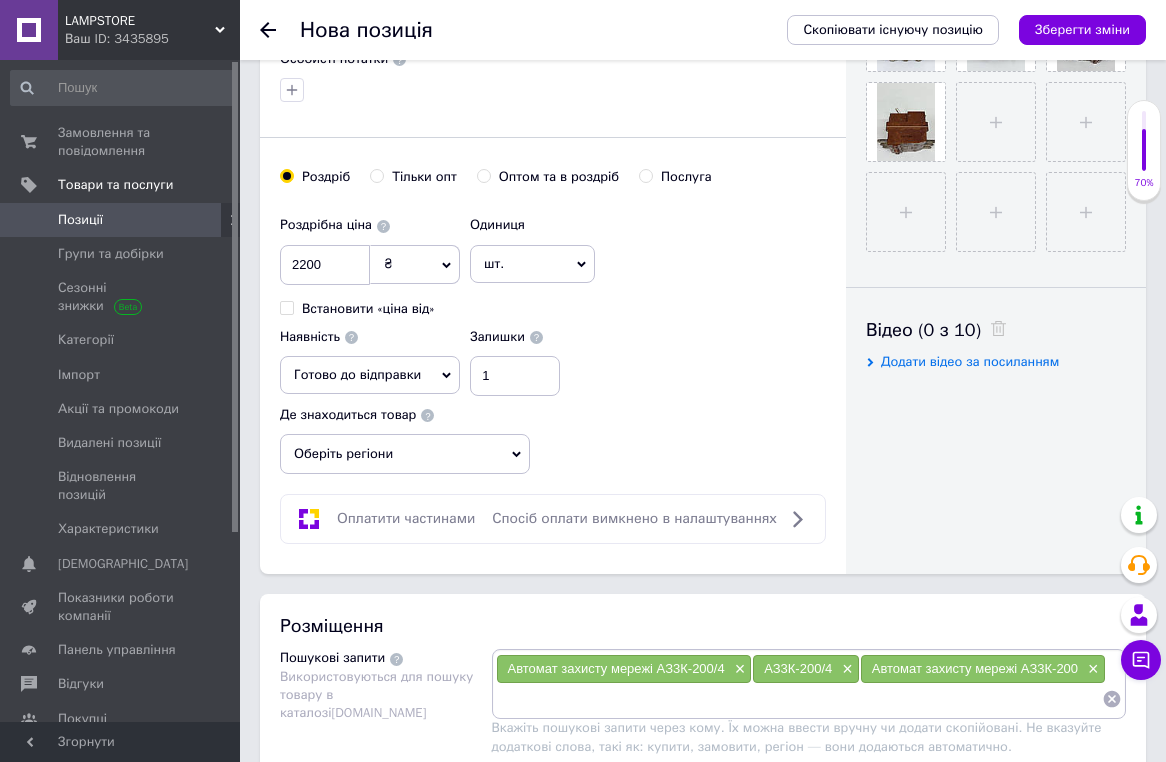 paste on "Автомат захисту мережі АЗ3К-200/4" 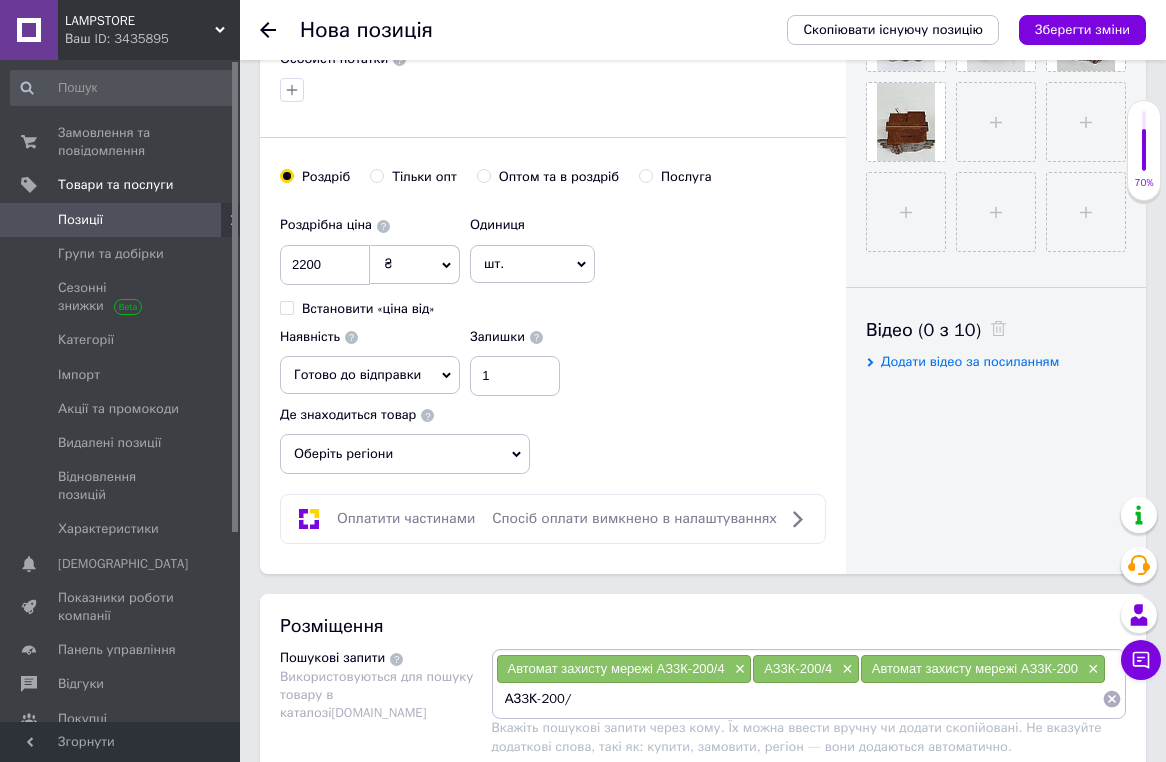 type on "АЗ3К-200" 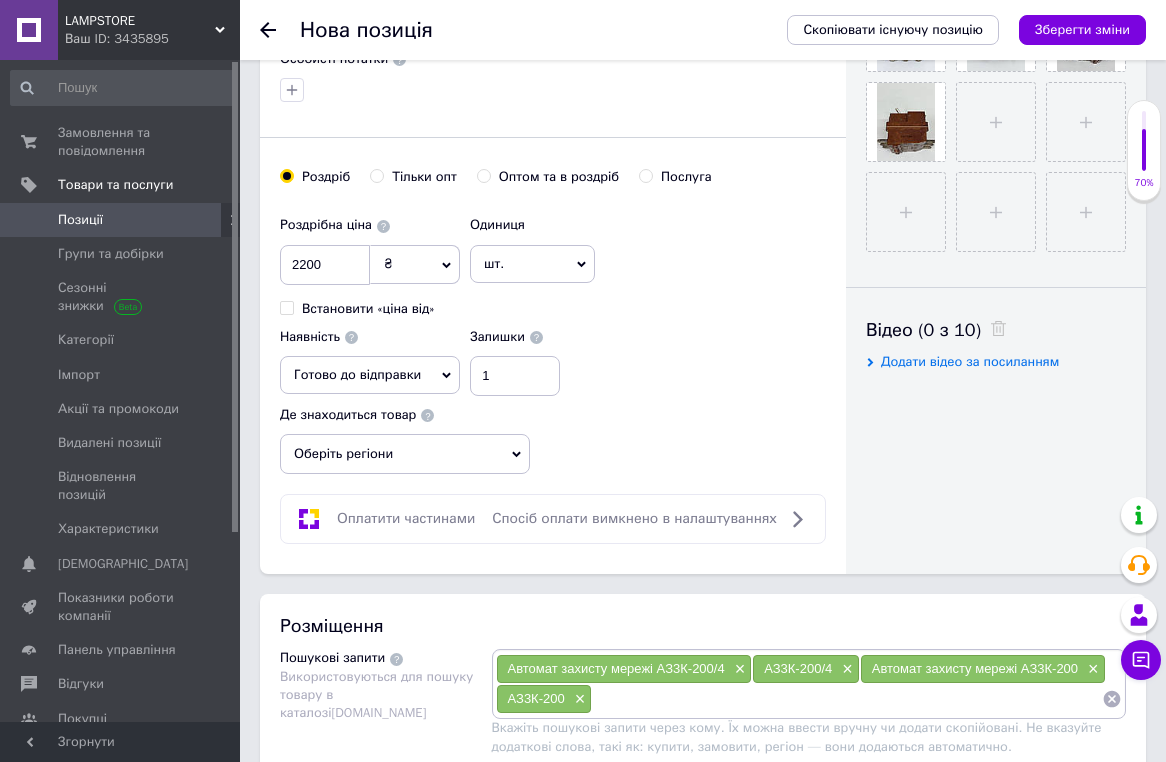 paste on "Автомат захисту мережі АЗ3К-200/4" 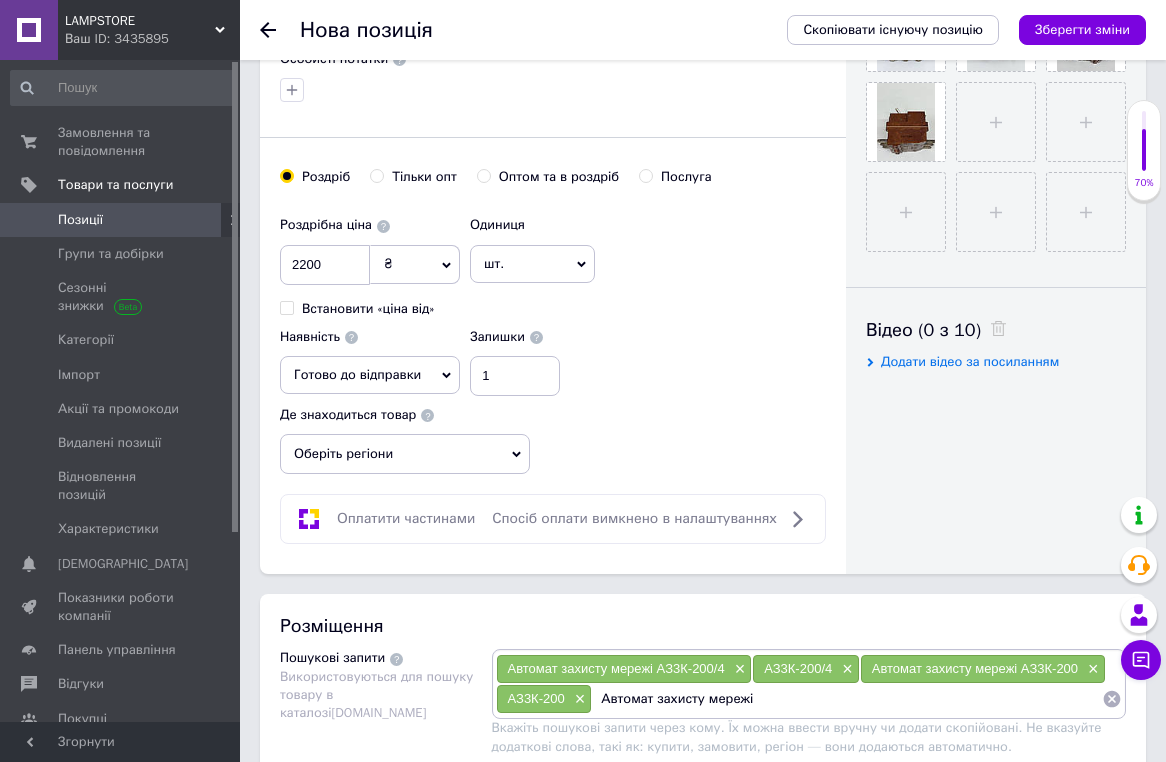 type on "Автомат захисту мережі" 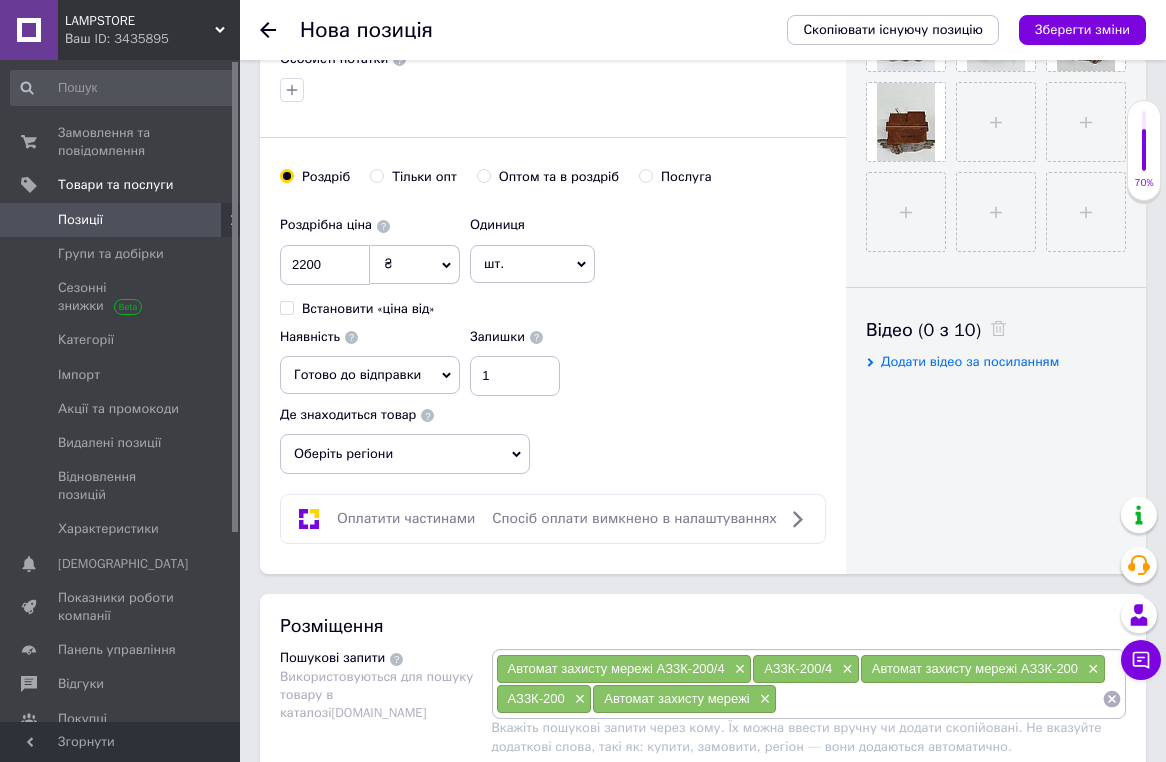paste on "Автомат захисту мережі АЗ3К-200/4" 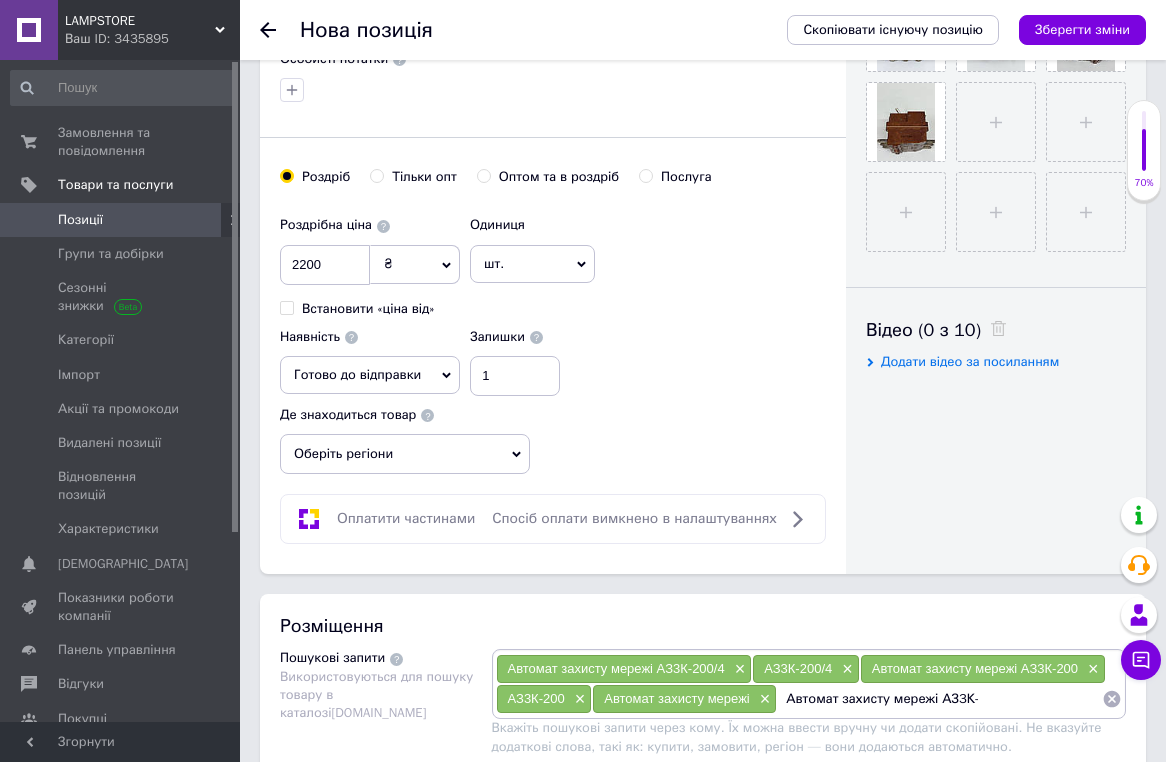 type on "Автомат захисту мережі АЗ3К" 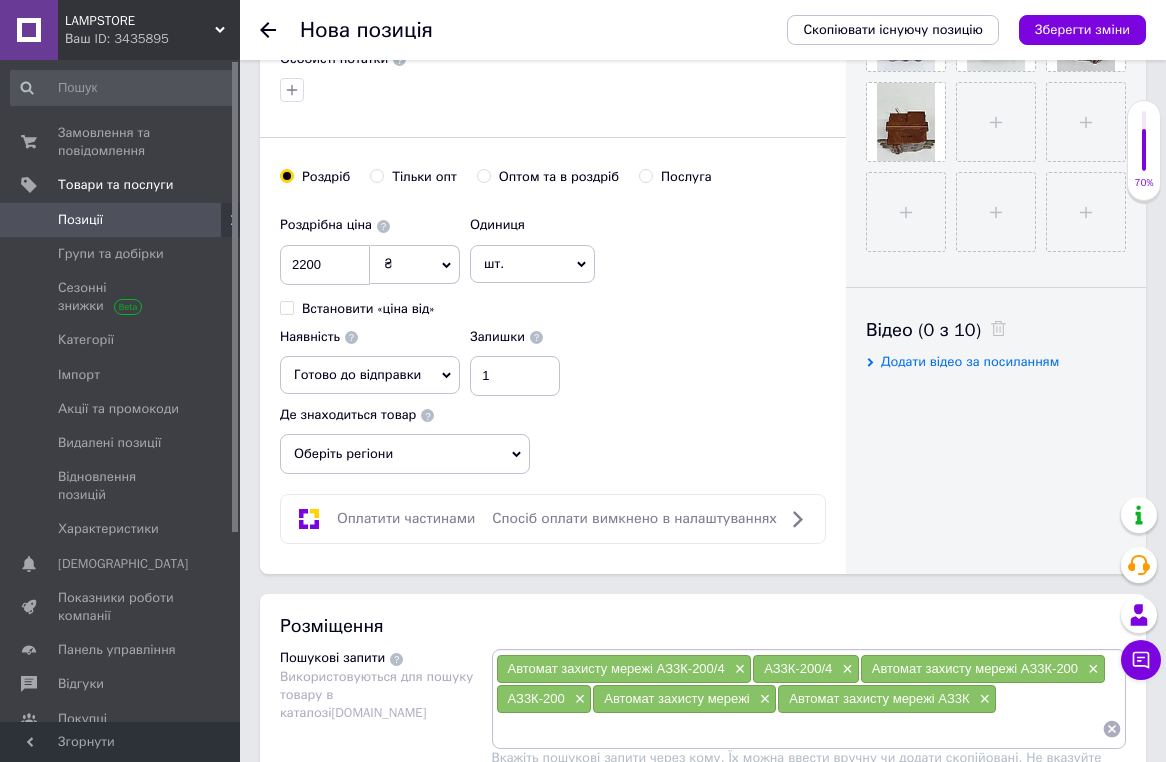 paste on "Автомат захисту мережі АЗ3К-200/4" 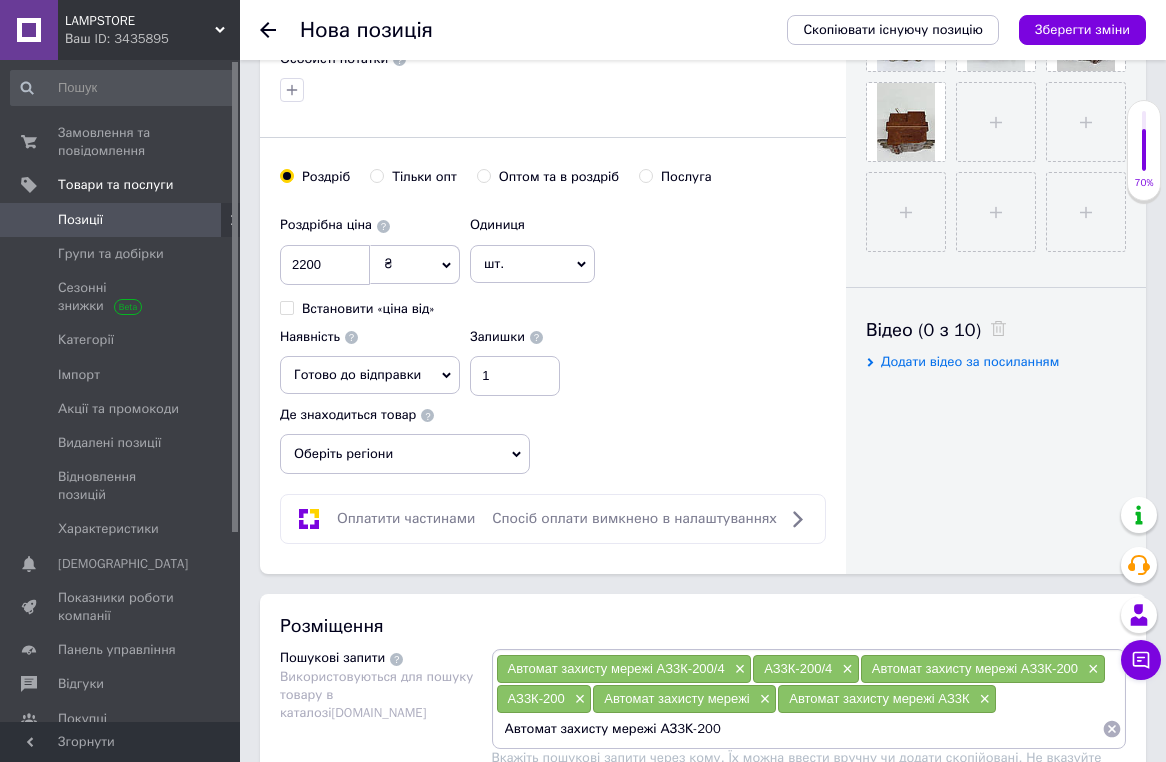 type on "Автомат захисту мережі АЗ3К-20" 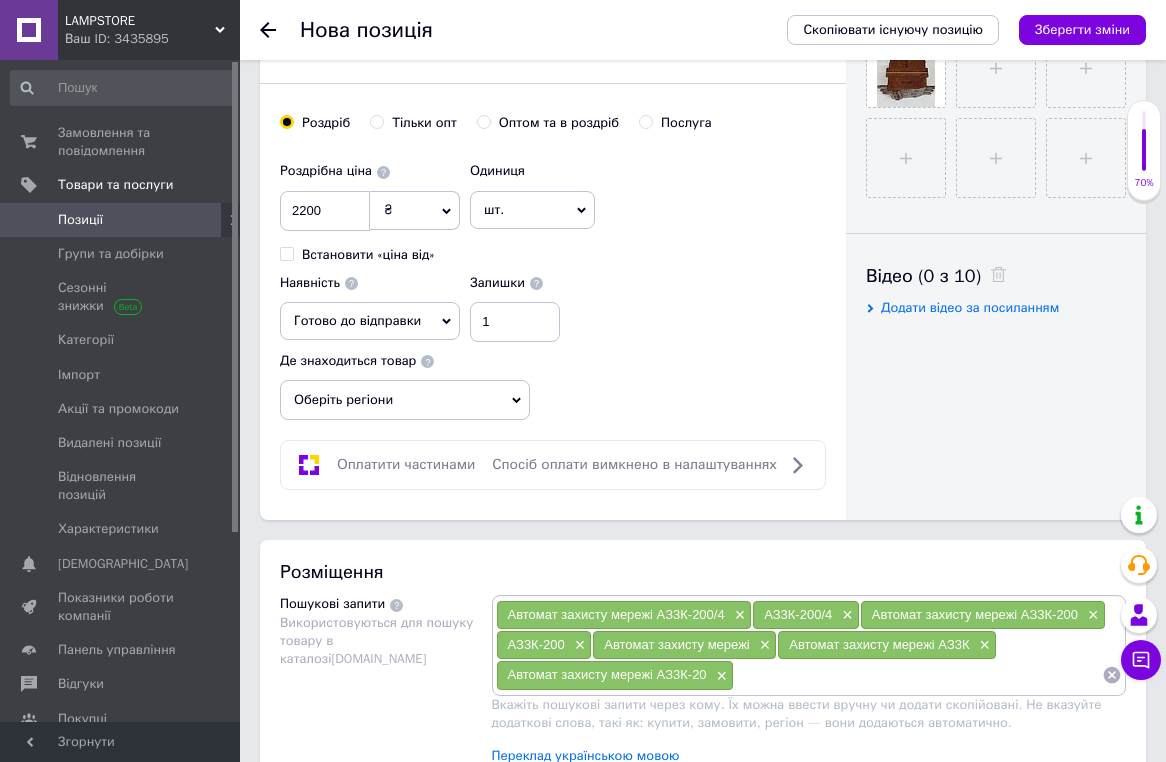 scroll, scrollTop: 984, scrollLeft: 0, axis: vertical 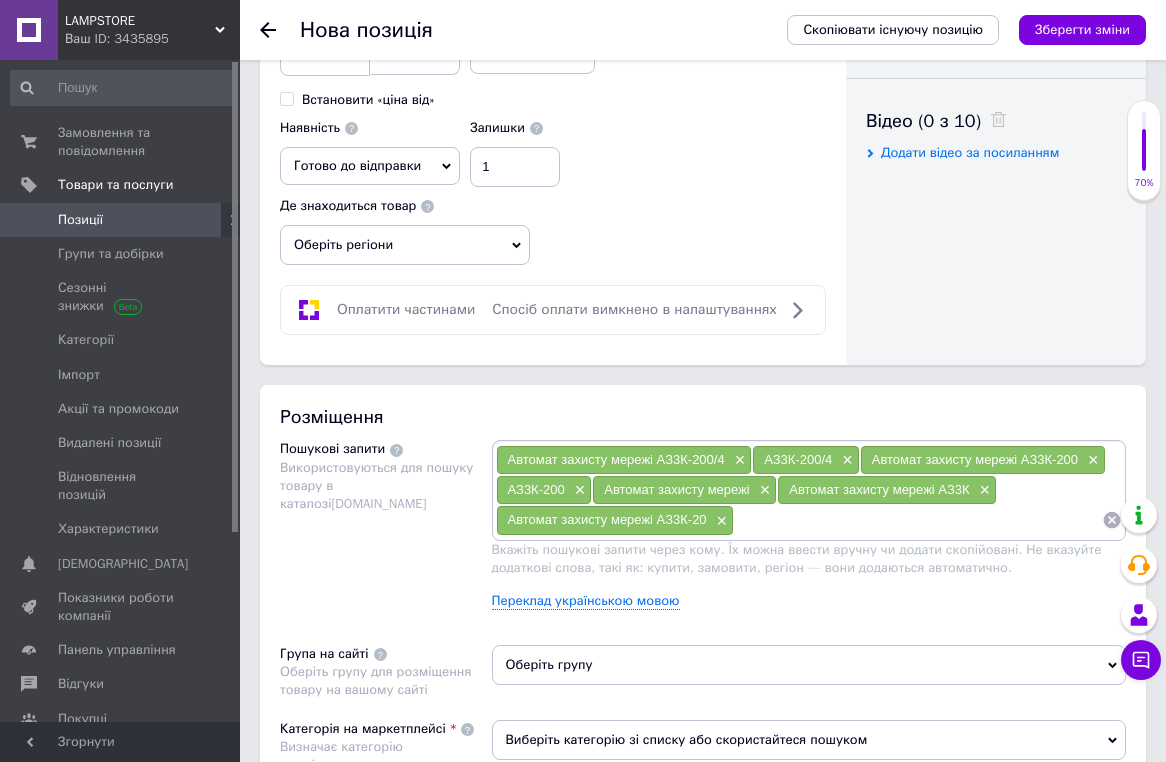 click at bounding box center (918, 520) 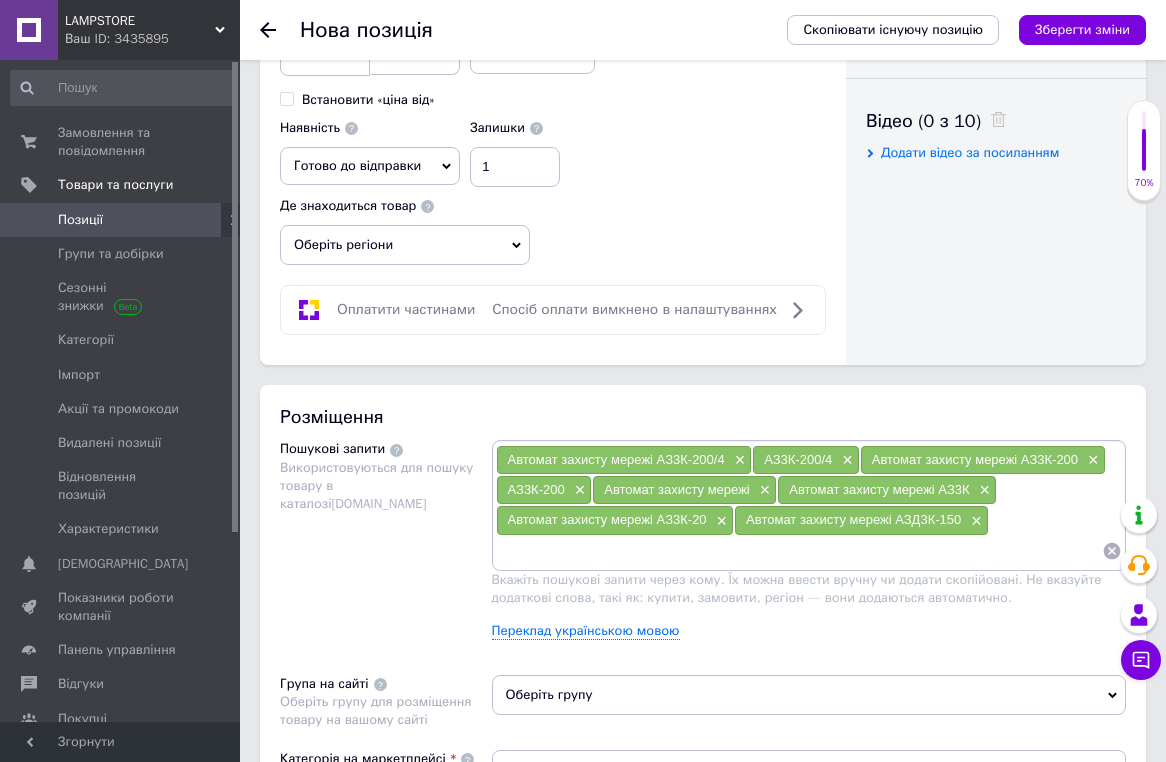 paste on "Автомат захисту мережі АЗД3К-150" 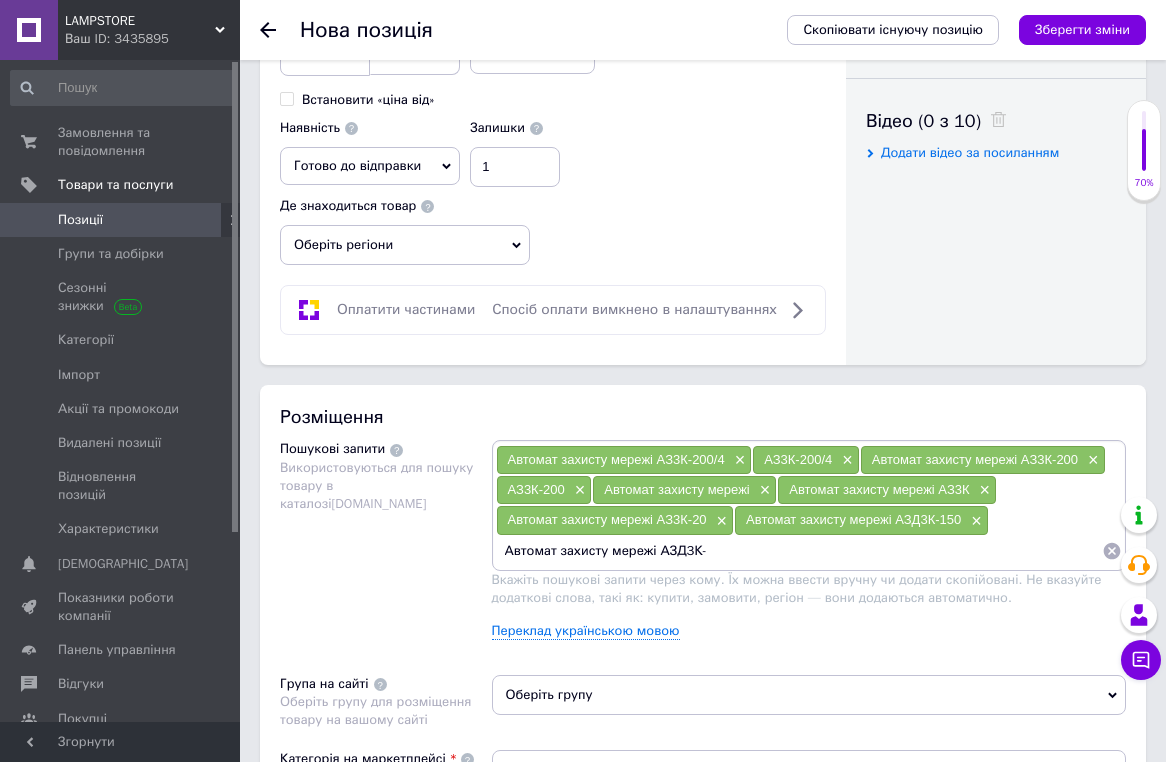 type on "Автомат захисту мережі АЗД3К" 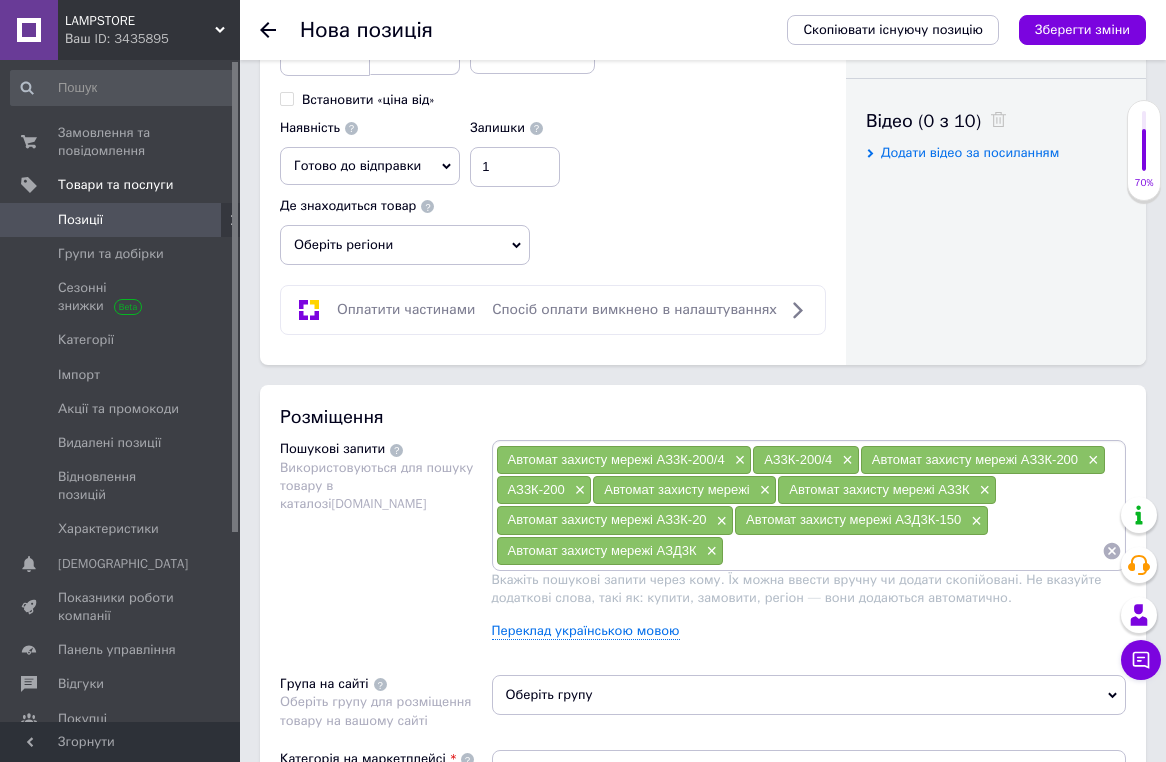 paste on "Автомат захисту мережі АЗД3К-150" 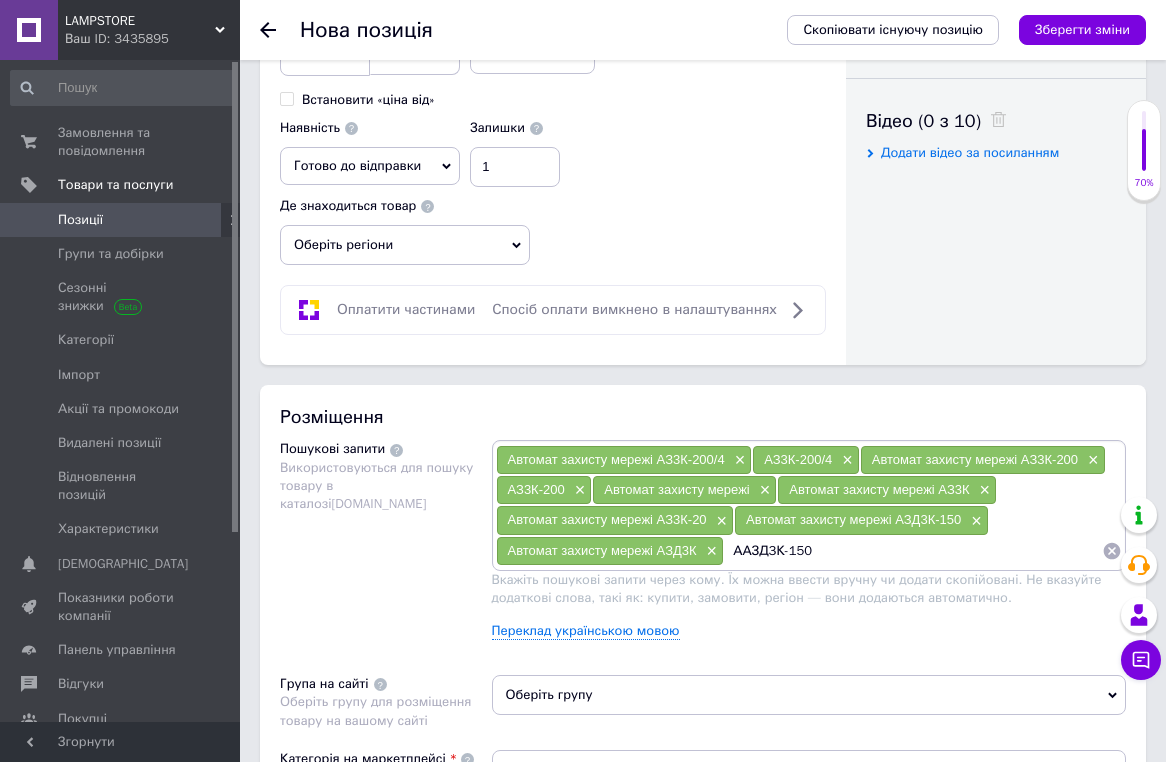 type on "АЗД3К-150" 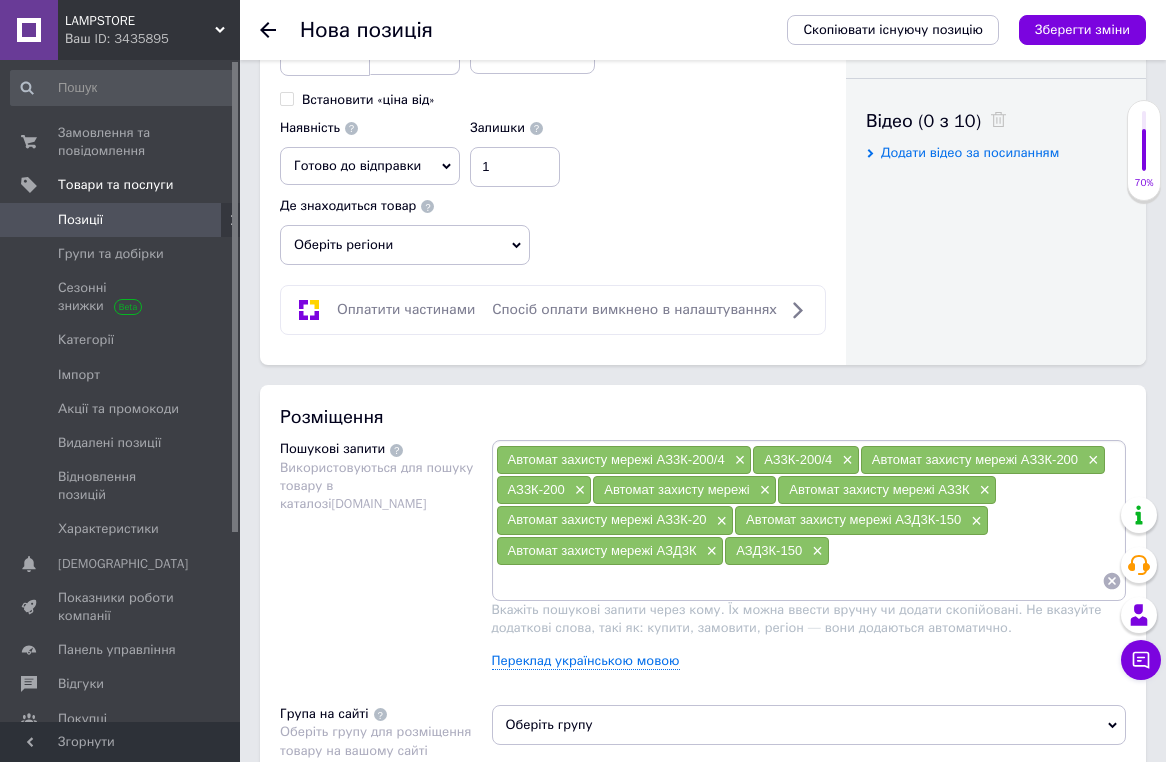 paste on "Автомат захисту мережі АЗД3К-150" 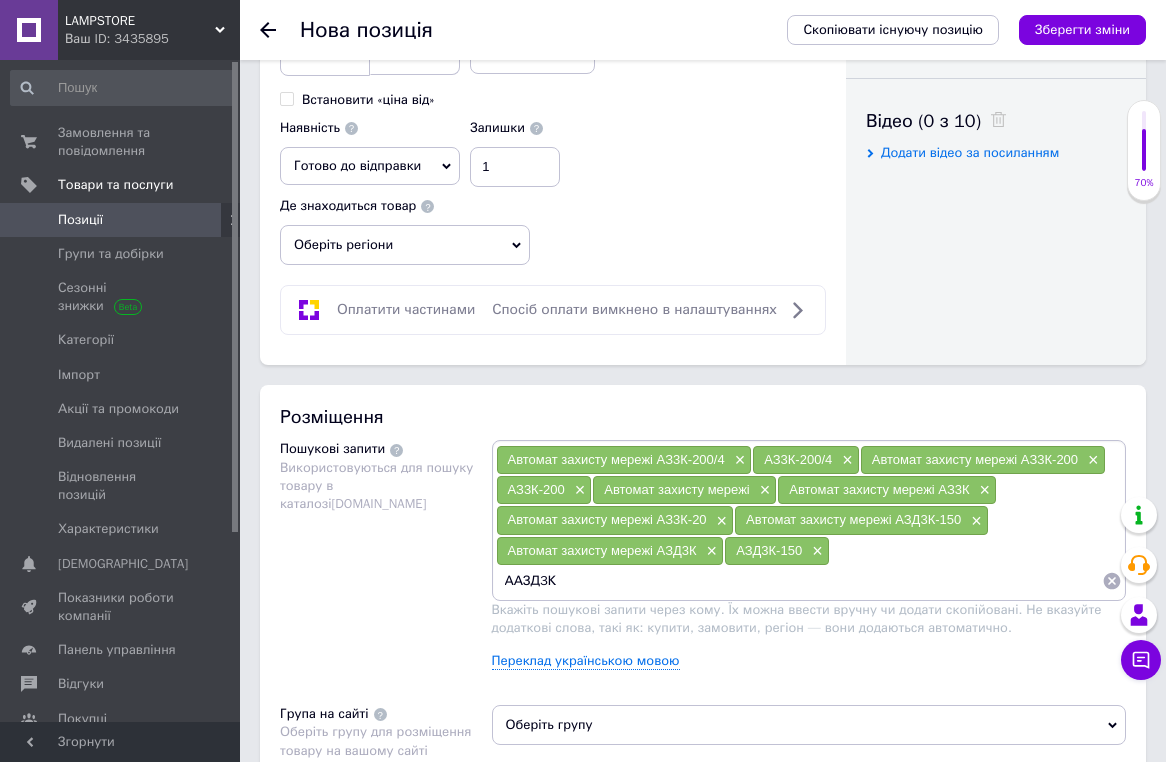 type on "АЗД3К" 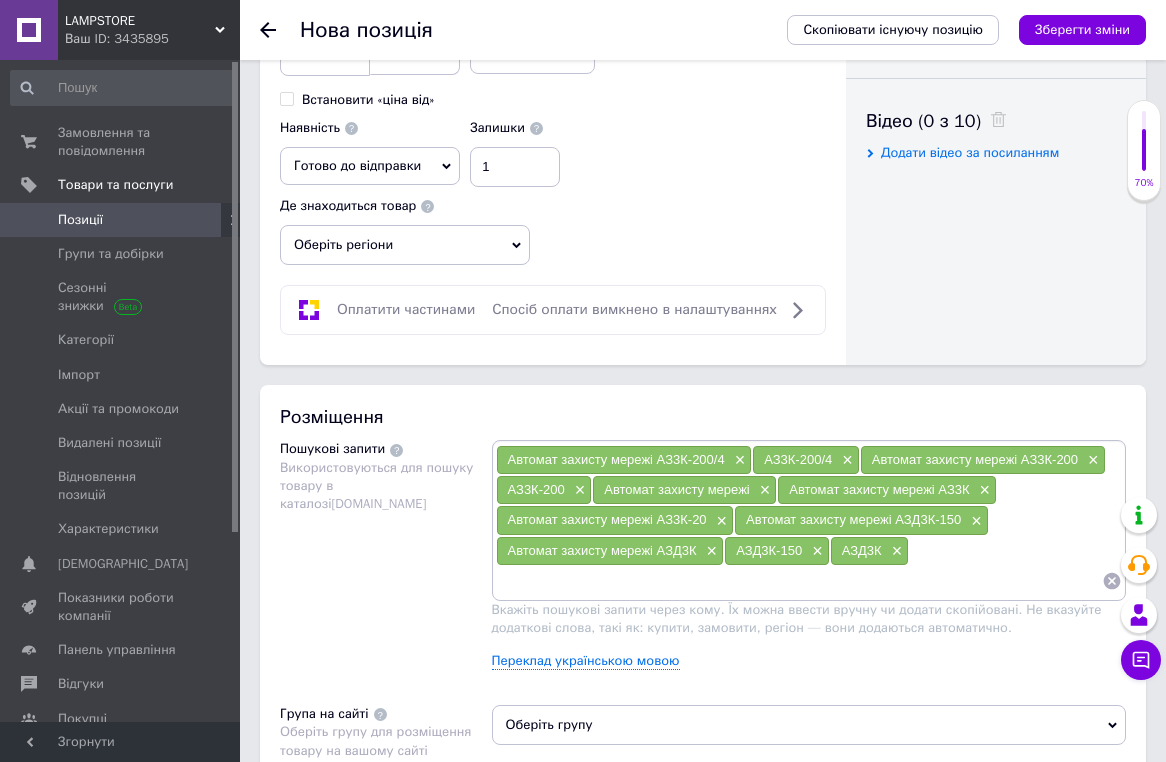 paste on "Автомат захисту мережі АЗД3К-150" 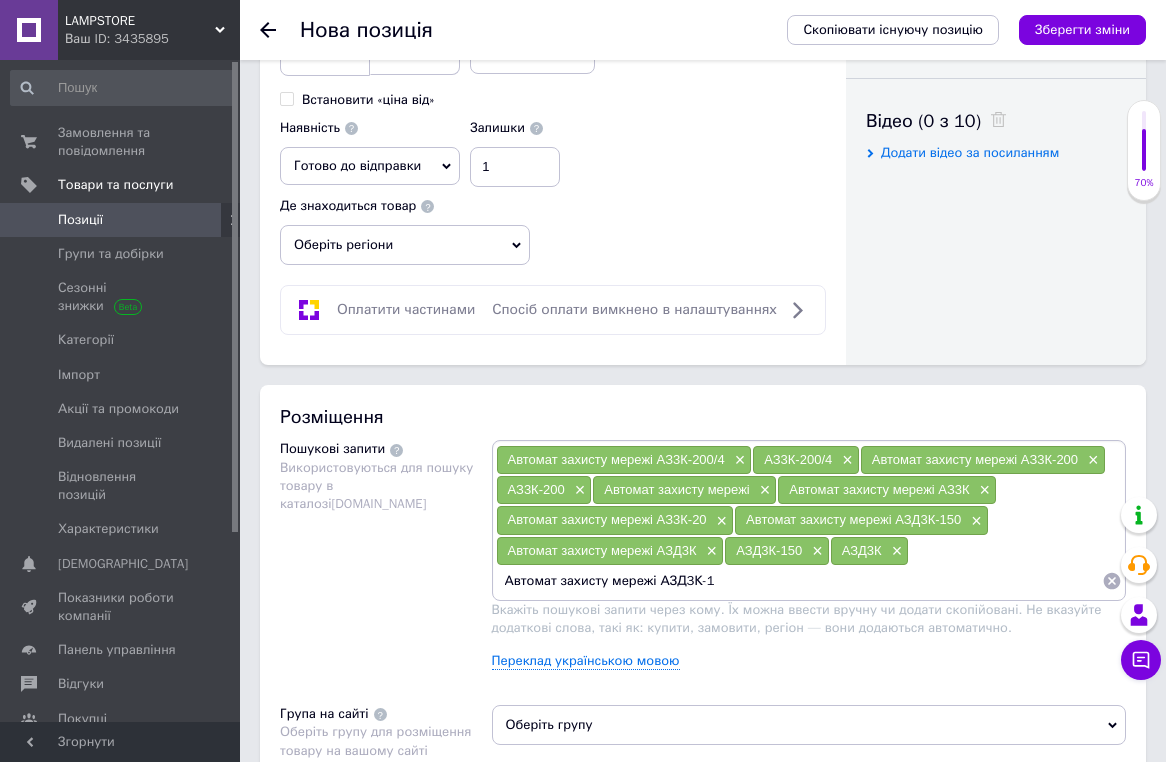 type on "Автомат захисту мережі АЗД3К-" 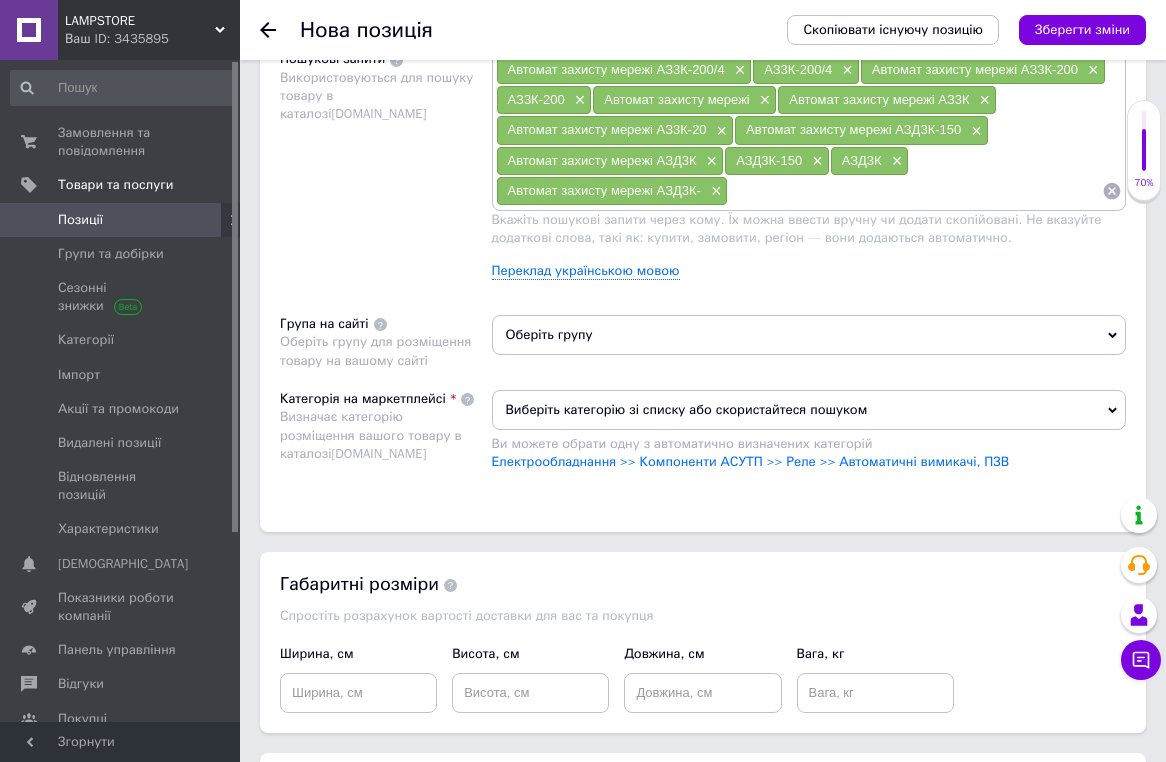 scroll, scrollTop: 1378, scrollLeft: 0, axis: vertical 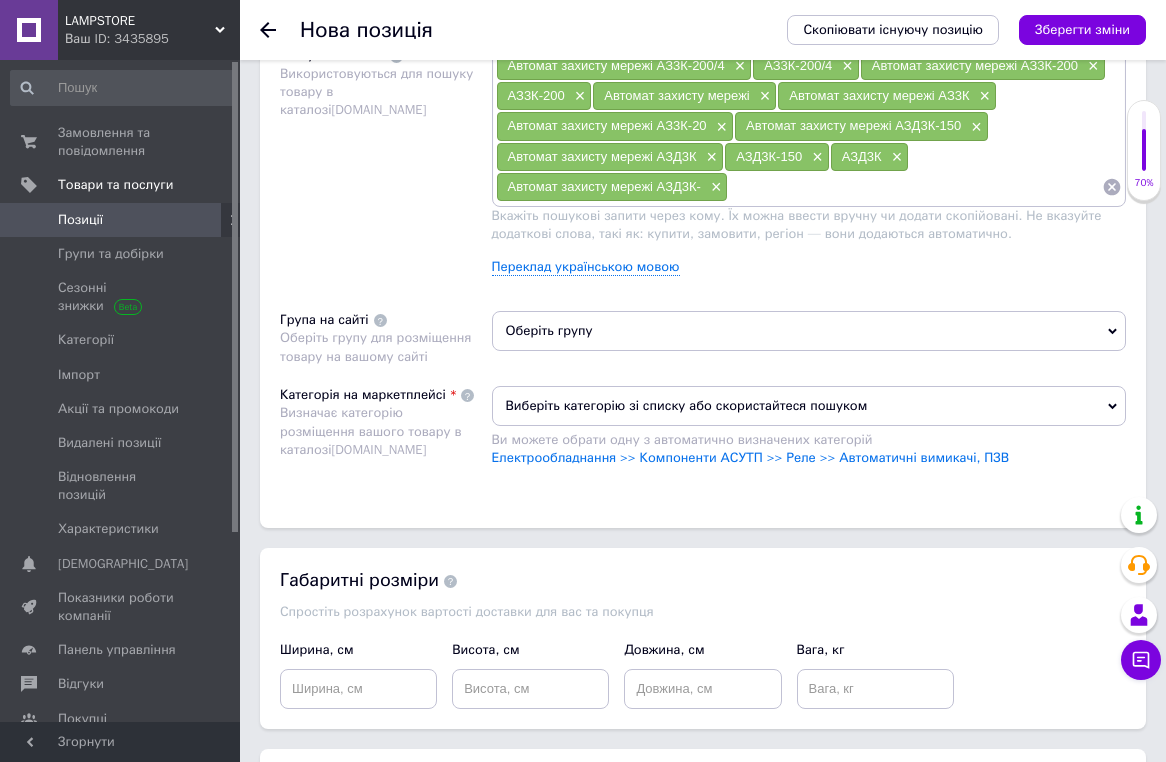 click at bounding box center [915, 187] 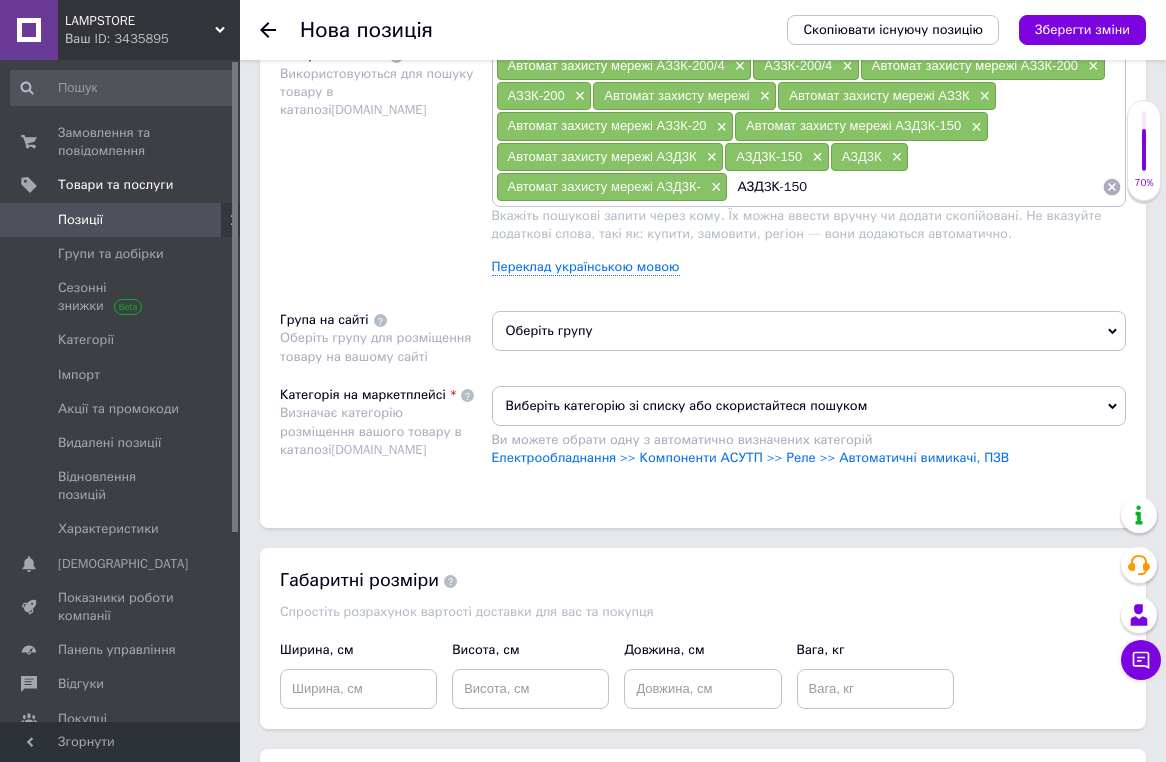 type on "АЗД3К-15" 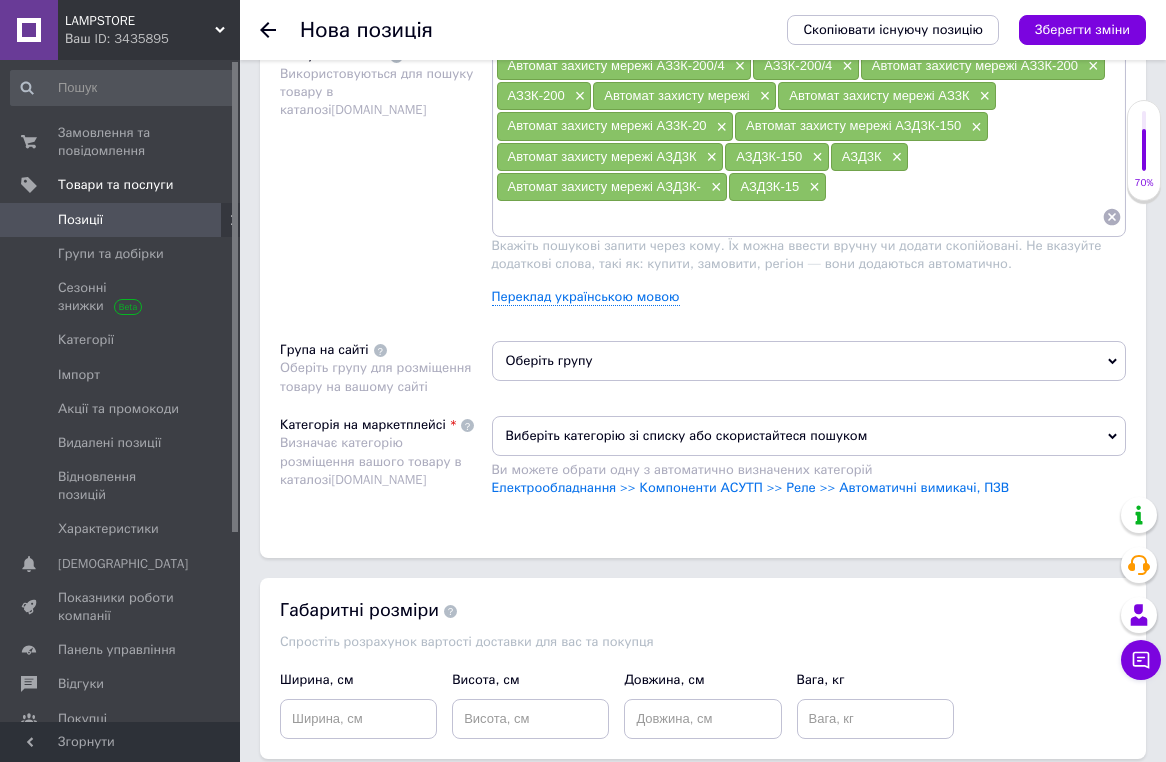 paste on "АЗД3К-150" 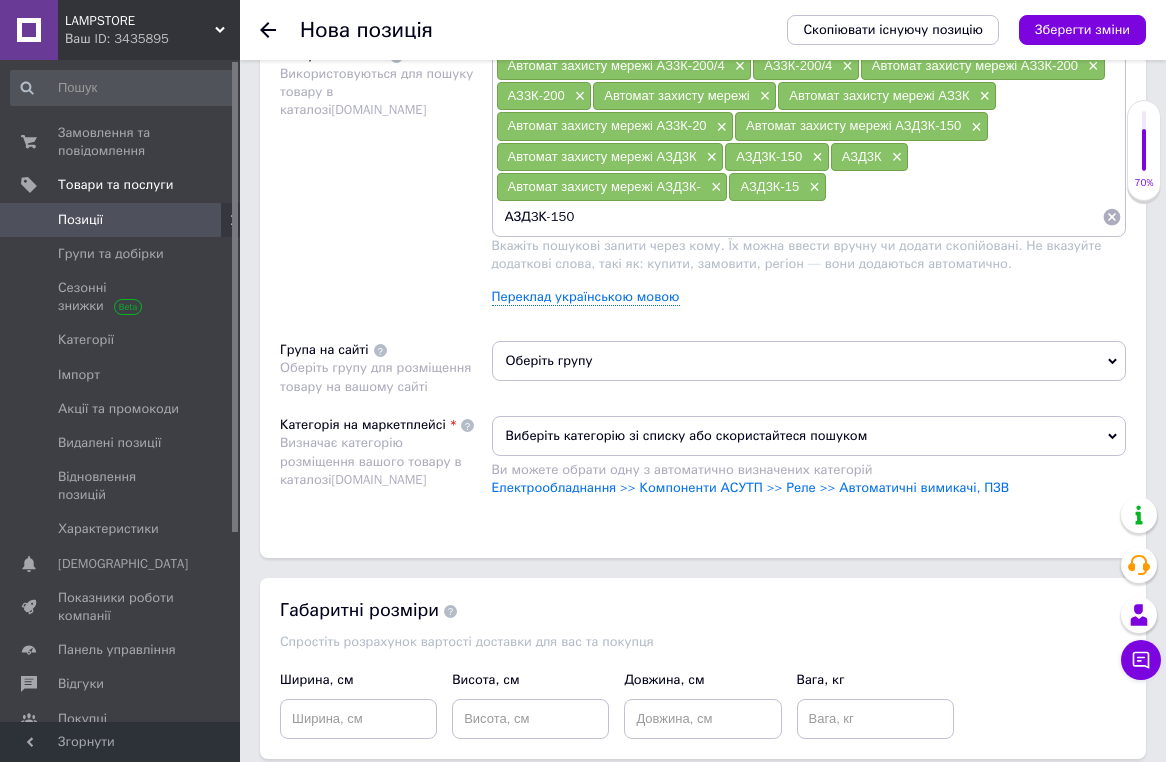 type on "АЗ3К-150" 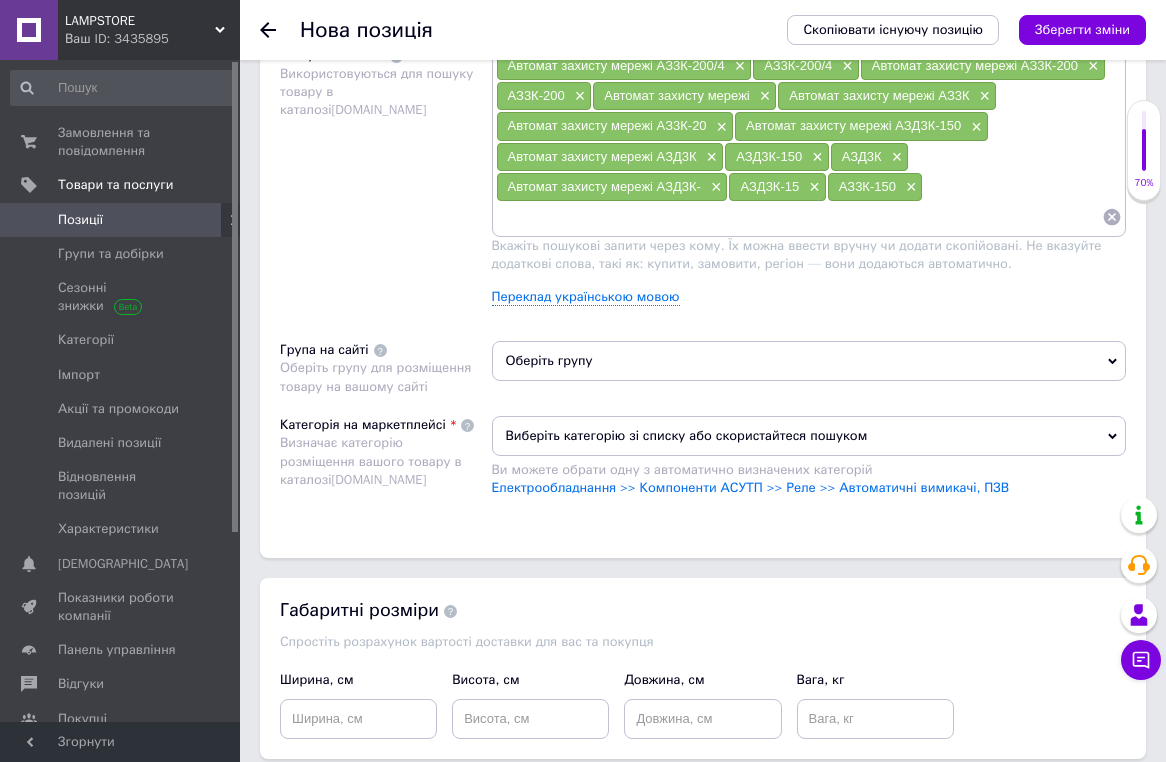 paste on "АЗД3К-150" 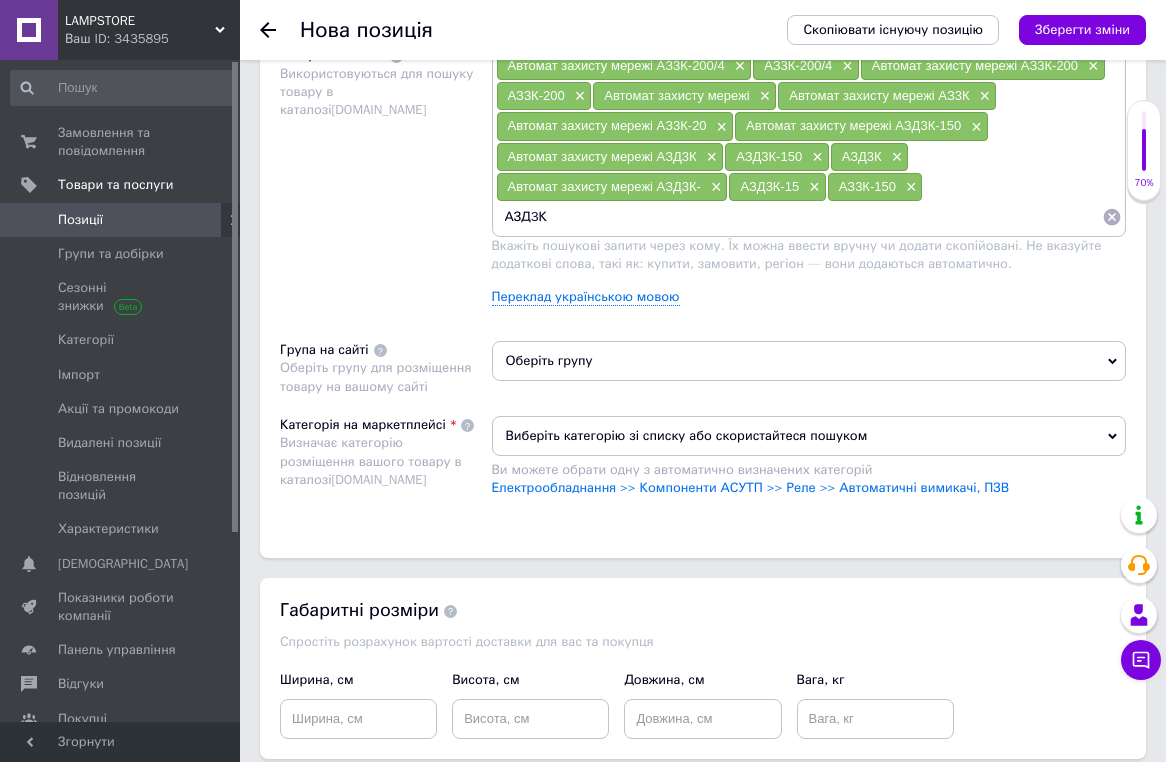 type on "АЗД3" 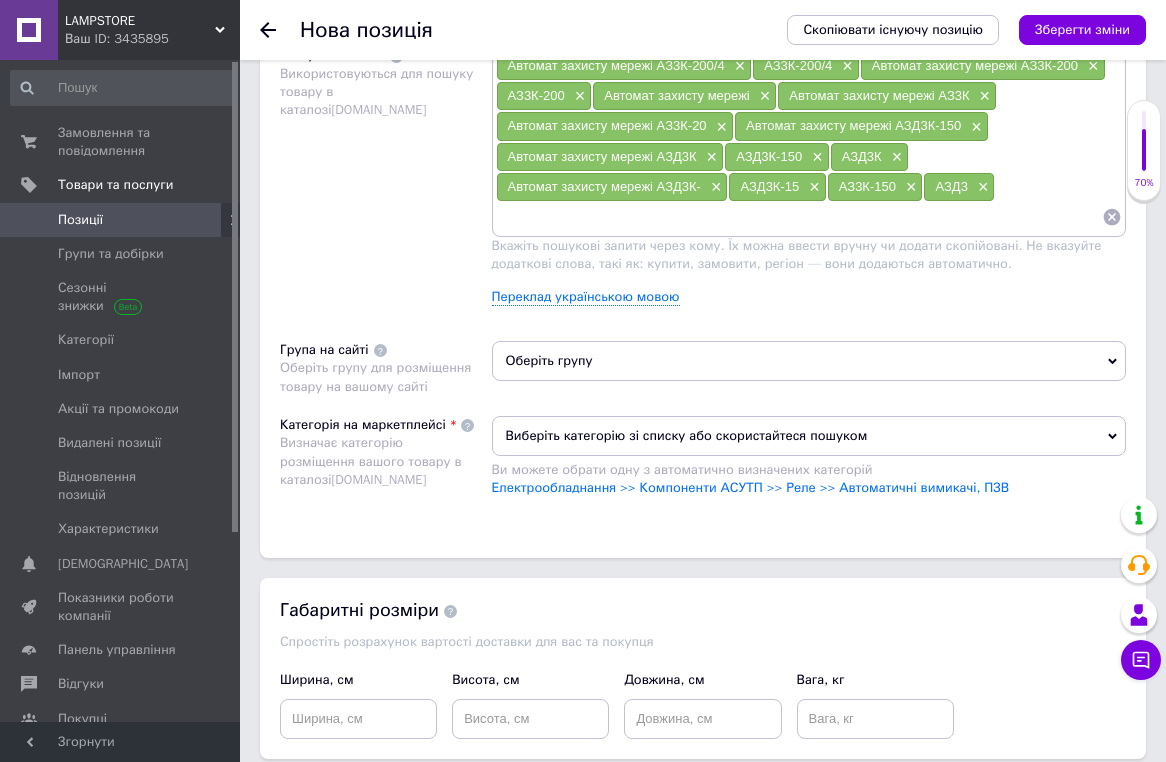 paste on "АЗД3К-150" 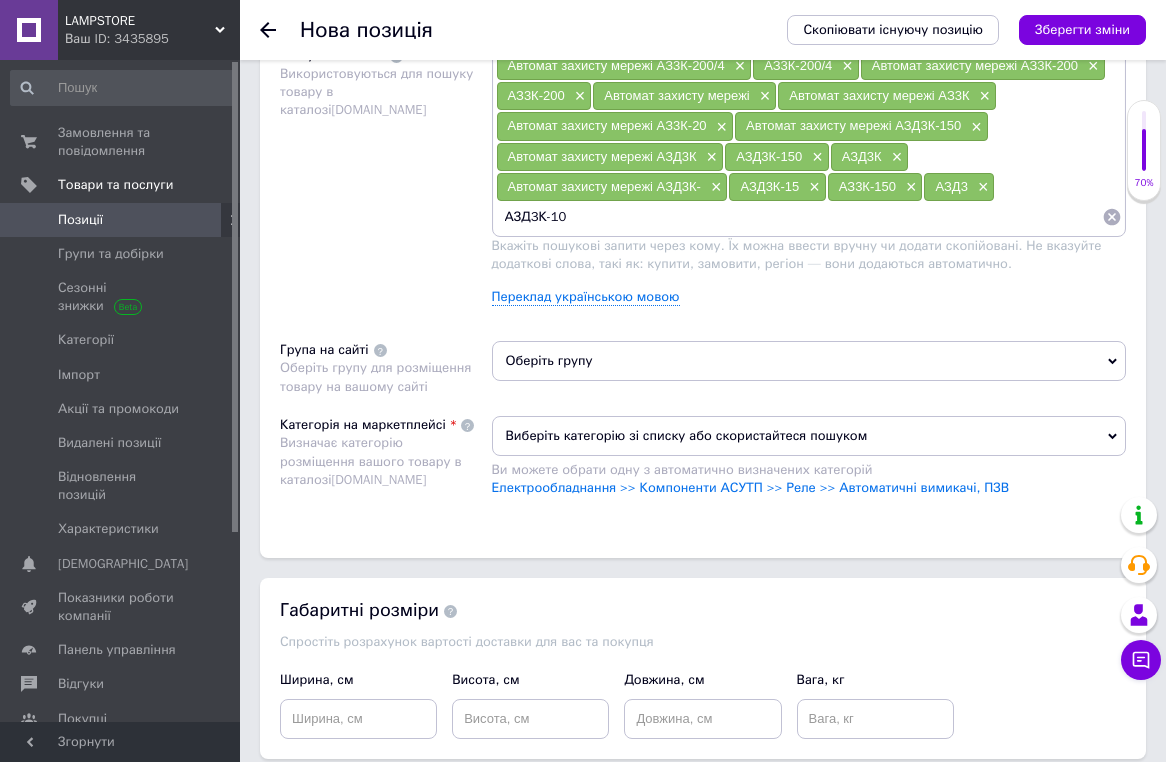 type on "АЗД3К-100" 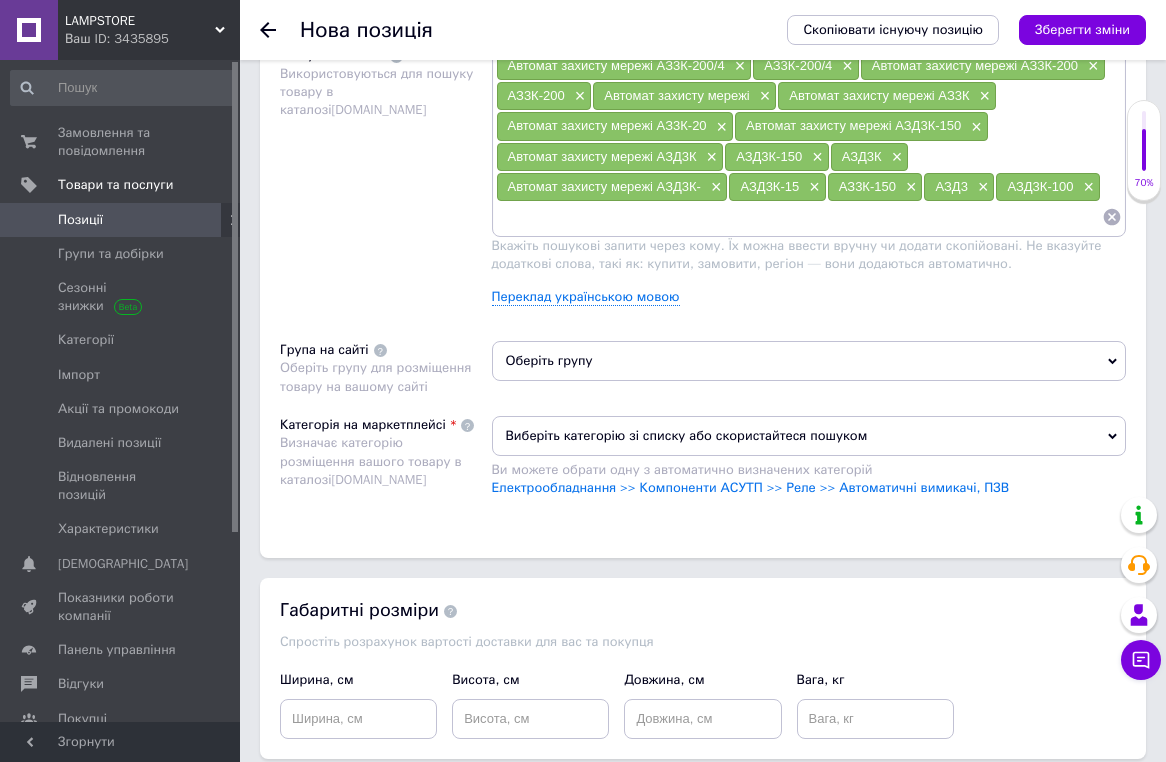 paste on "АЗД3К-150" 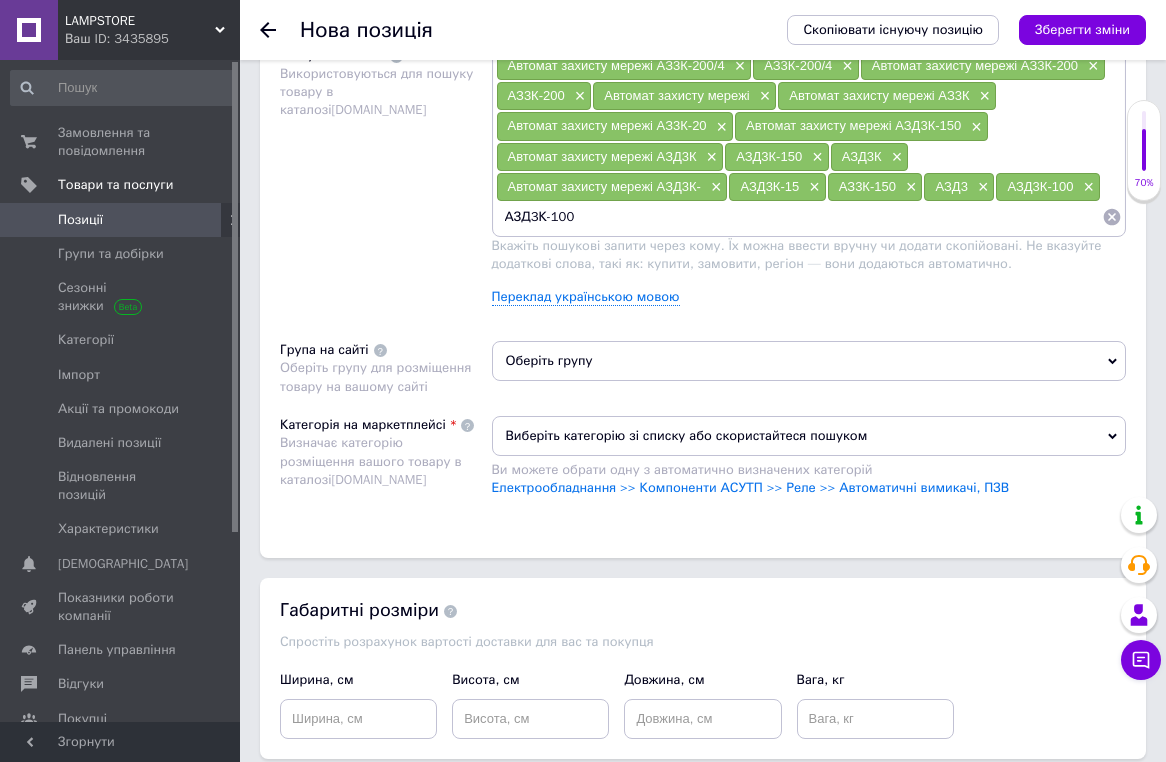 type on "АЗД3К-1000" 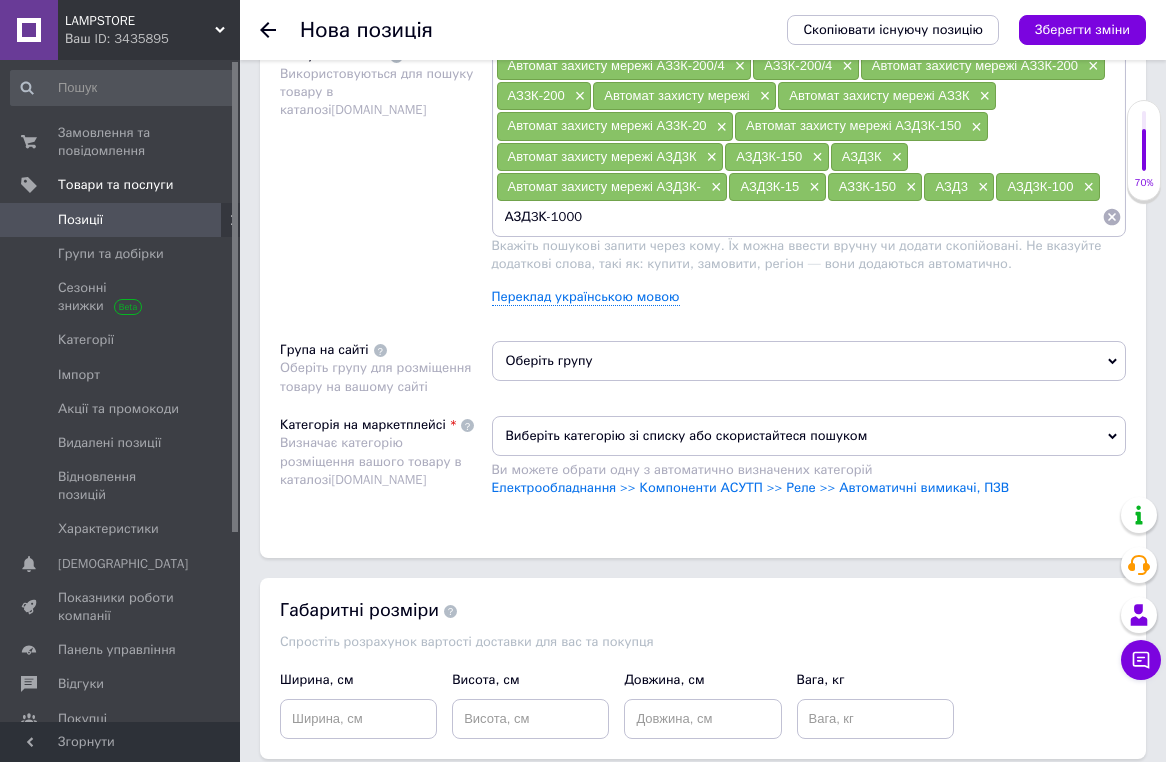 type 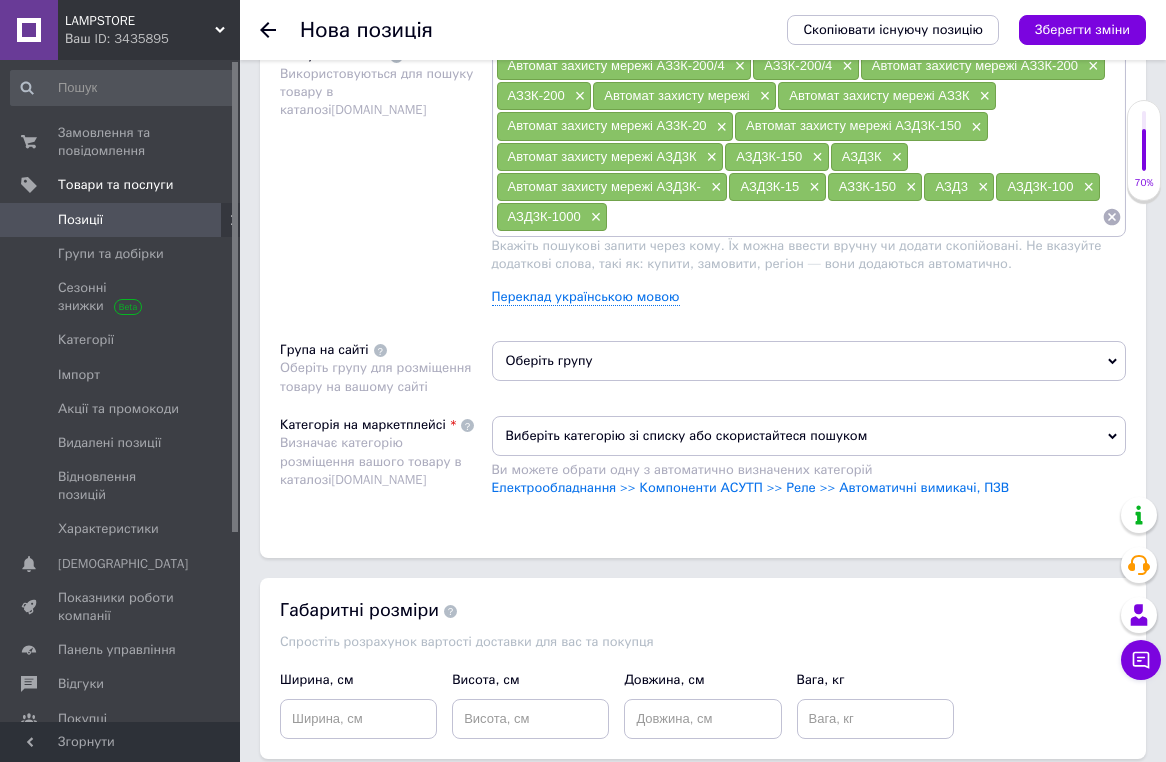 click on "Оберіть групу" at bounding box center (809, 361) 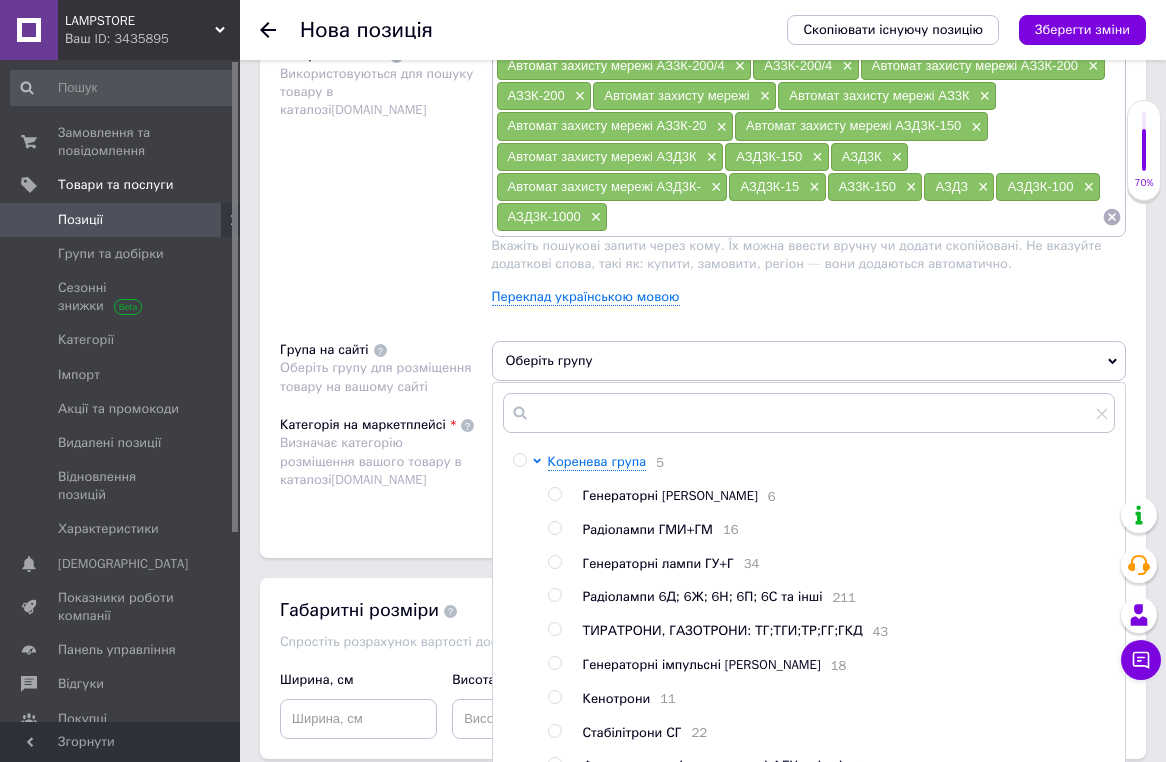 scroll, scrollTop: 1382, scrollLeft: 0, axis: vertical 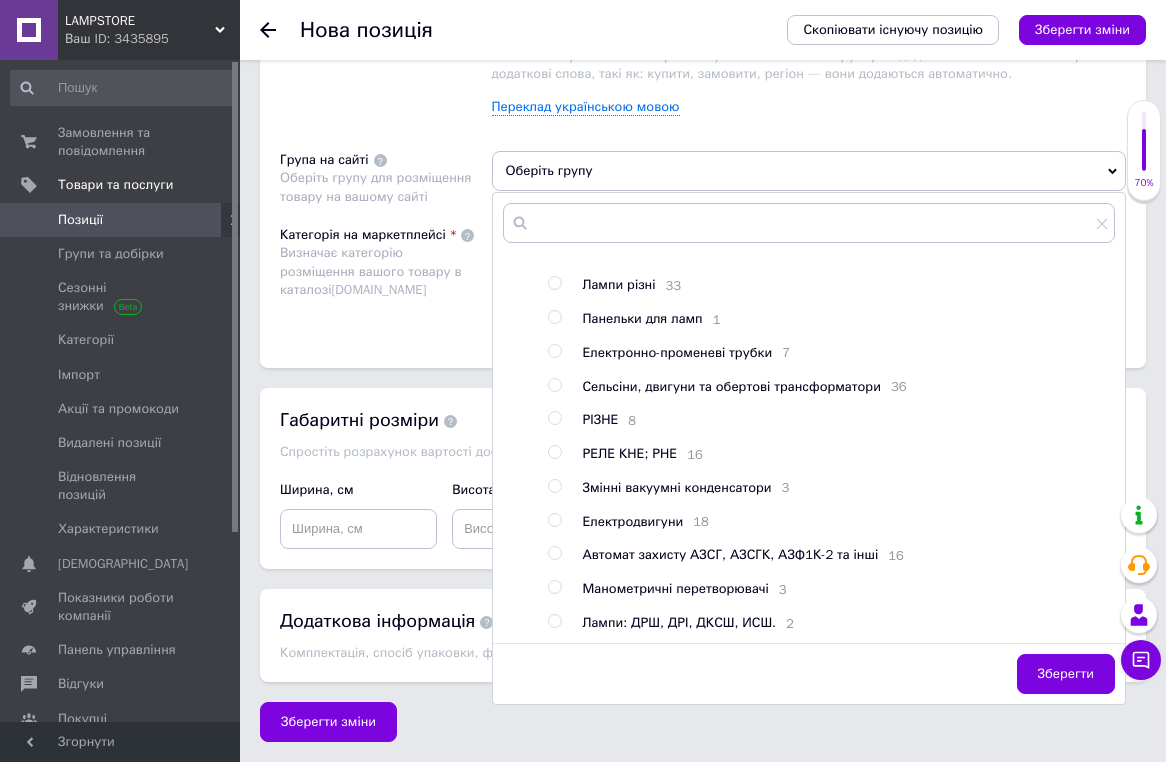 click on "Автомат захисту АЗСГ, АЗСГК, АЗФ1К-2 та інші" at bounding box center (731, 554) 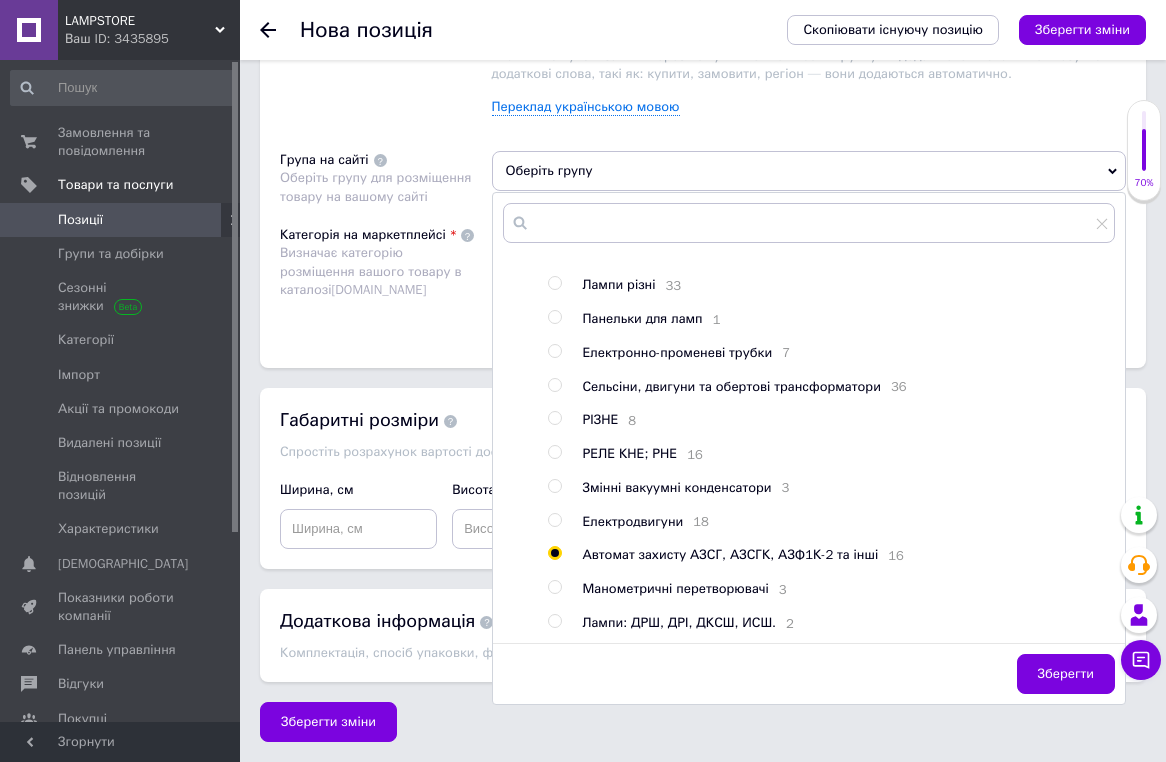 radio on "true" 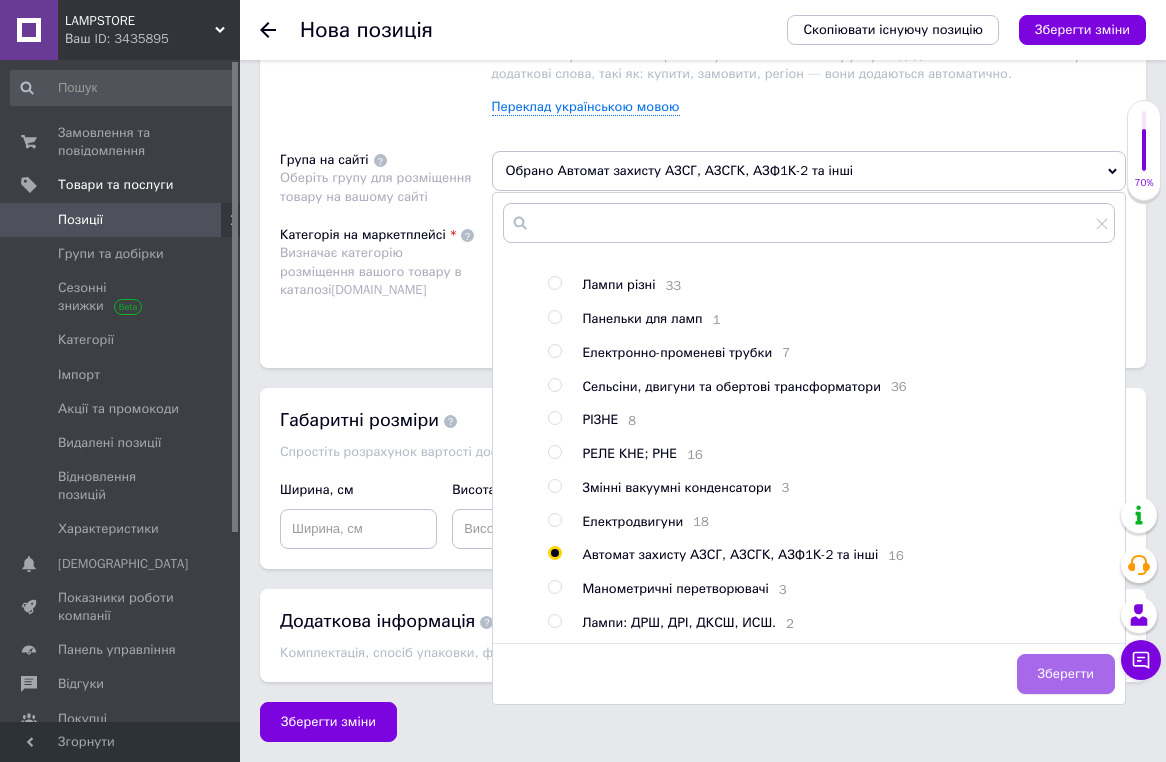 click on "Зберегти" at bounding box center (1066, 674) 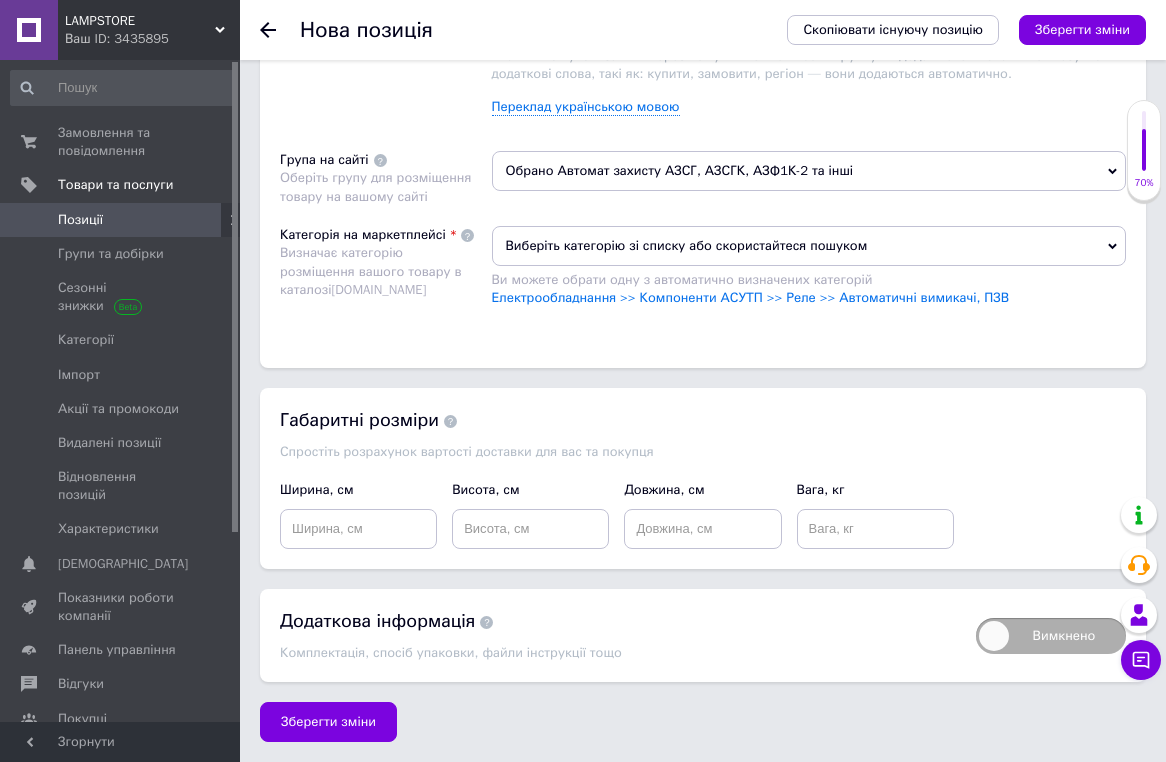 click on "Виберіть категорію зі списку або скористайтеся пошуком" at bounding box center (809, 246) 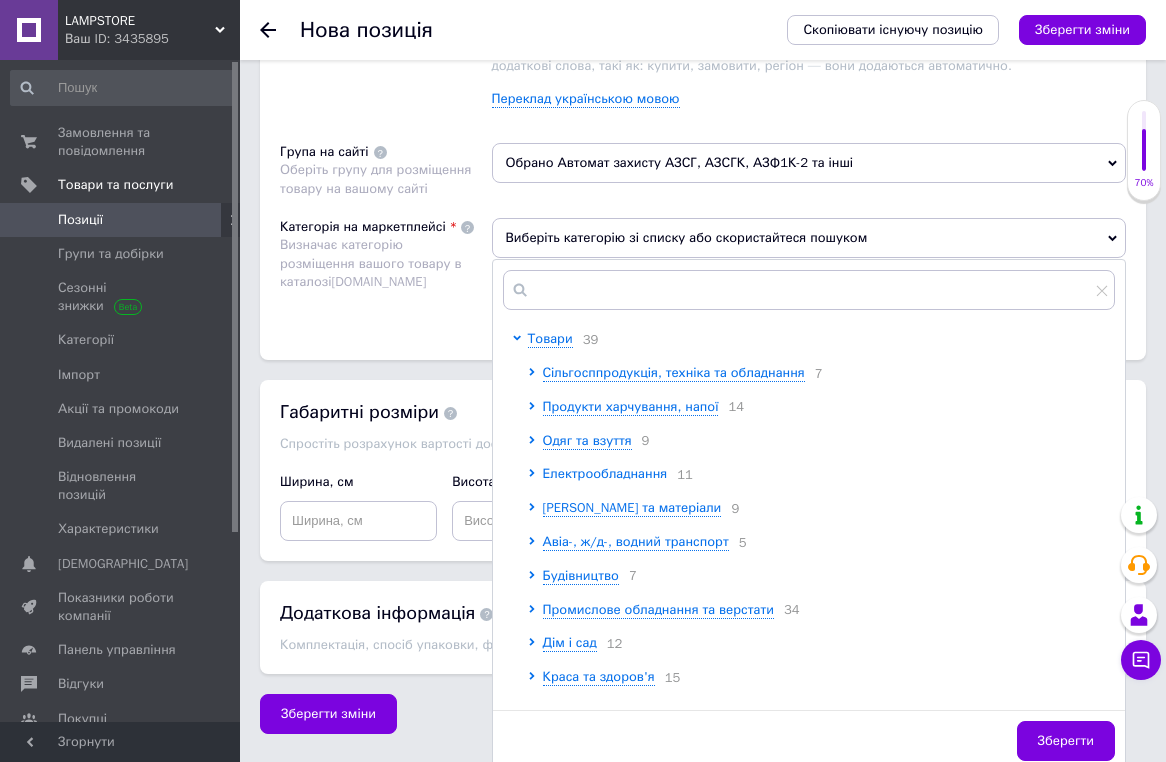 click on "Електрообладнання" at bounding box center [605, 473] 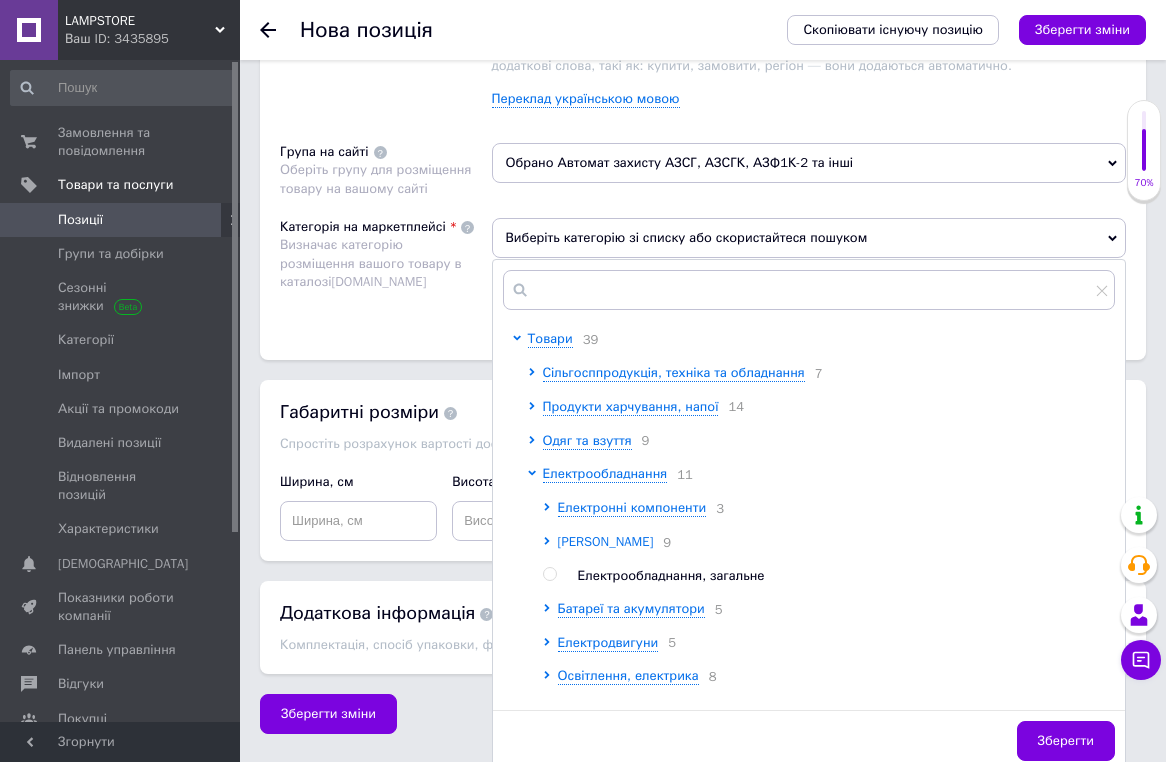 click on "Компоненти АСУТП" at bounding box center (606, 541) 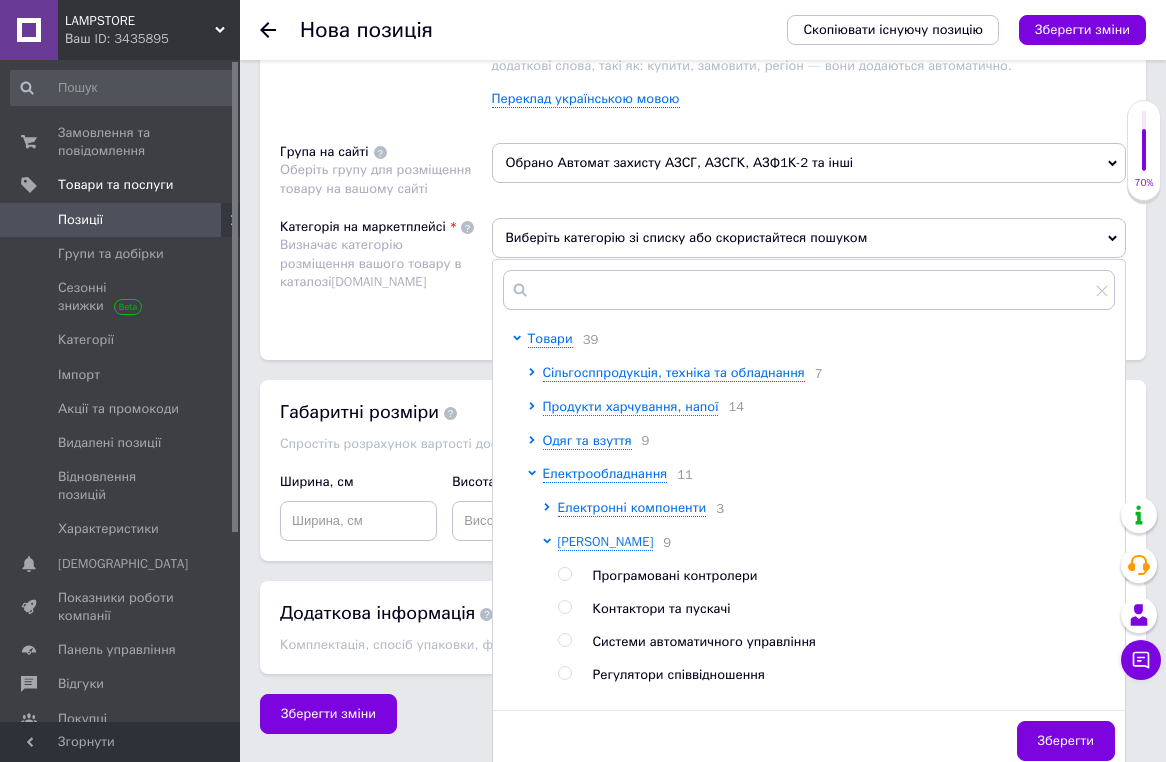 click on "Контактори та пускачі" at bounding box center (662, 608) 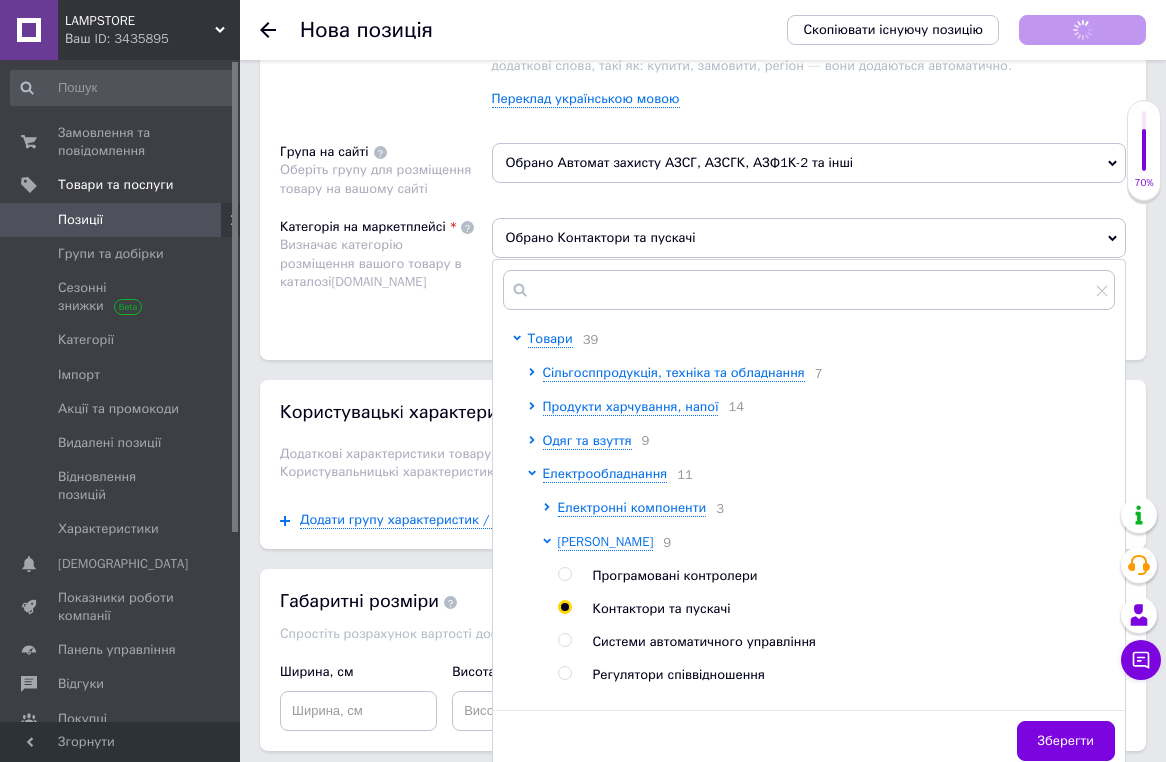 radio on "true" 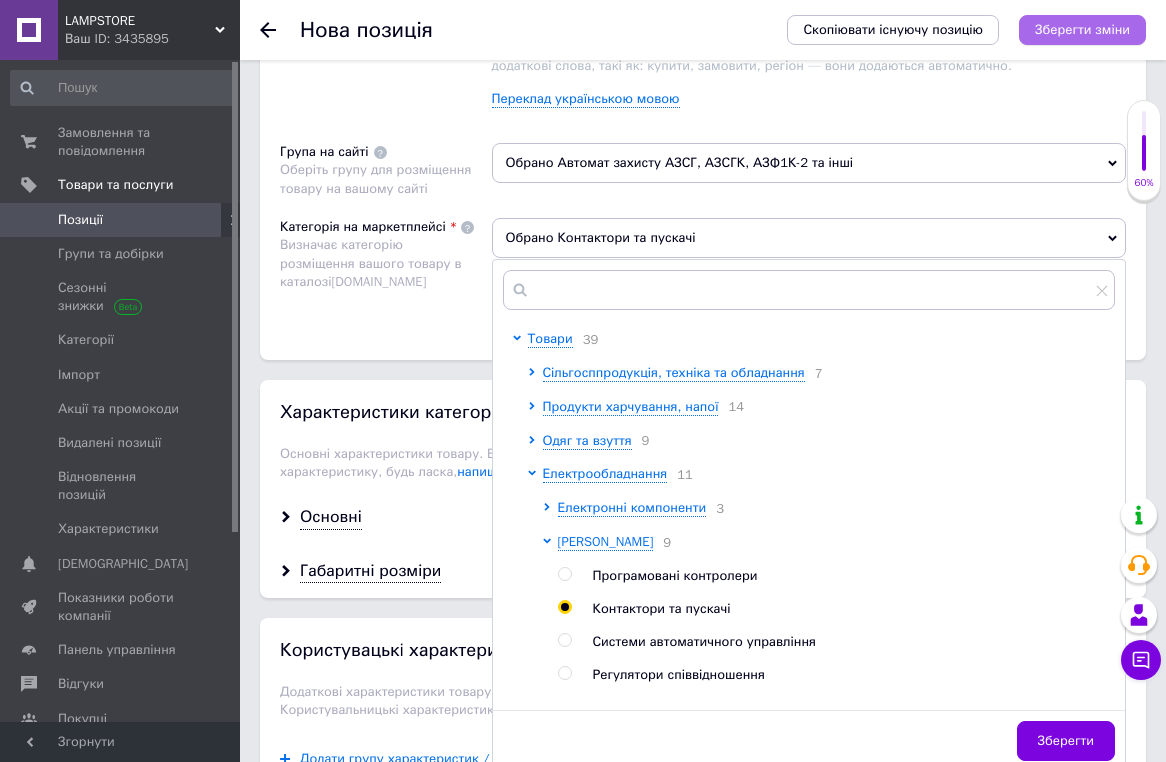 click on "Зберегти зміни" at bounding box center (1082, 29) 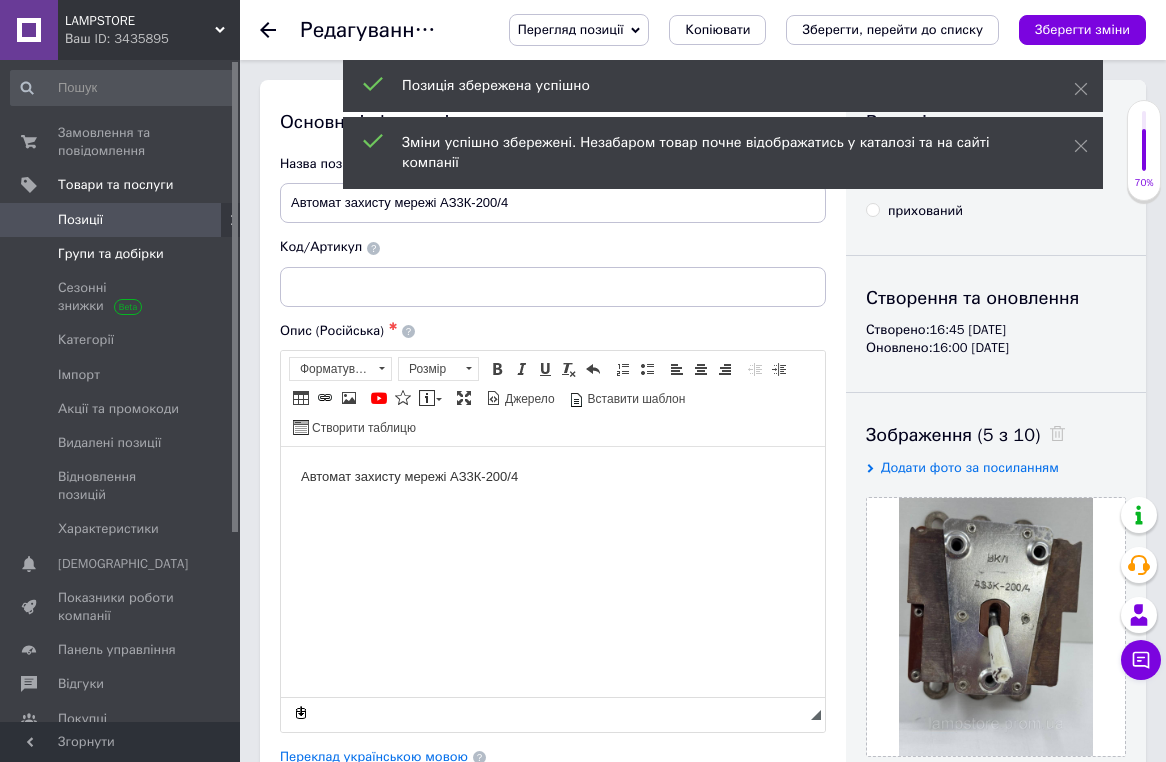 scroll, scrollTop: 0, scrollLeft: 0, axis: both 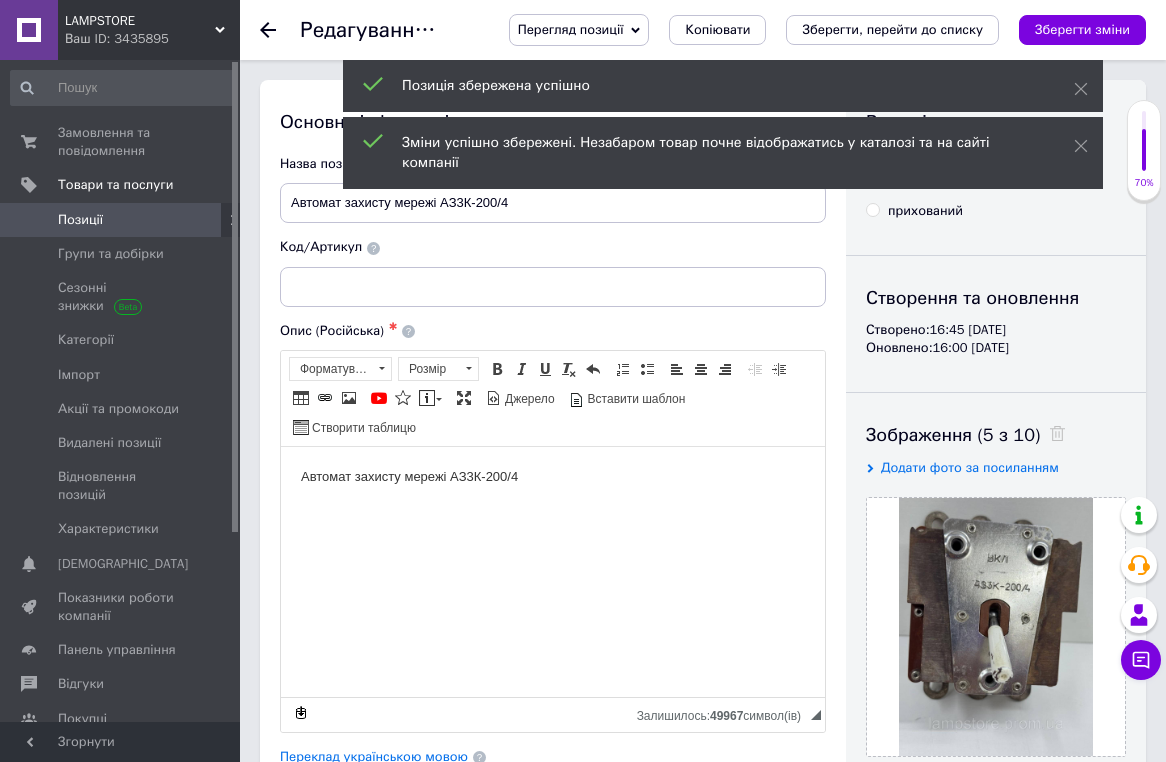 click on "Позиції" at bounding box center [121, 220] 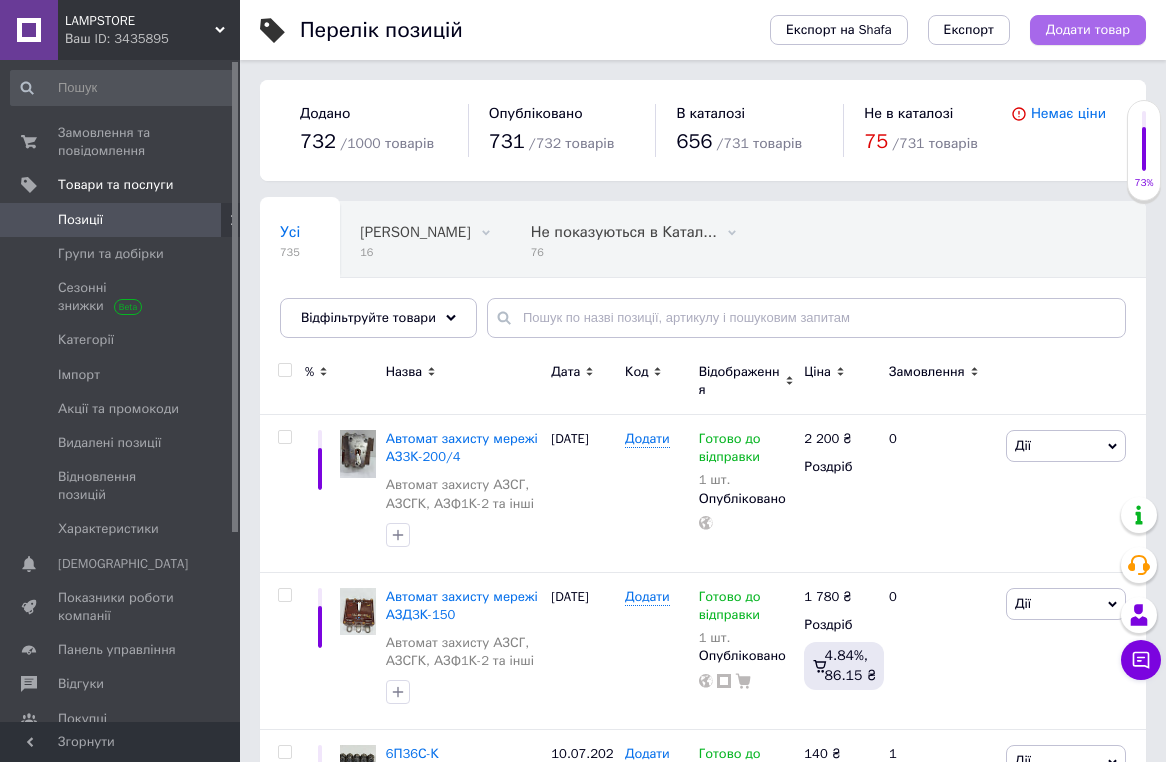 click on "Додати товар" at bounding box center [1088, 30] 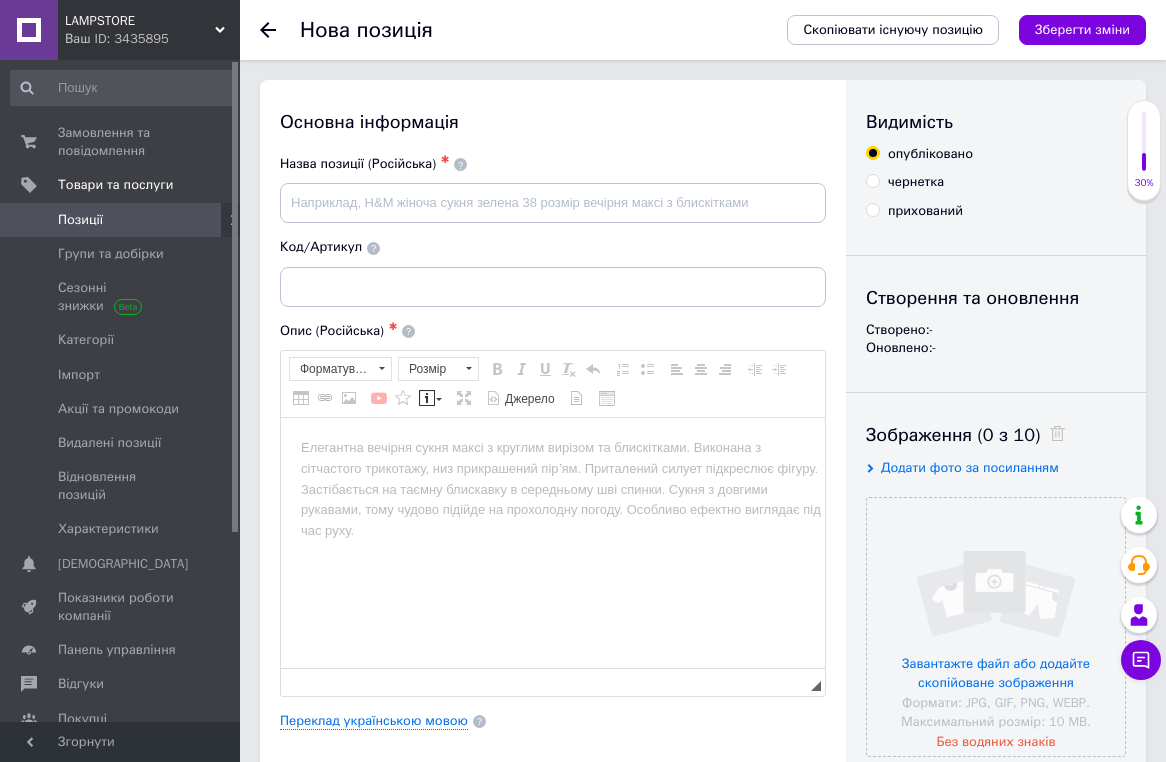 scroll, scrollTop: 0, scrollLeft: 0, axis: both 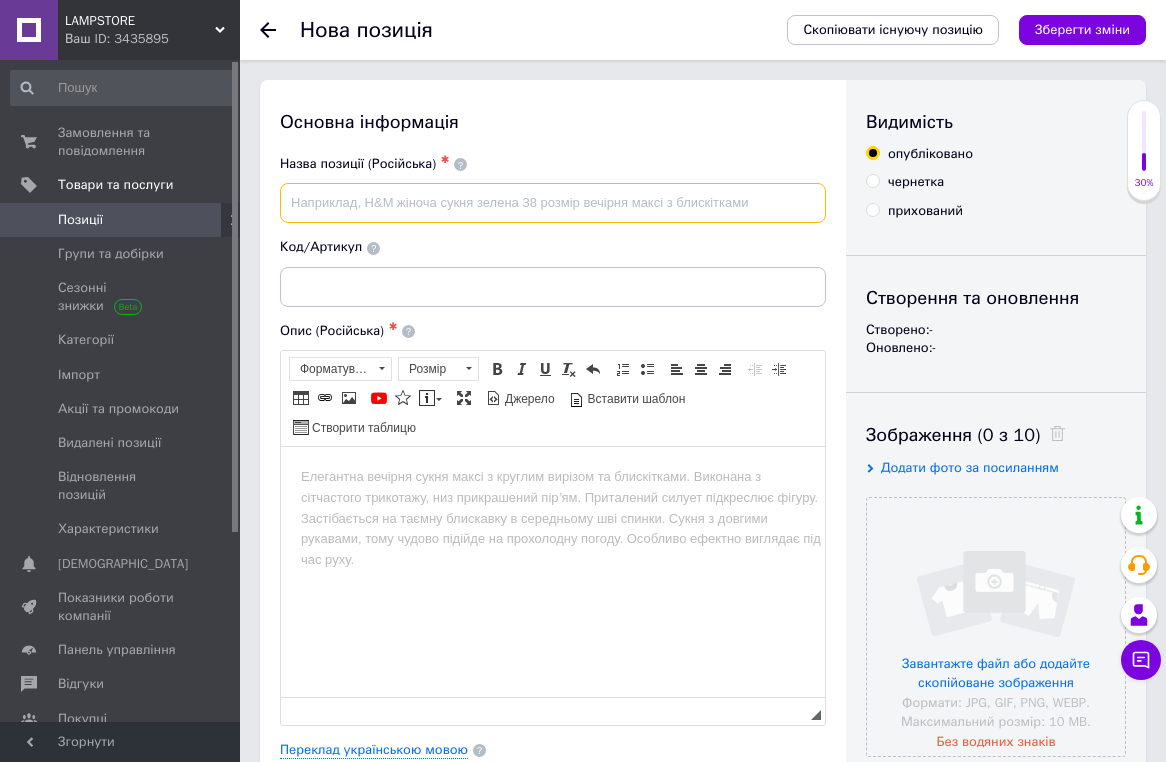 click at bounding box center (553, 203) 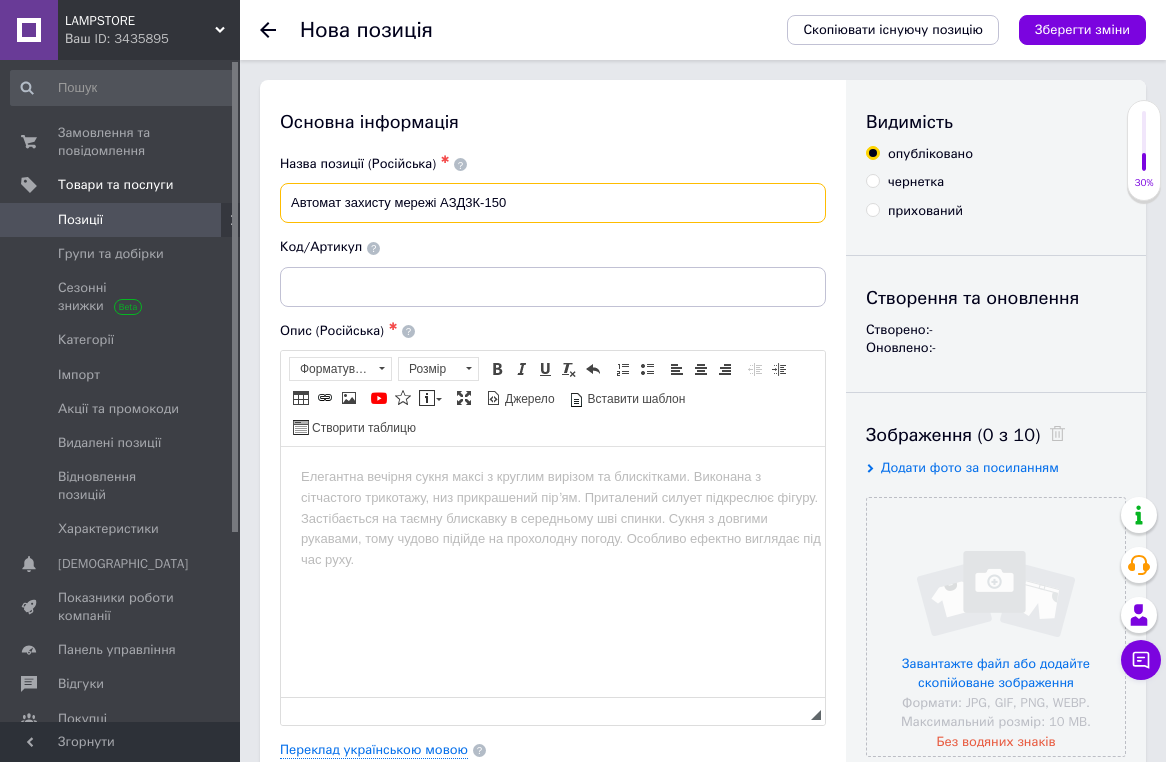 click on "Автомат захисту мережі АЗД3К-150" at bounding box center [553, 203] 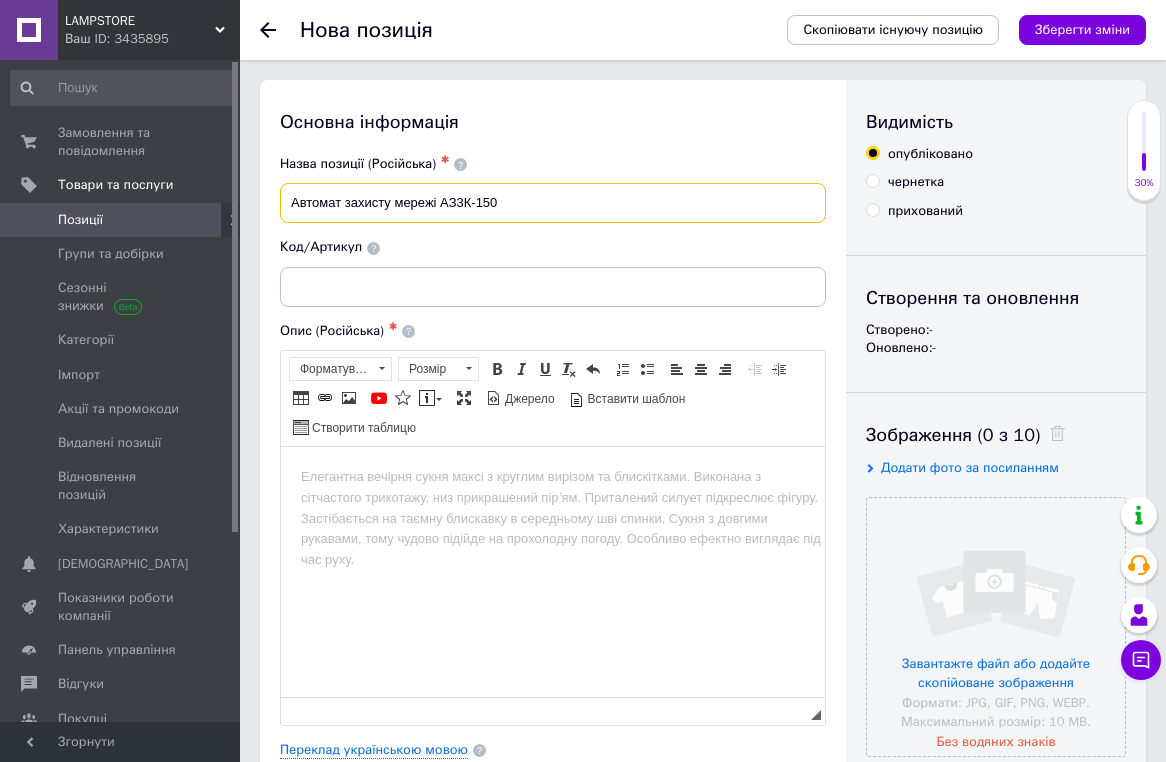 drag, startPoint x: 505, startPoint y: 202, endPoint x: 273, endPoint y: 199, distance: 232.0194 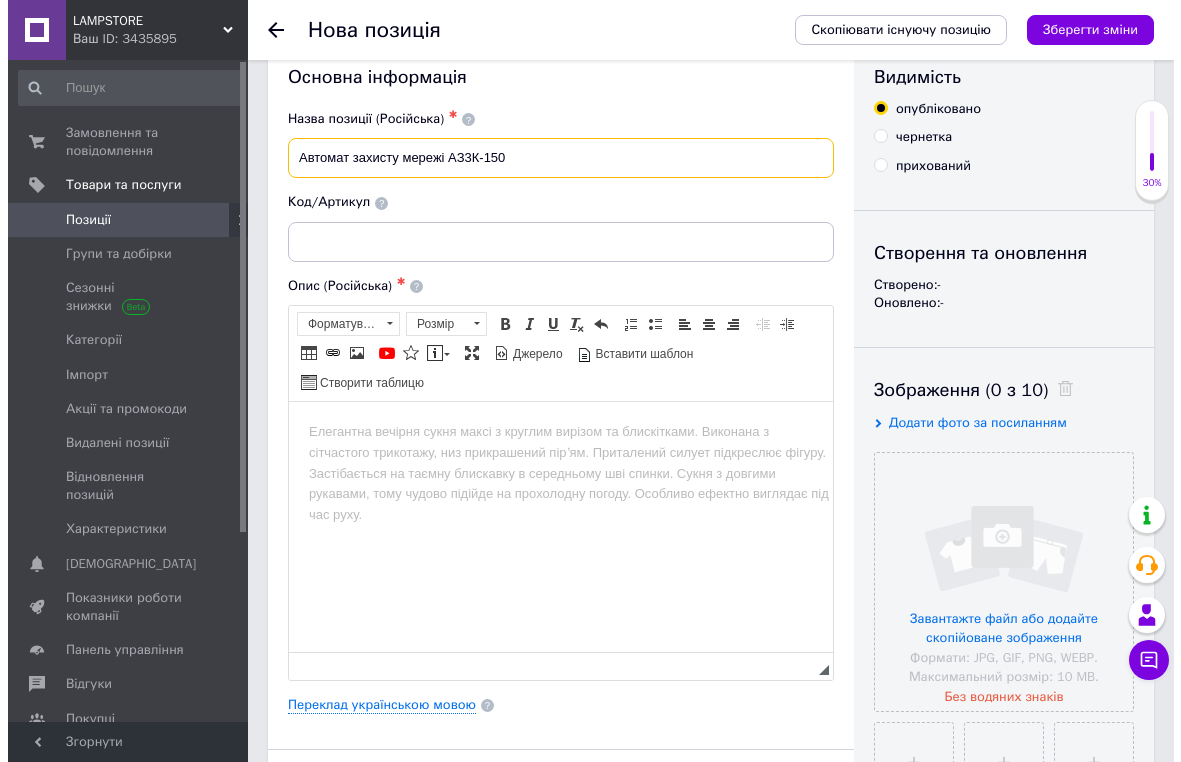 scroll, scrollTop: 157, scrollLeft: 0, axis: vertical 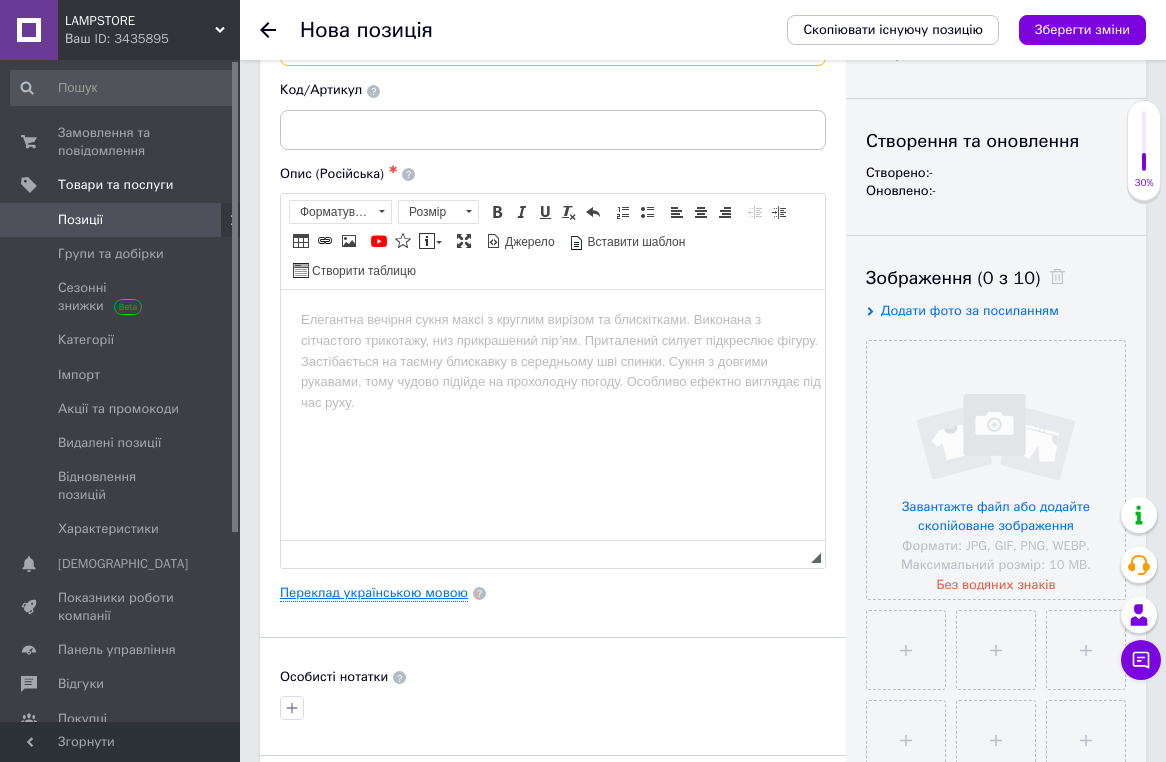 type on "Автомат захисту мережі АЗ3К-150" 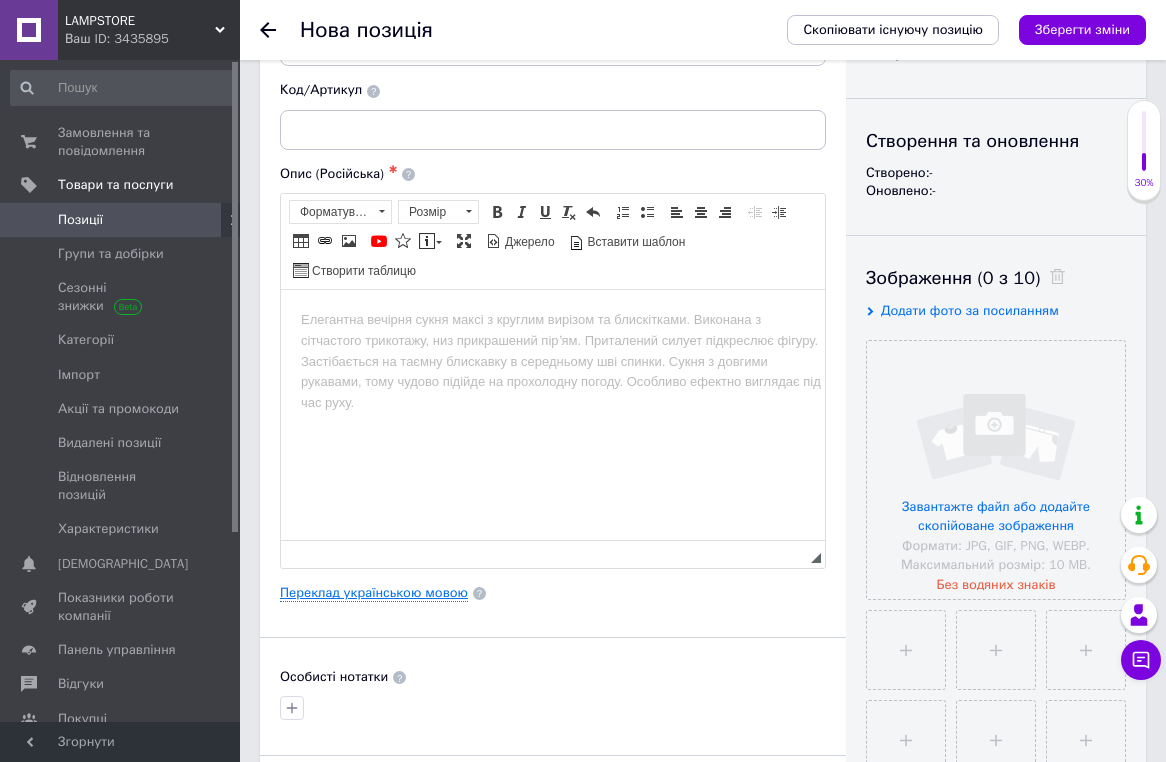 click on "Переклад українською мовою" at bounding box center (374, 593) 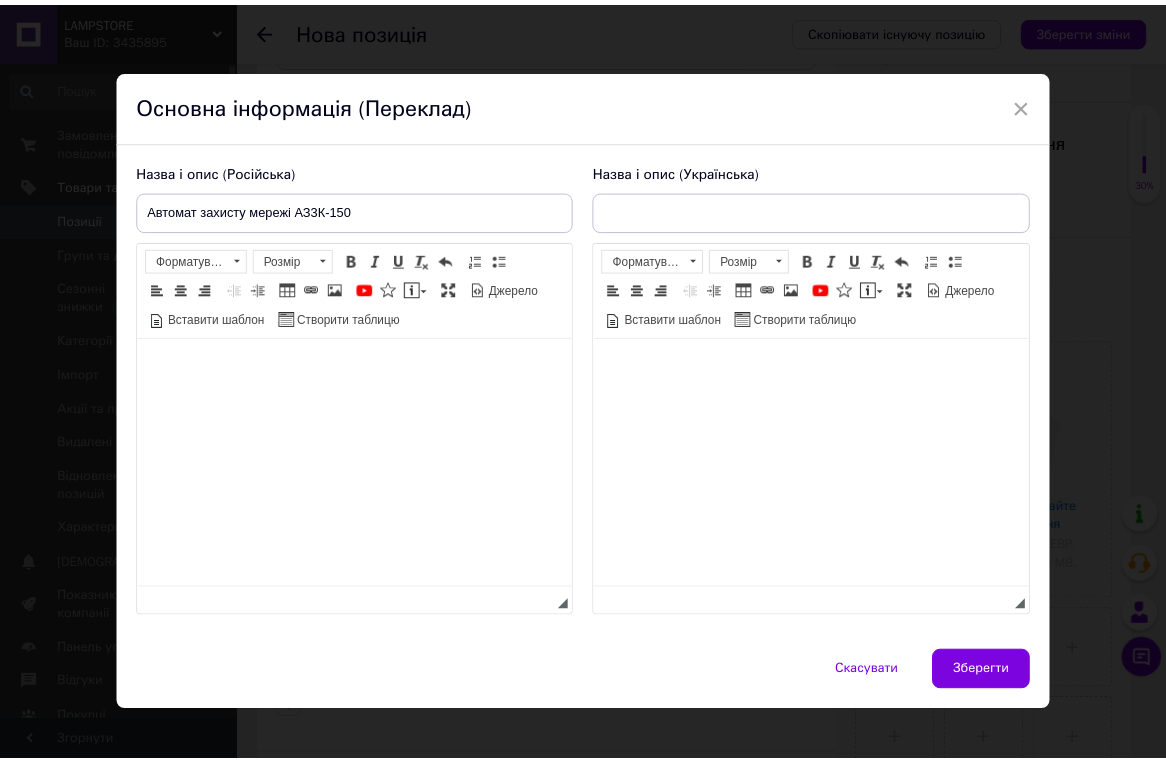 scroll, scrollTop: 0, scrollLeft: 0, axis: both 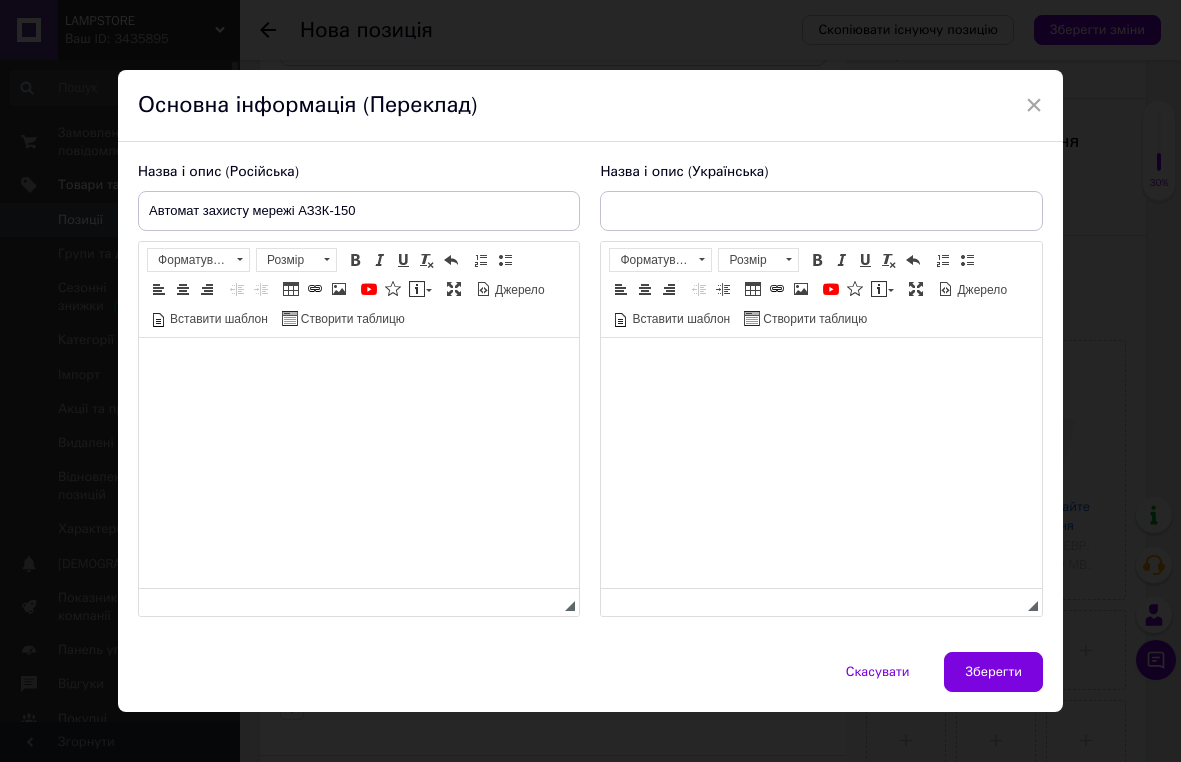 click at bounding box center [359, 368] 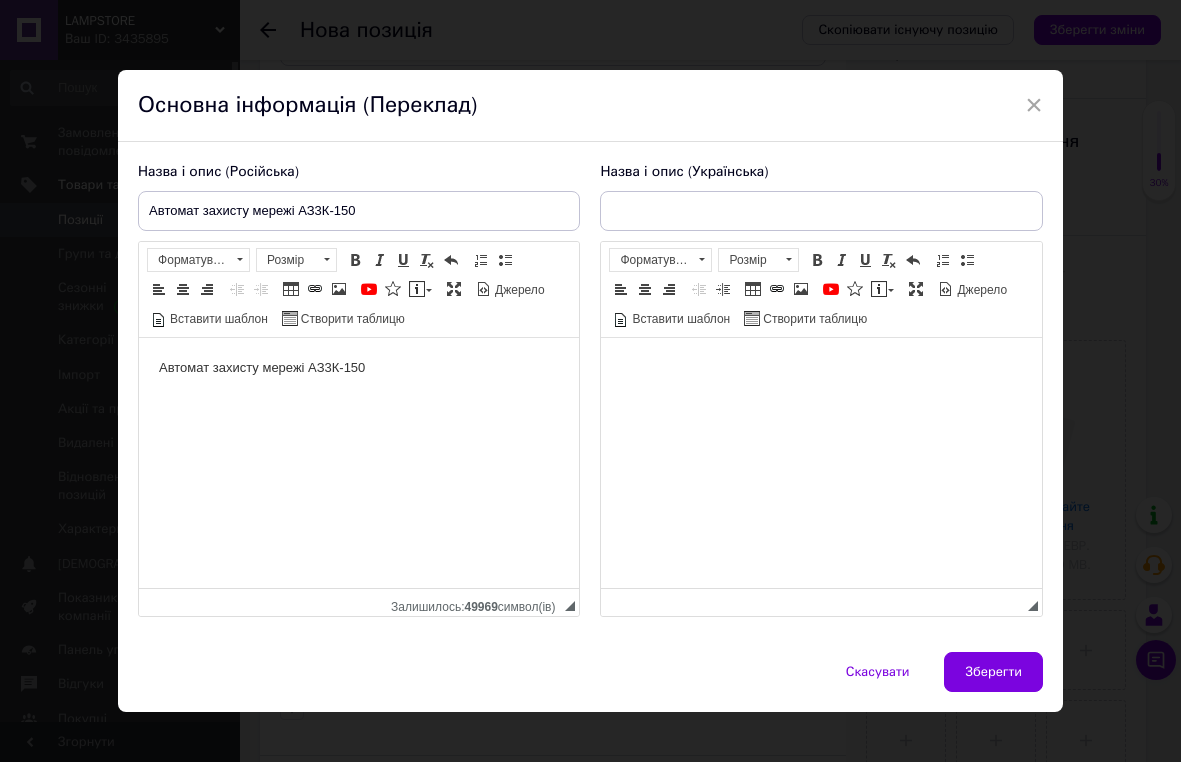 click at bounding box center [821, 368] 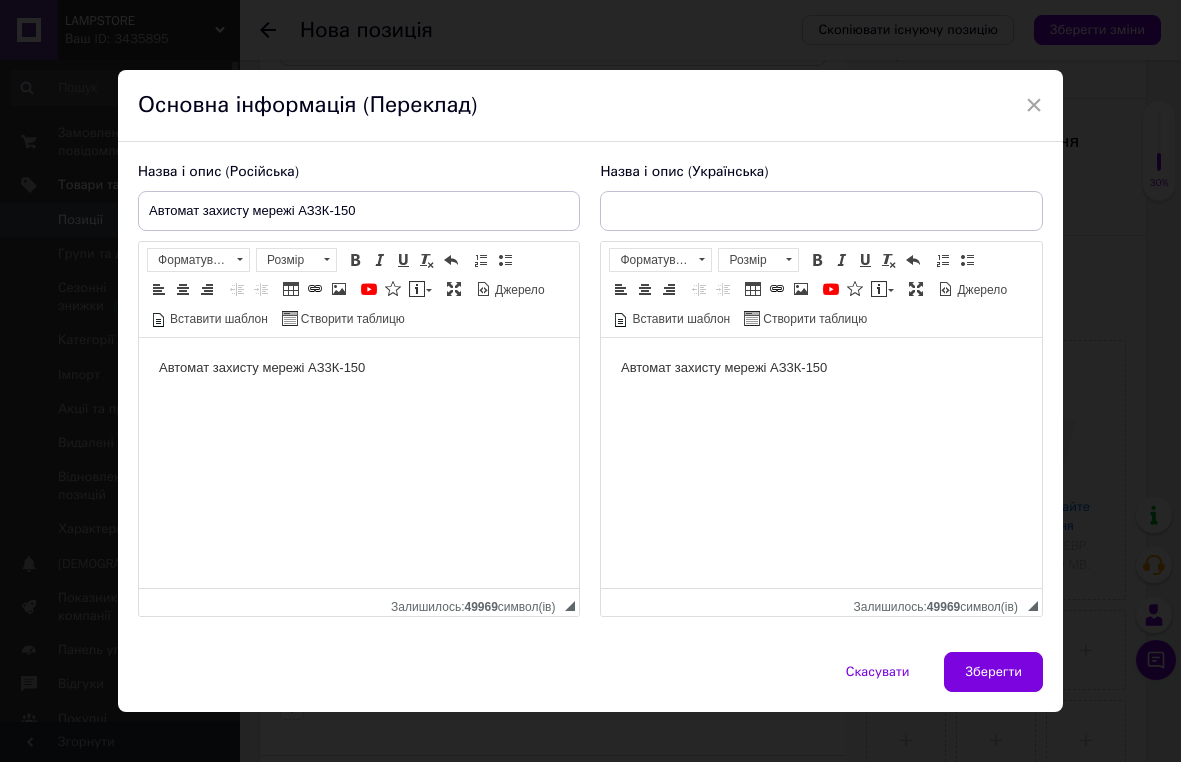 click on "Назва і опис (Українська) Автомат захисту мережі АЗ3К-150 Розширений текстовий редактор, 2D50461D-21F5-46A4-8348-A9492666155E Панель інструментів редактора Форматування Форматування Розмір Розмір   Жирний  Сполучення клавіш Command+B   Курсив  Сполучення клавіш Command+I   Підкреслений  Сполучення клавіш Command+U   Видалити форматування   Повернути  Сполучення клавіш Command+Z   Вставити/видалити нумерований список   Вставити/видалити маркований список   По лівому краю   По центру   По правому краю   Зменшити відступ   Збільшити відступ   Таблиця   Вставити/Редагувати посилання" at bounding box center [821, 390] 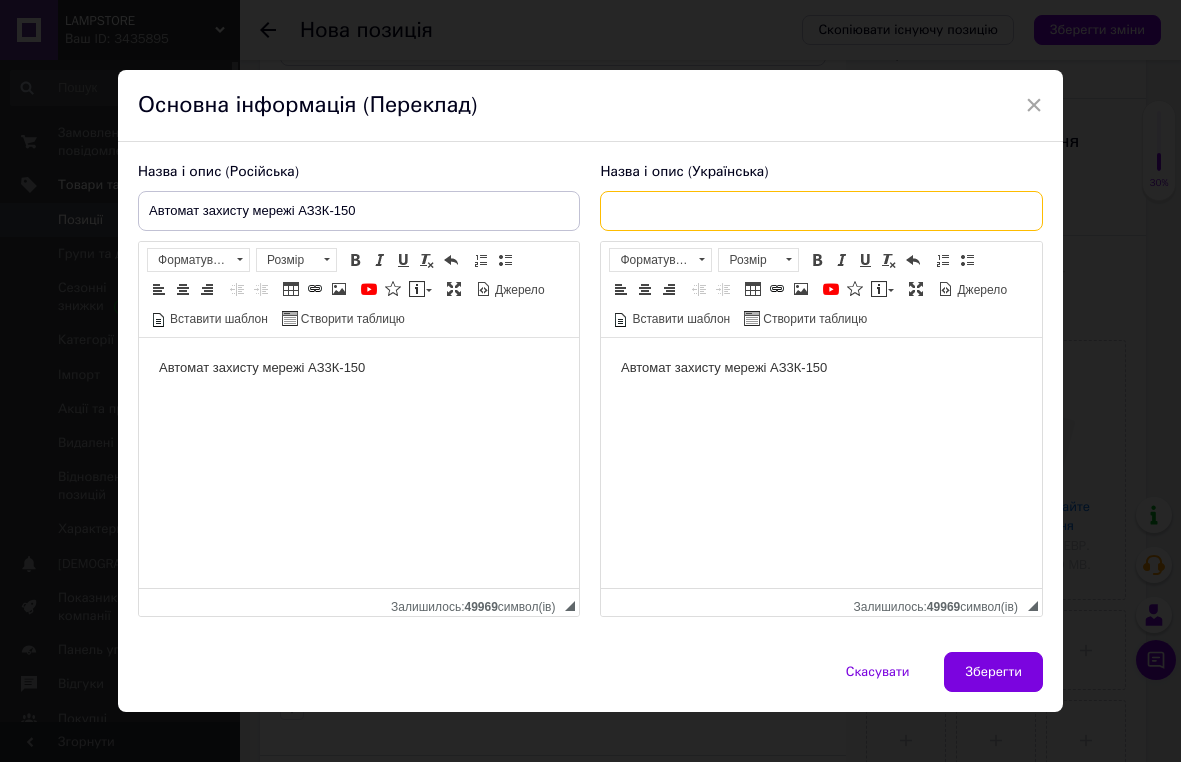 click at bounding box center [821, 211] 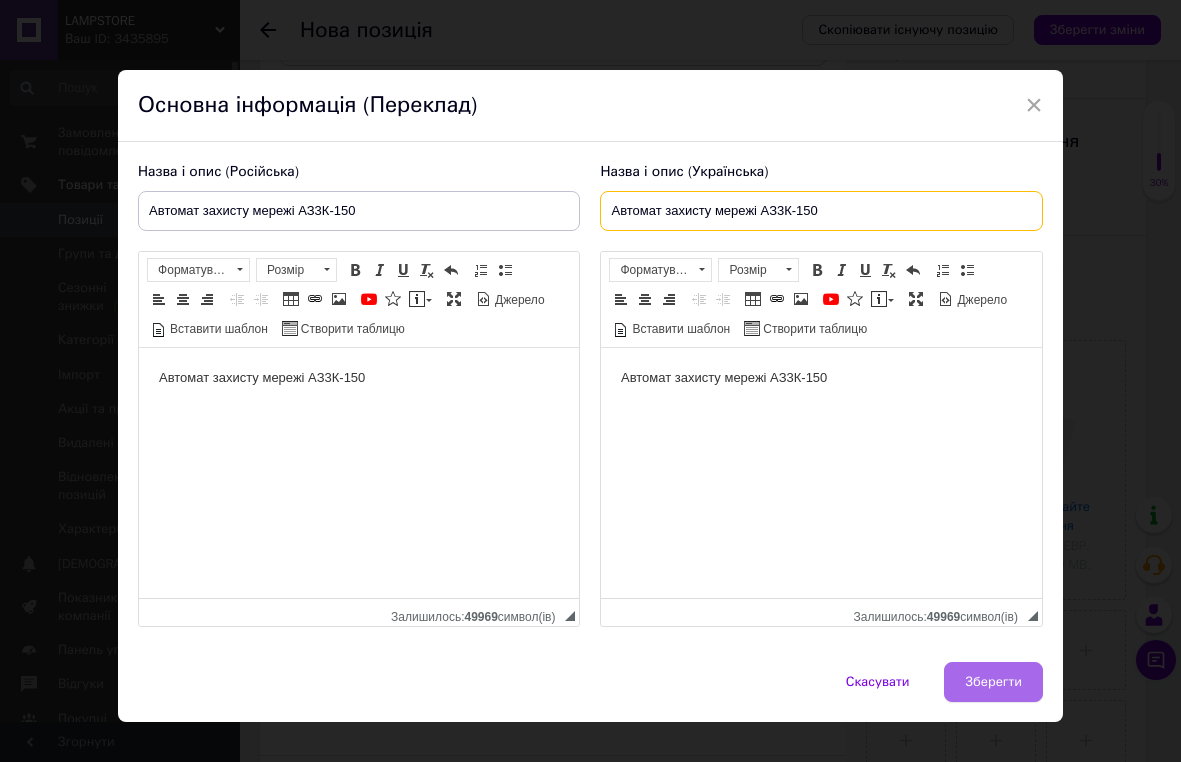 type on "Автомат захисту мережі АЗ3К-150" 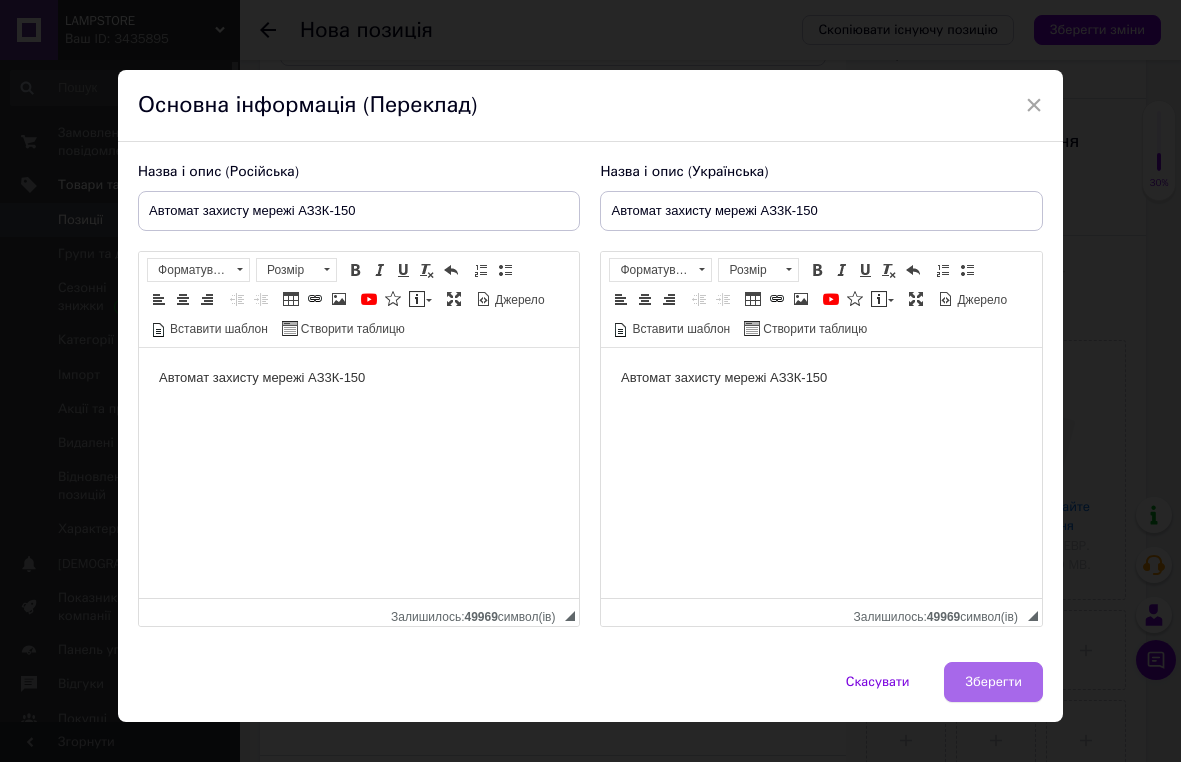 click on "Зберегти" at bounding box center (993, 682) 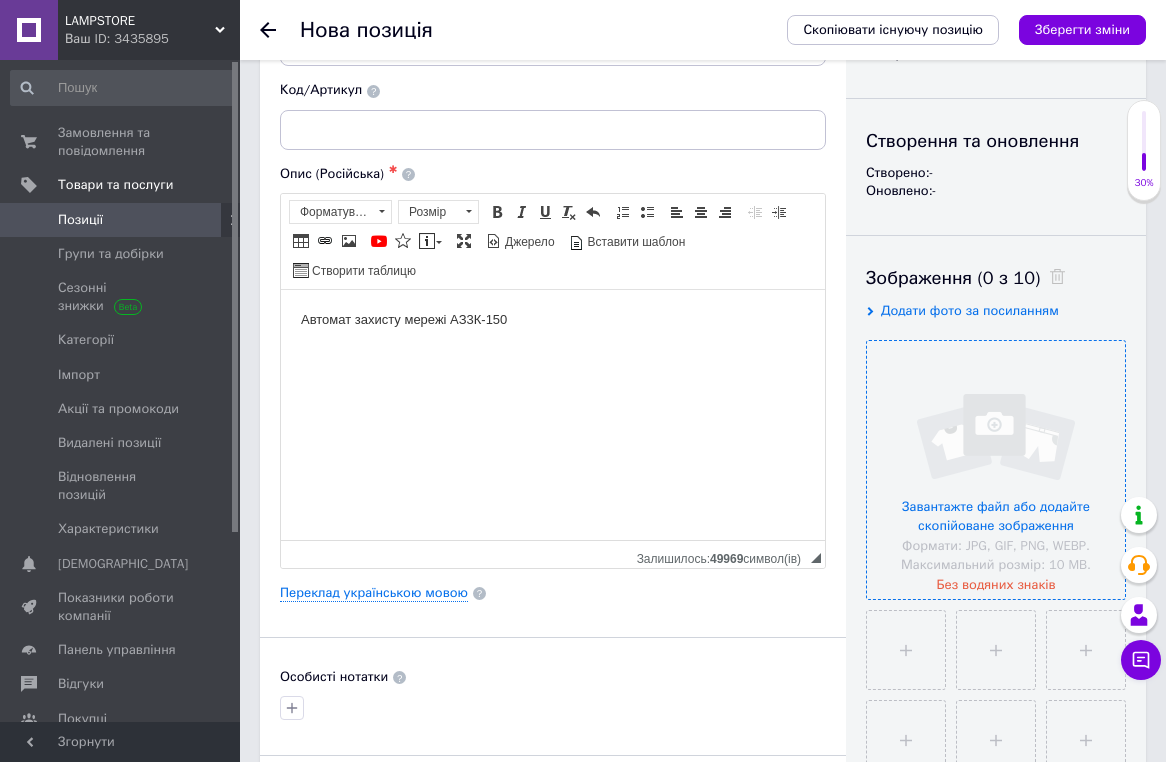 click at bounding box center (996, 470) 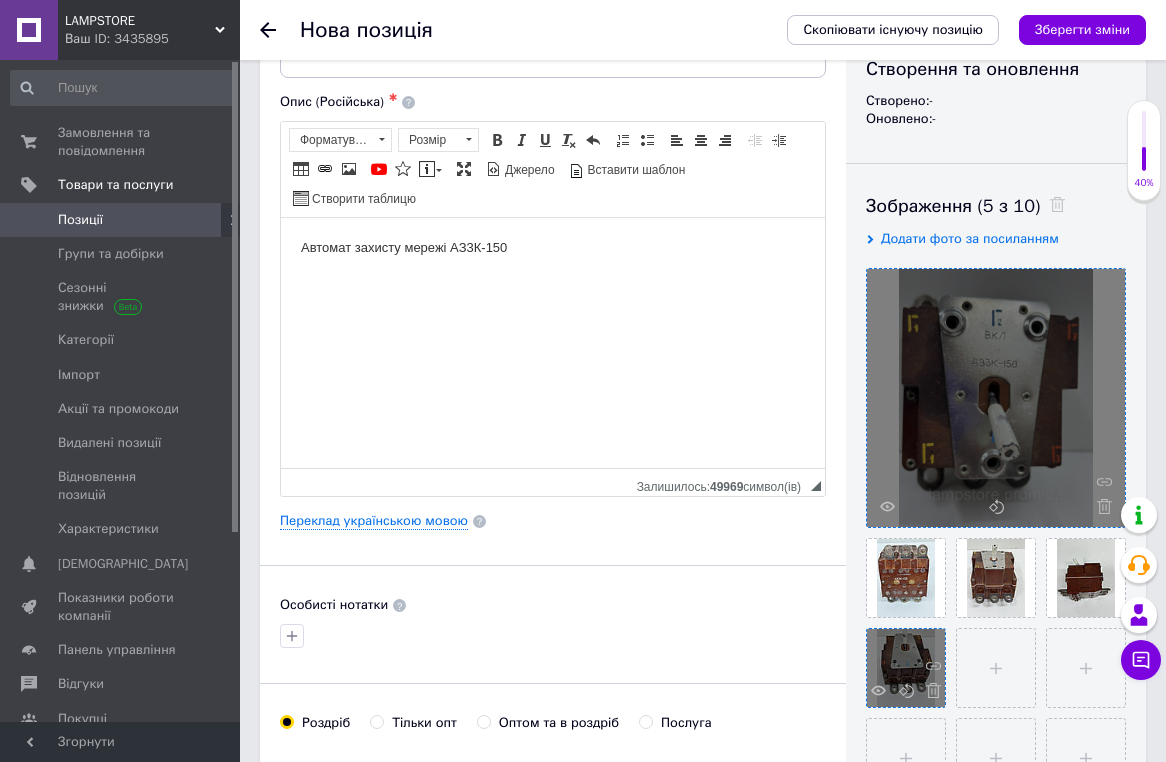 scroll, scrollTop: 257, scrollLeft: 0, axis: vertical 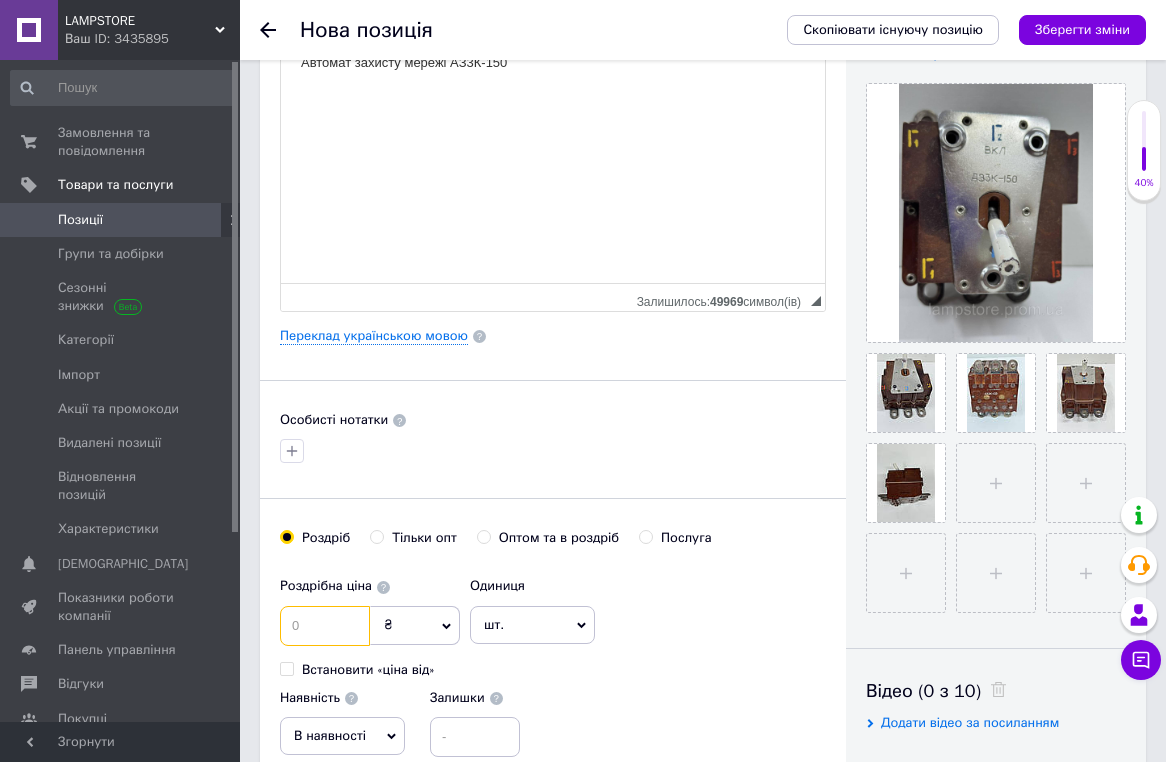 click at bounding box center (325, 626) 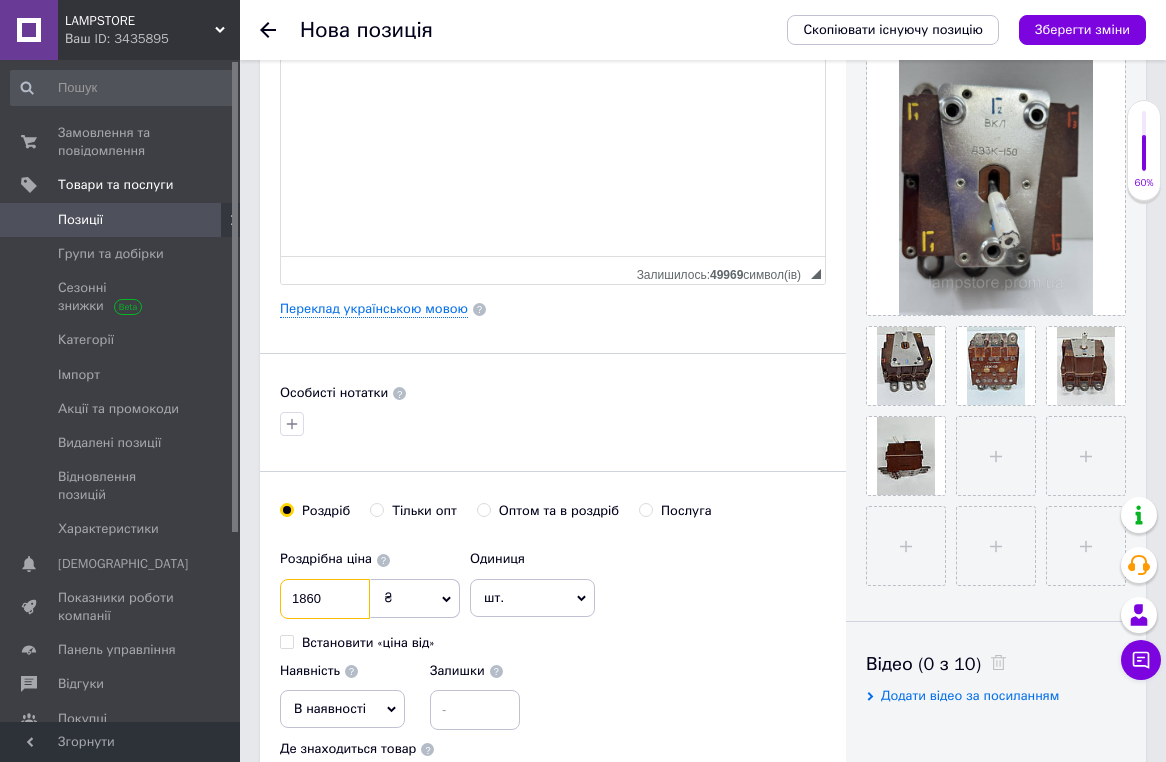scroll, scrollTop: 501, scrollLeft: 0, axis: vertical 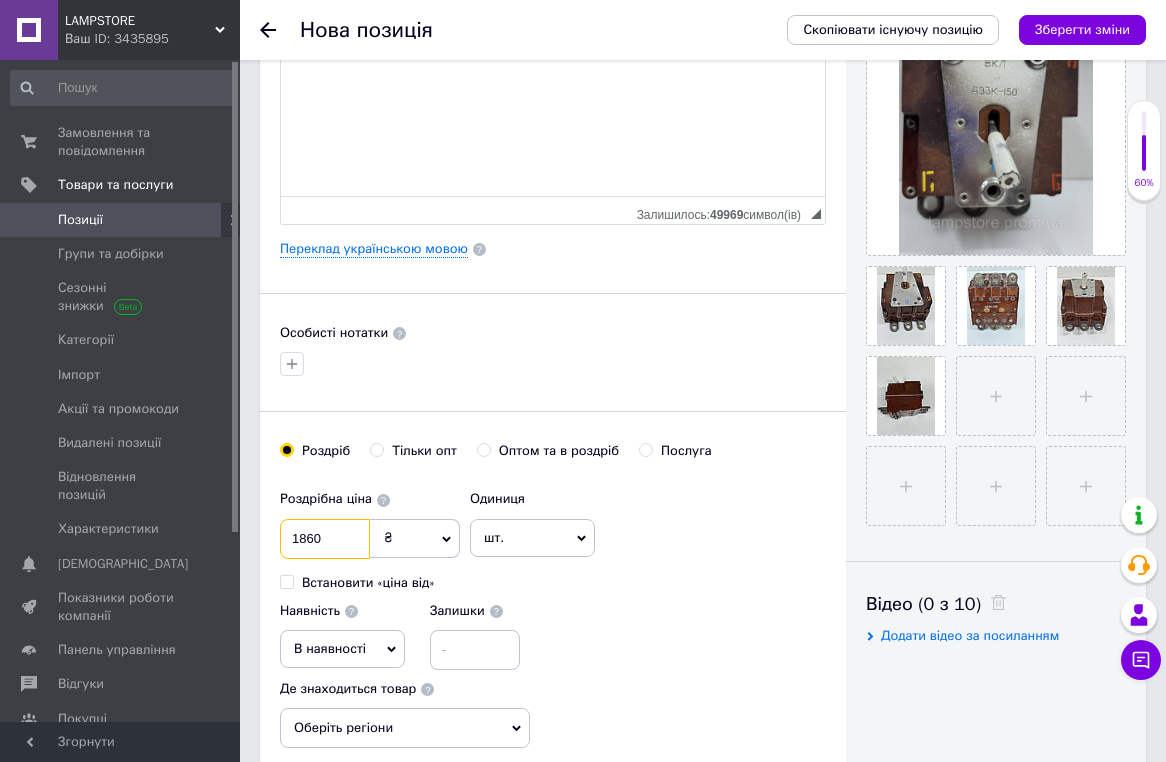 type on "1860" 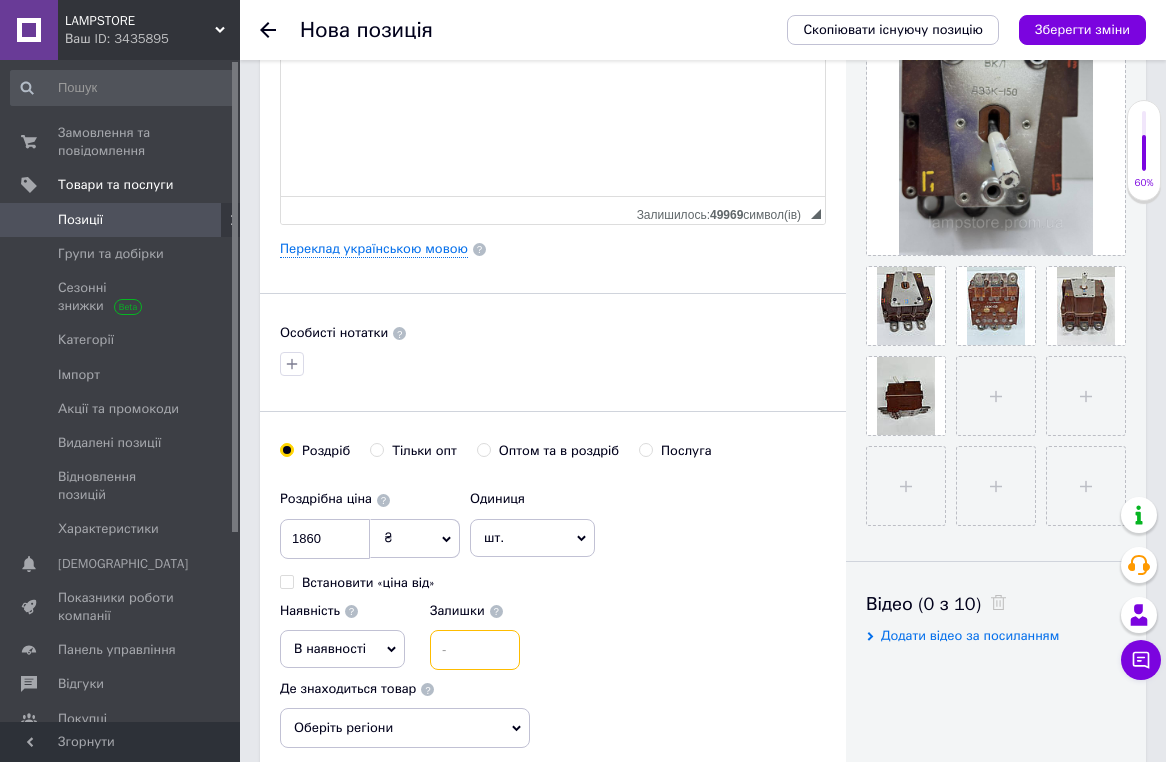 click at bounding box center (475, 650) 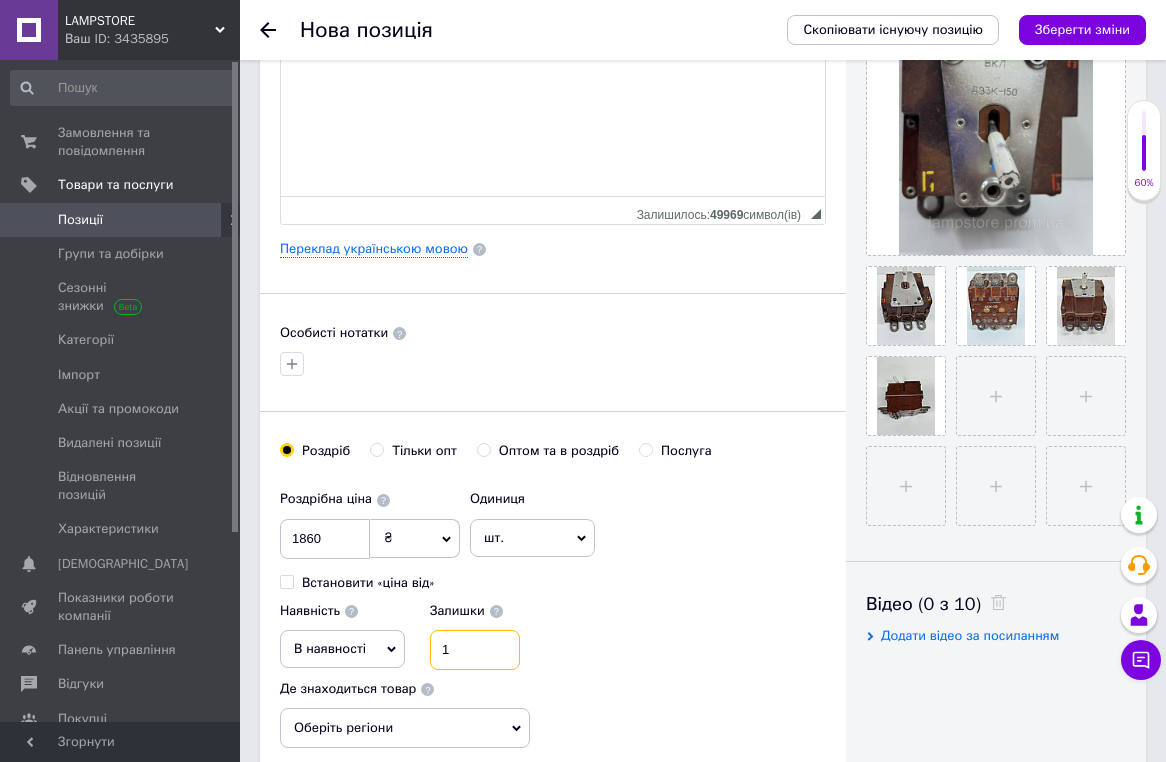 type on "1" 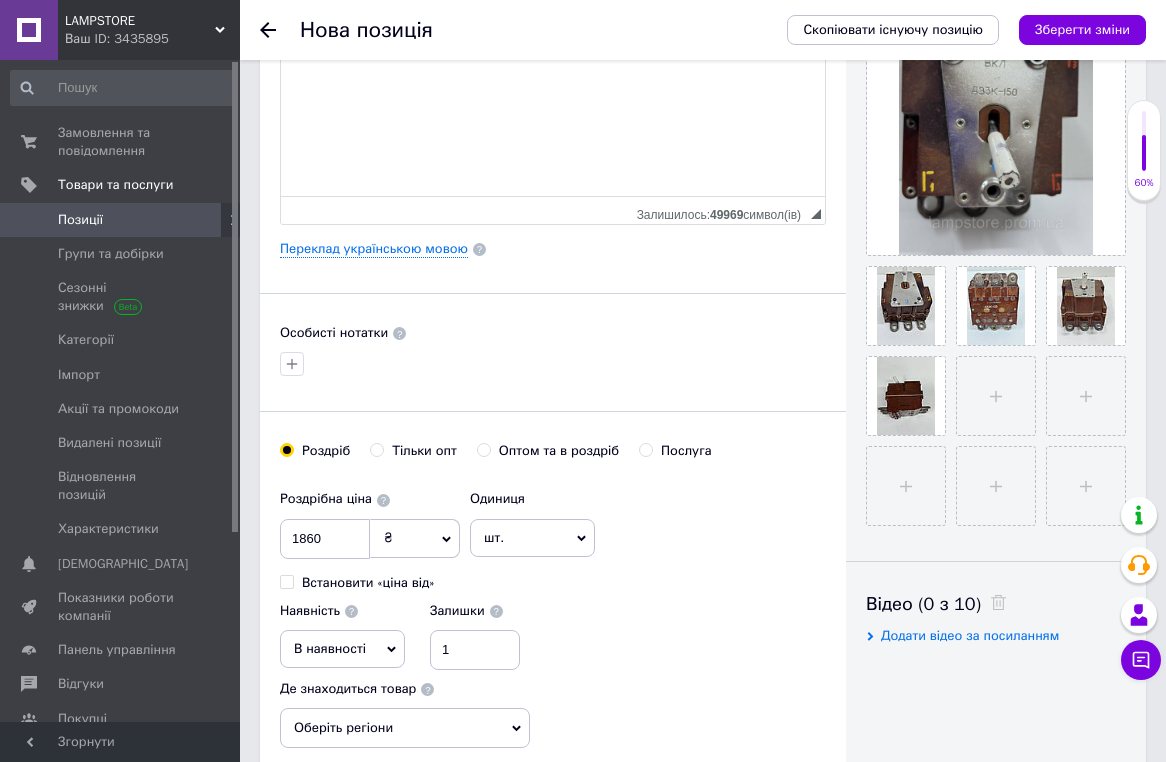 click on "В наявності" at bounding box center (330, 648) 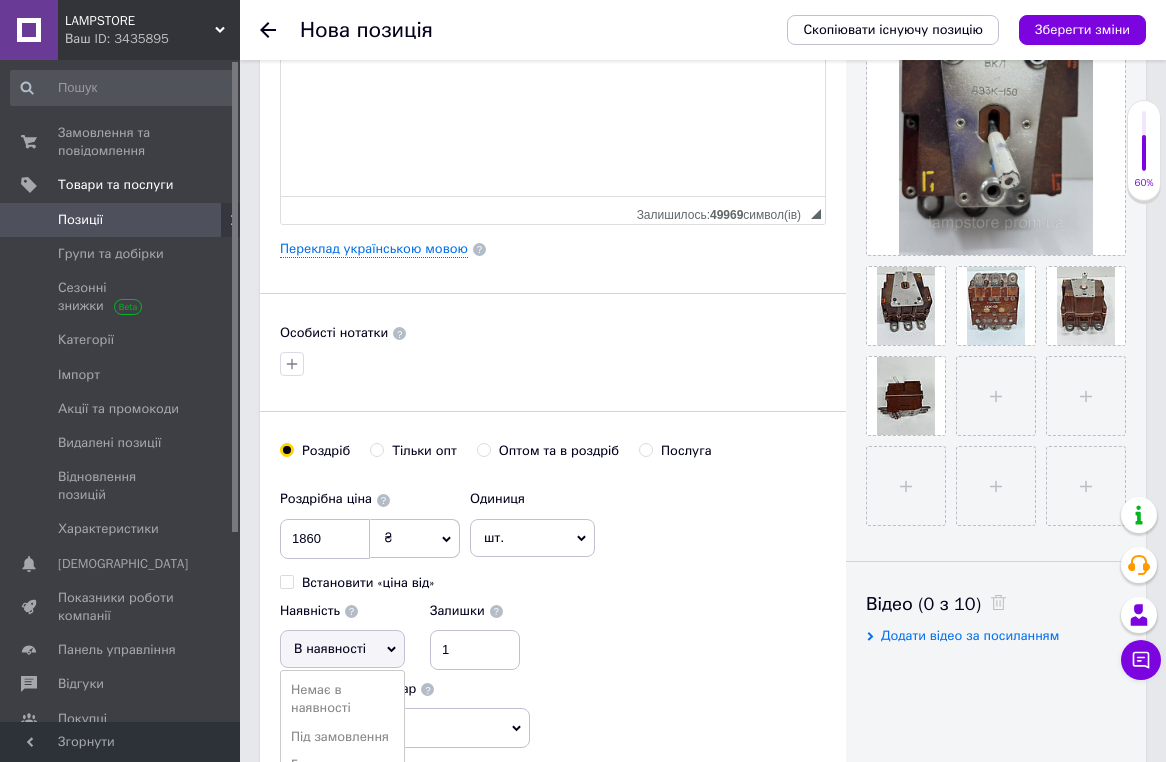 scroll, scrollTop: 756, scrollLeft: 0, axis: vertical 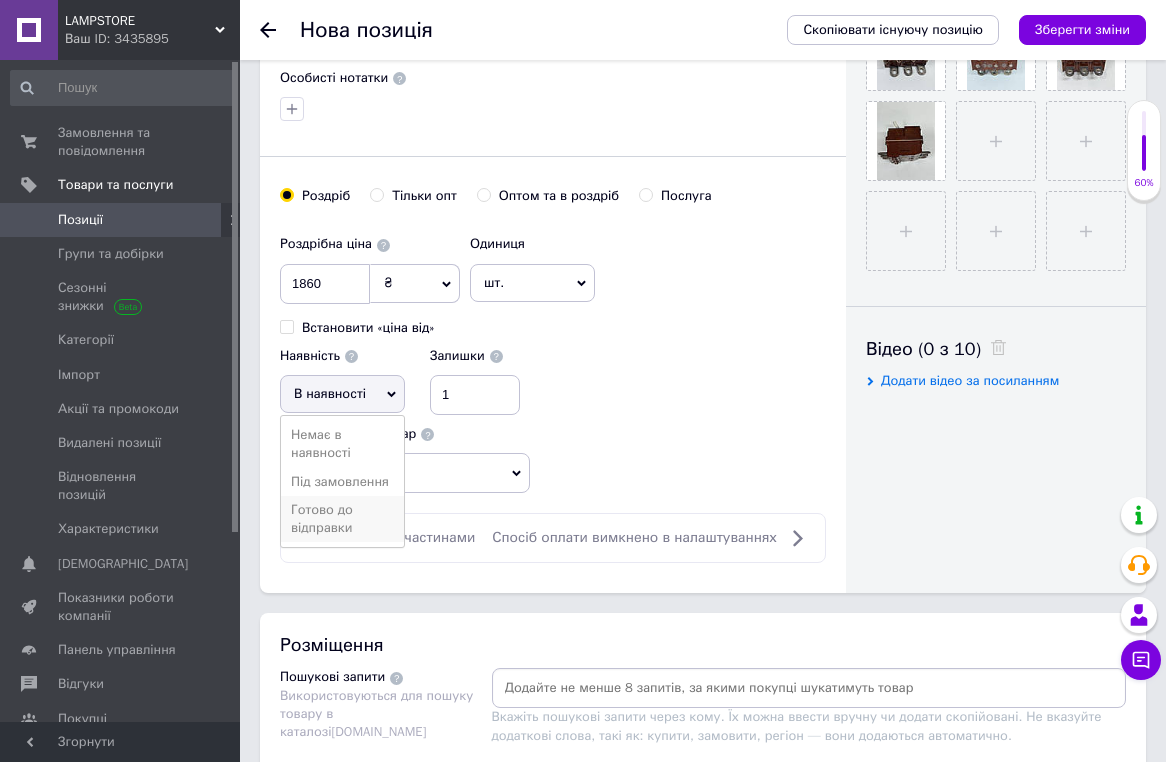 click on "Готово до відправки" at bounding box center (342, 519) 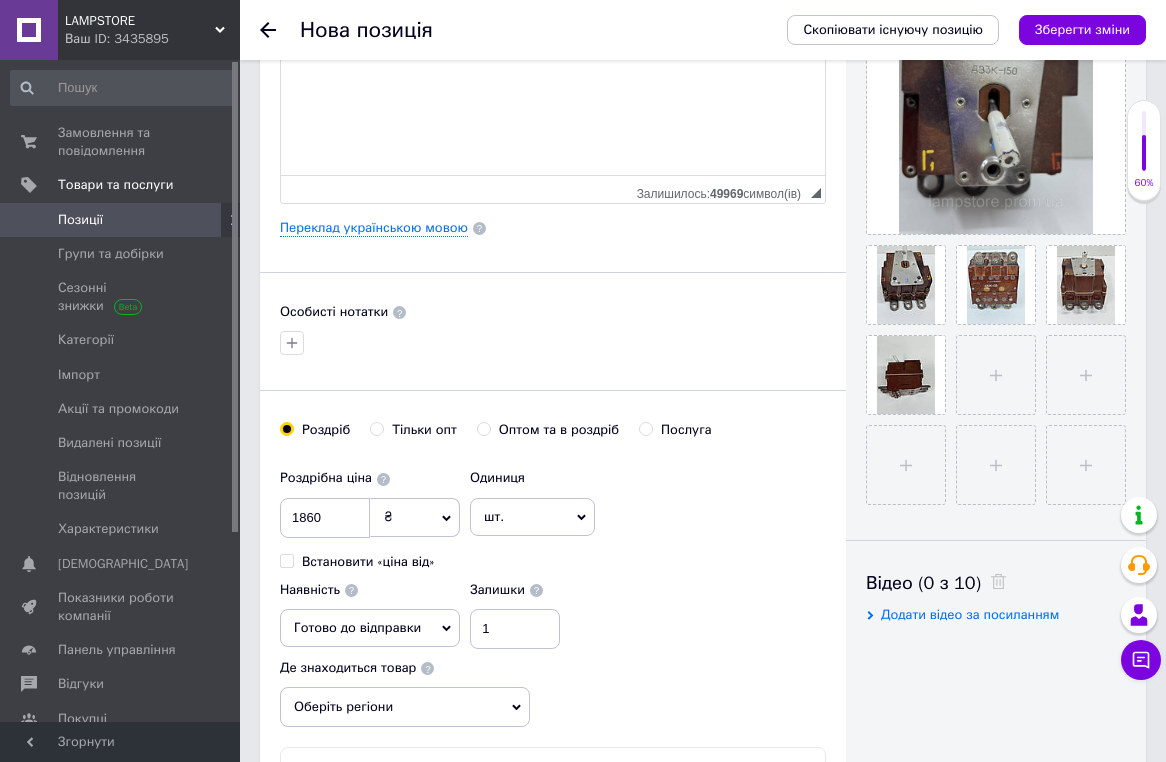 scroll, scrollTop: 1166, scrollLeft: 0, axis: vertical 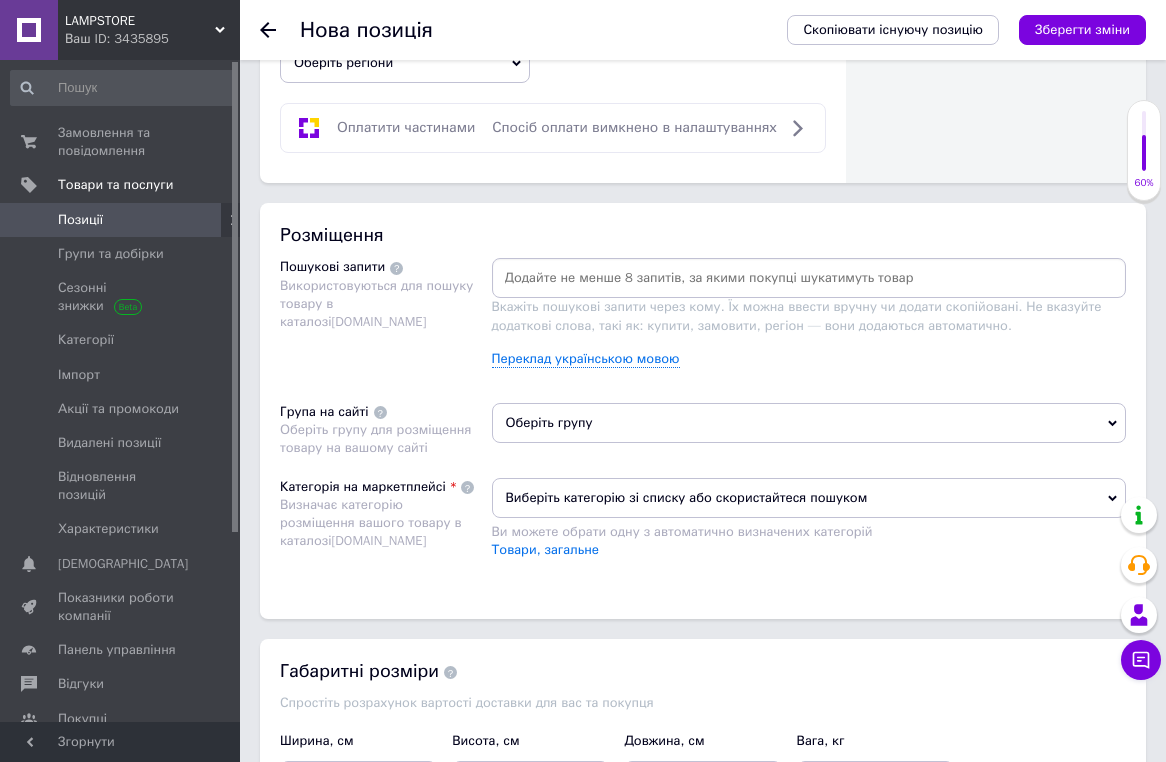 click at bounding box center [809, 278] 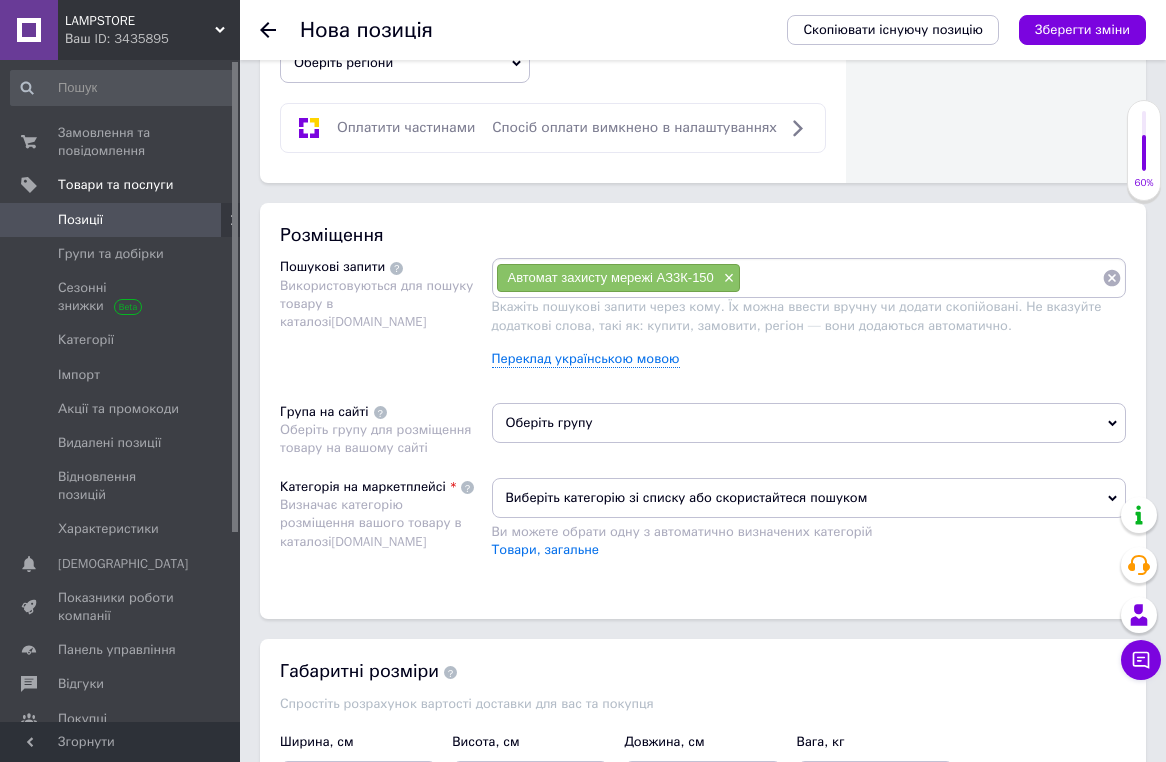 paste on "Автомат захисту мережі АЗ3К-150" 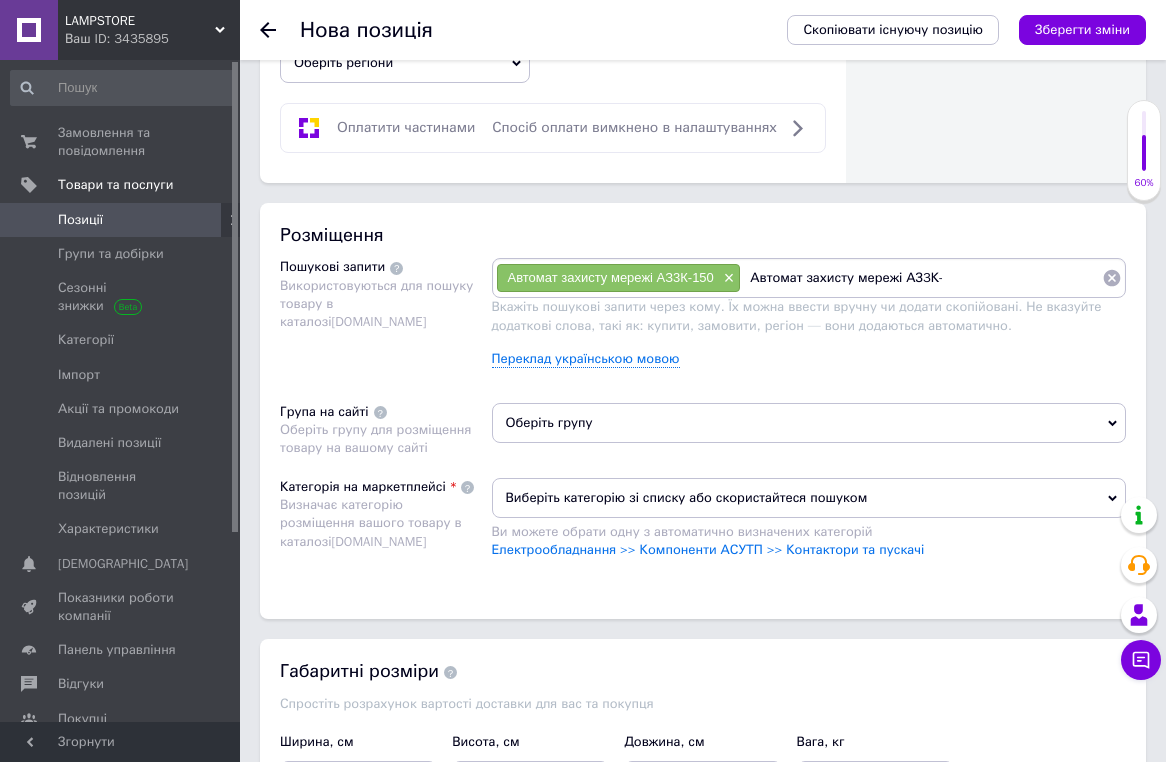 type on "Автомат захисту мережі АЗ3К" 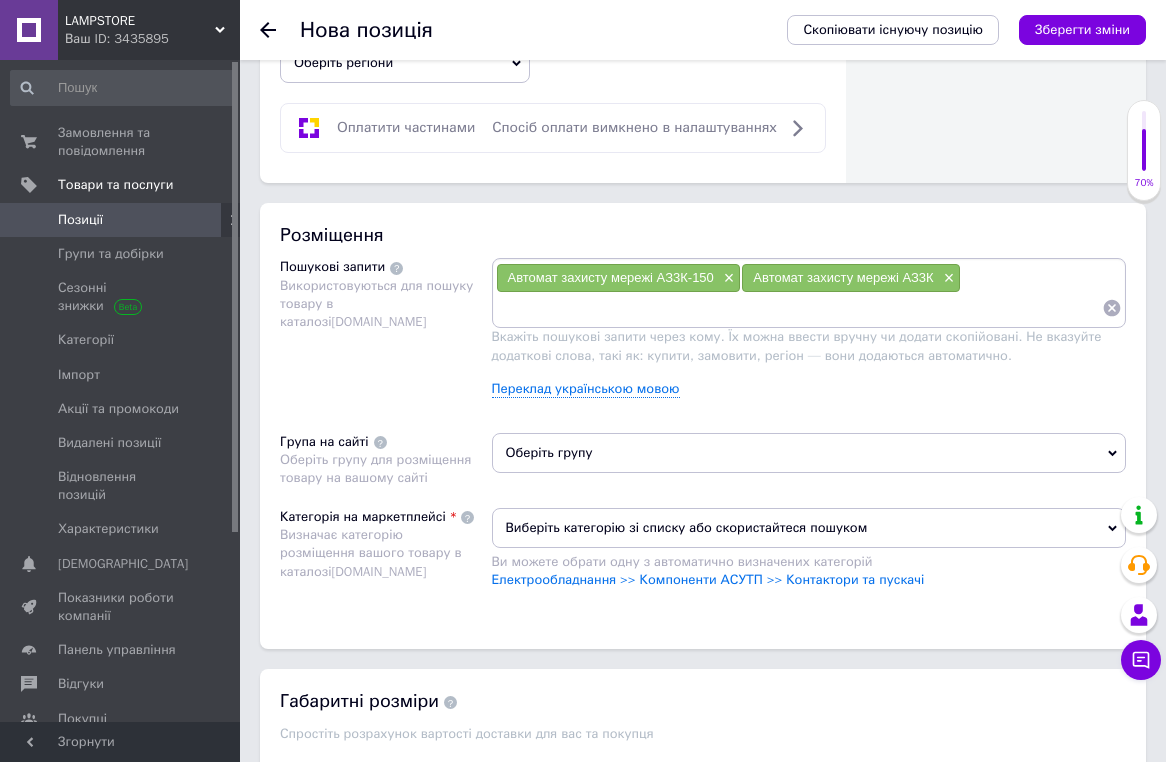 paste on "Автомат захисту мережі АЗ3К-150" 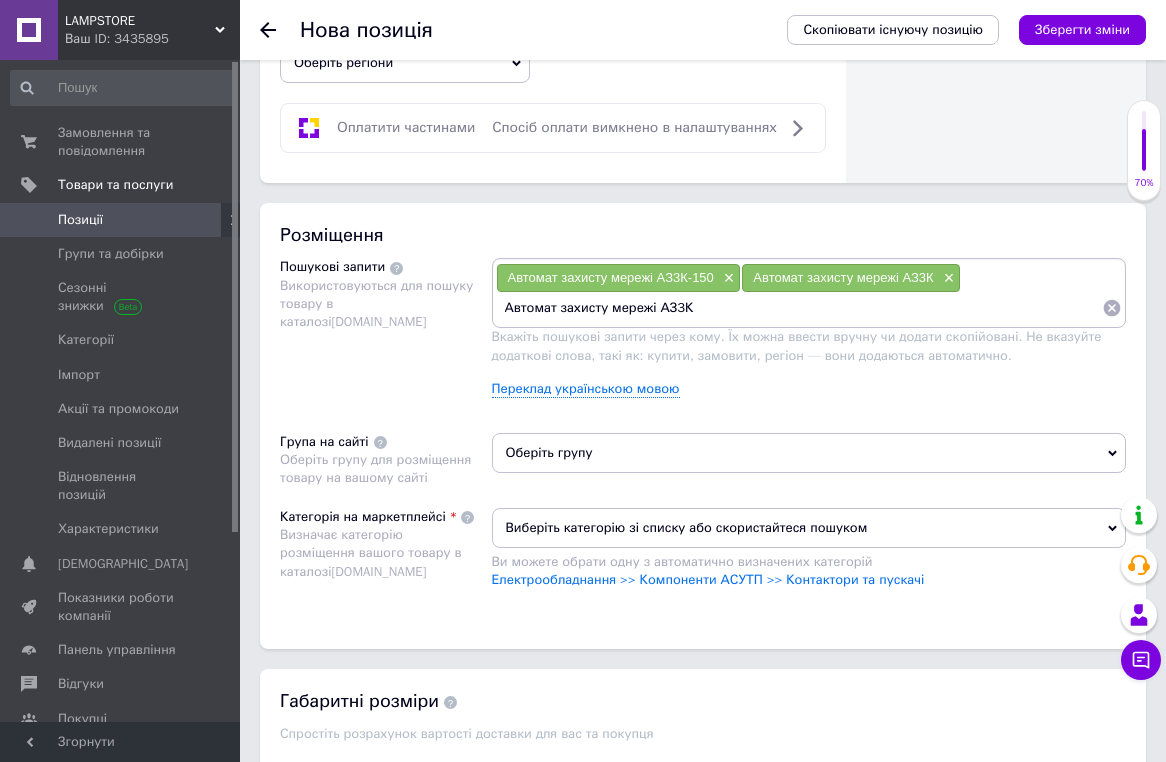 type on "Автомат захисту мережі АЗ3" 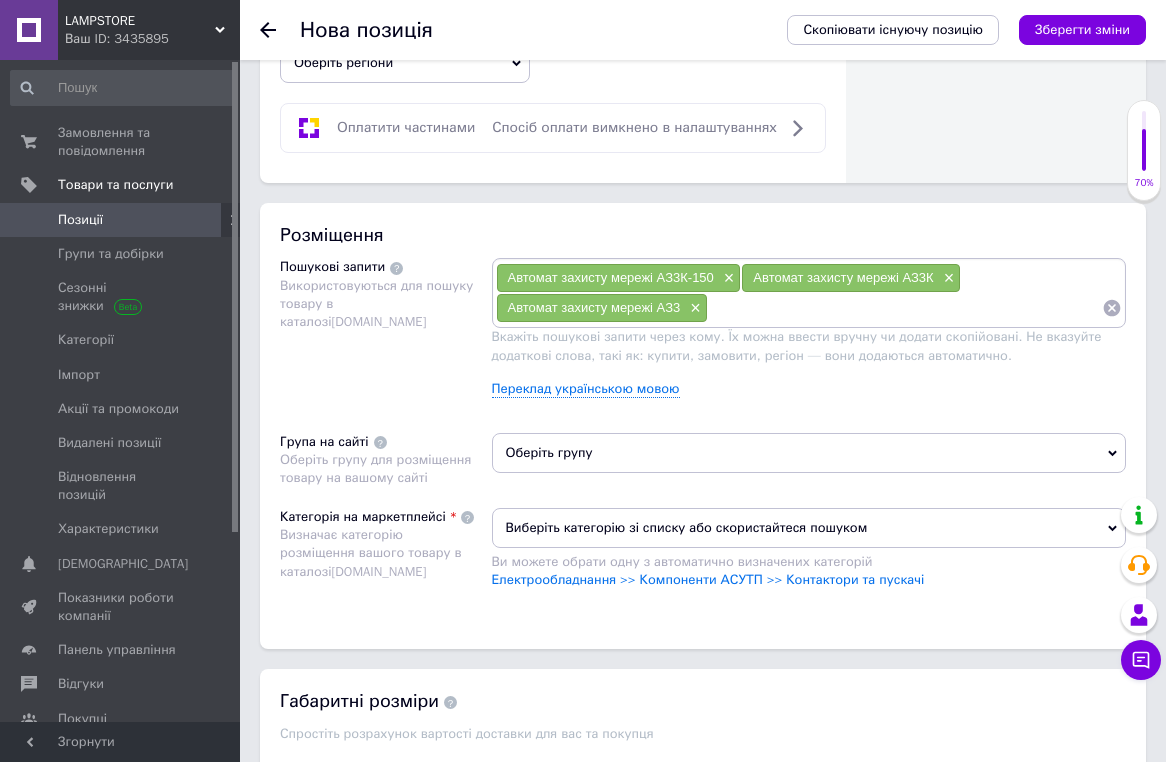 paste on "Автомат захисту мережі АЗ3К-150" 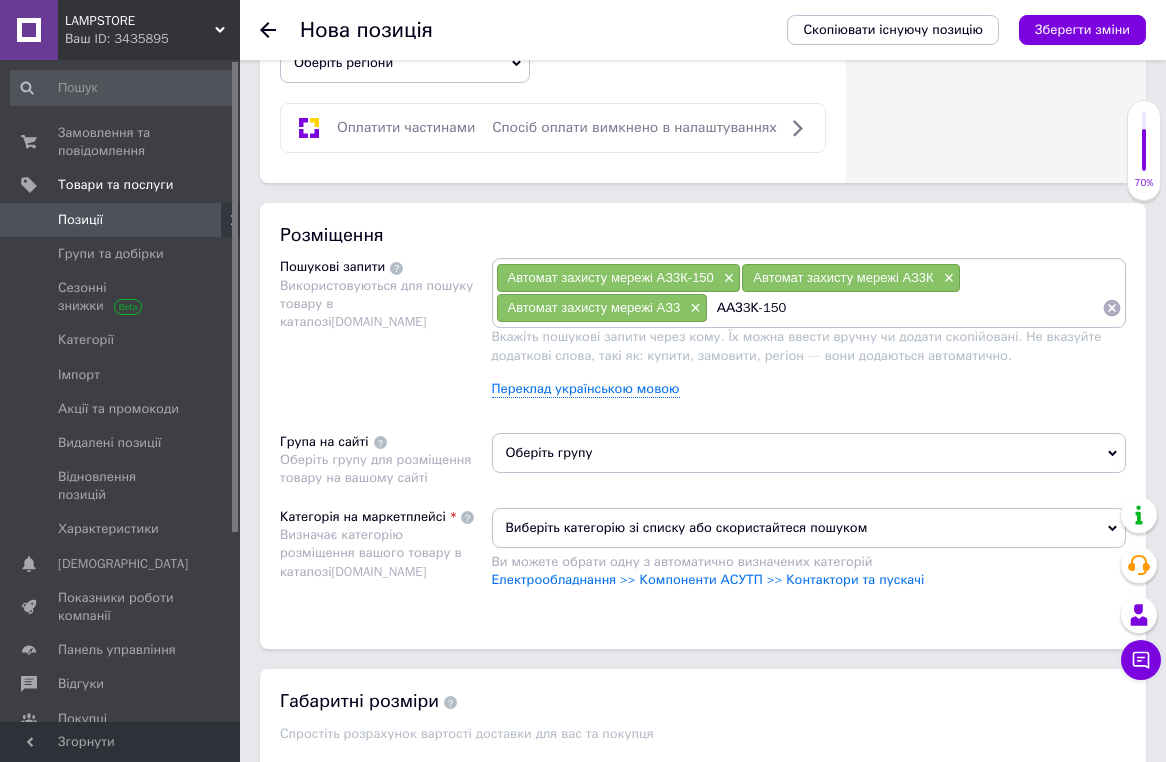 type on "АЗ3К-150" 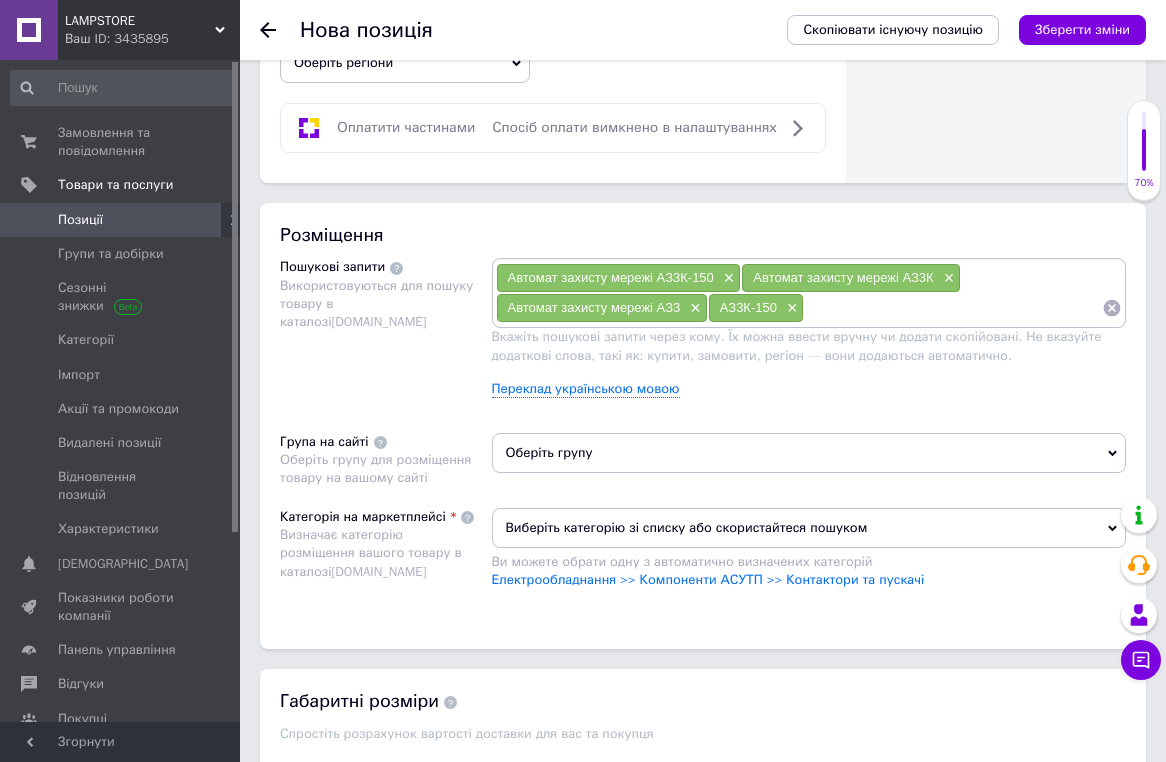 paste on "Автомат захисту мережі АЗ3К-150" 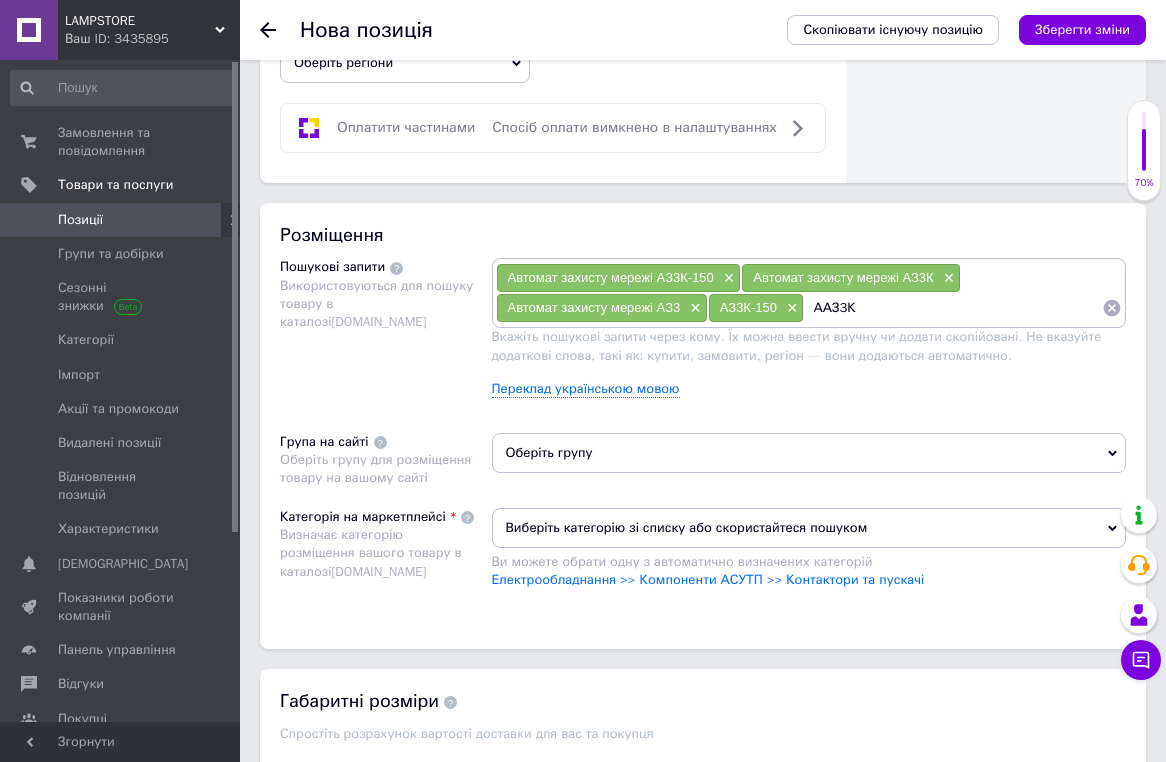 type on "АЗ3К" 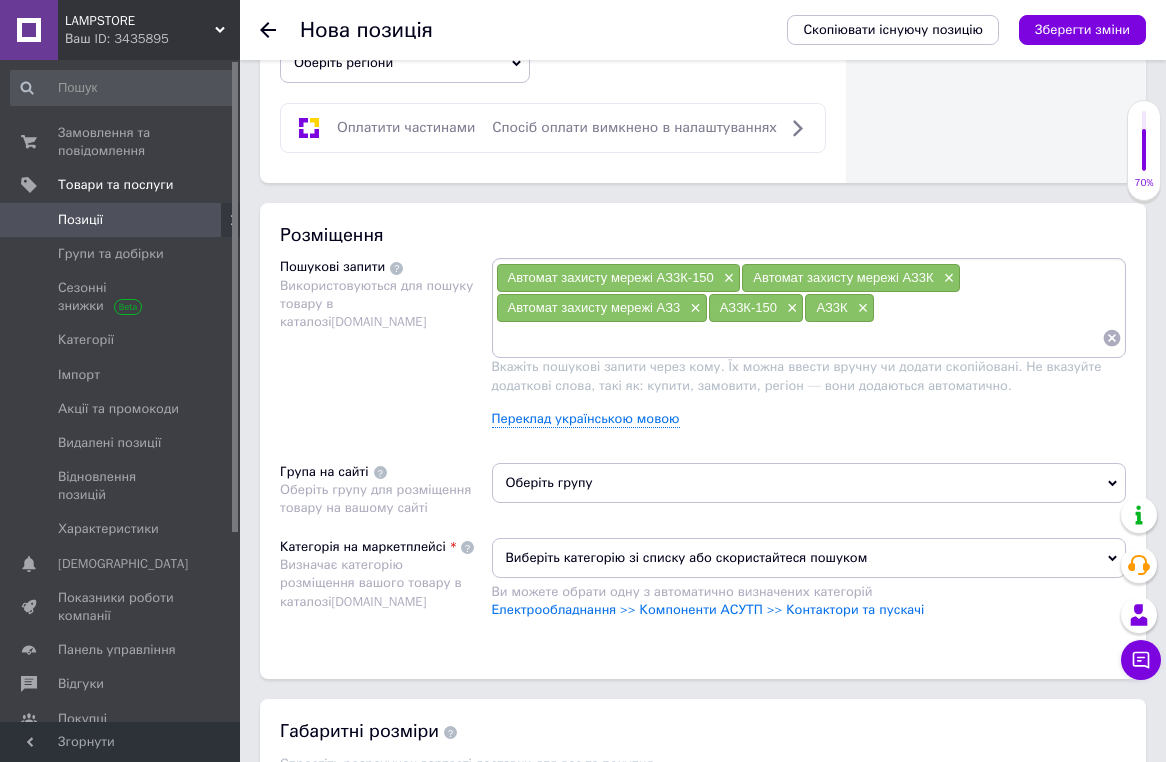 paste on "Автомат захисту мережі АЗ3К-150" 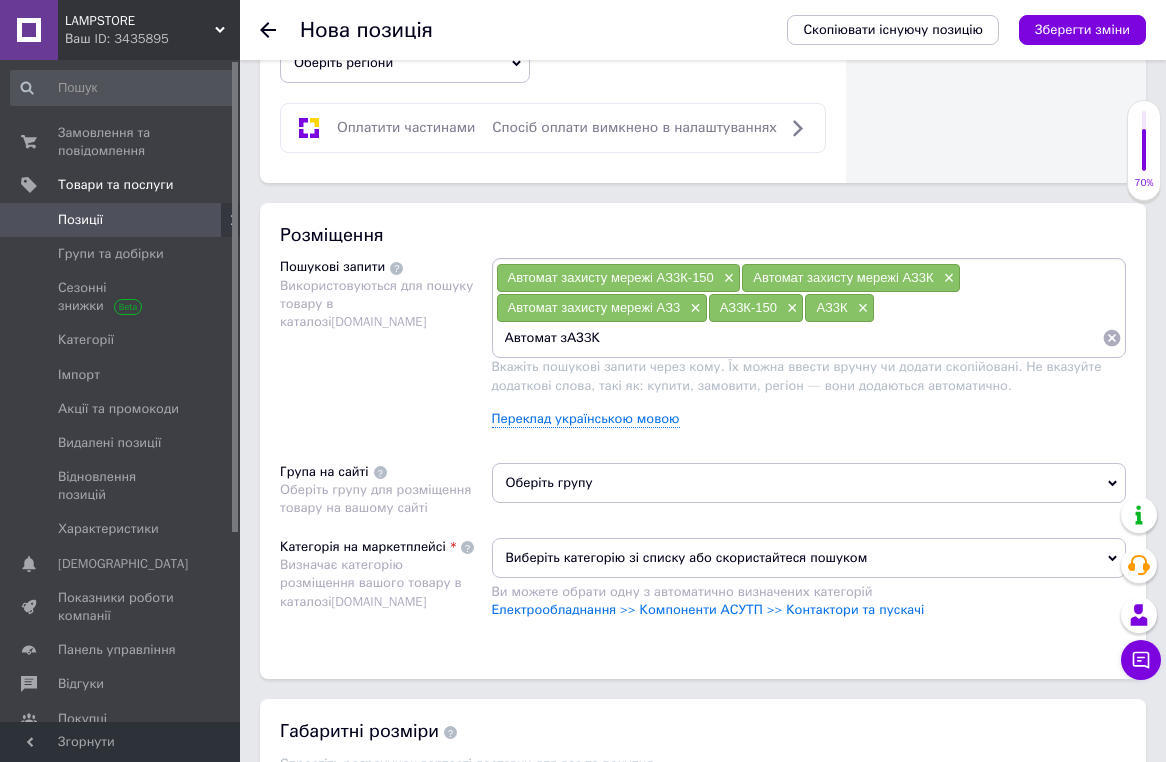 type on "Автомат АЗ3К" 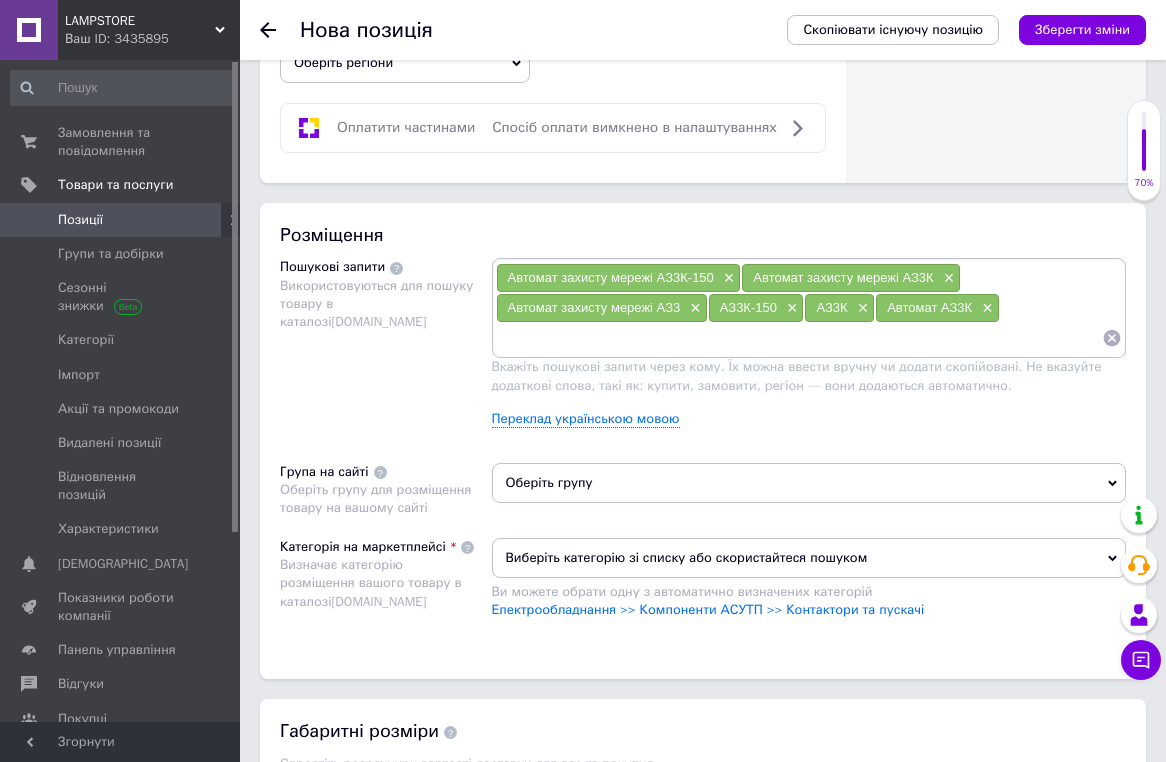 paste on "Автомат захисту мережі АЗ3К-150" 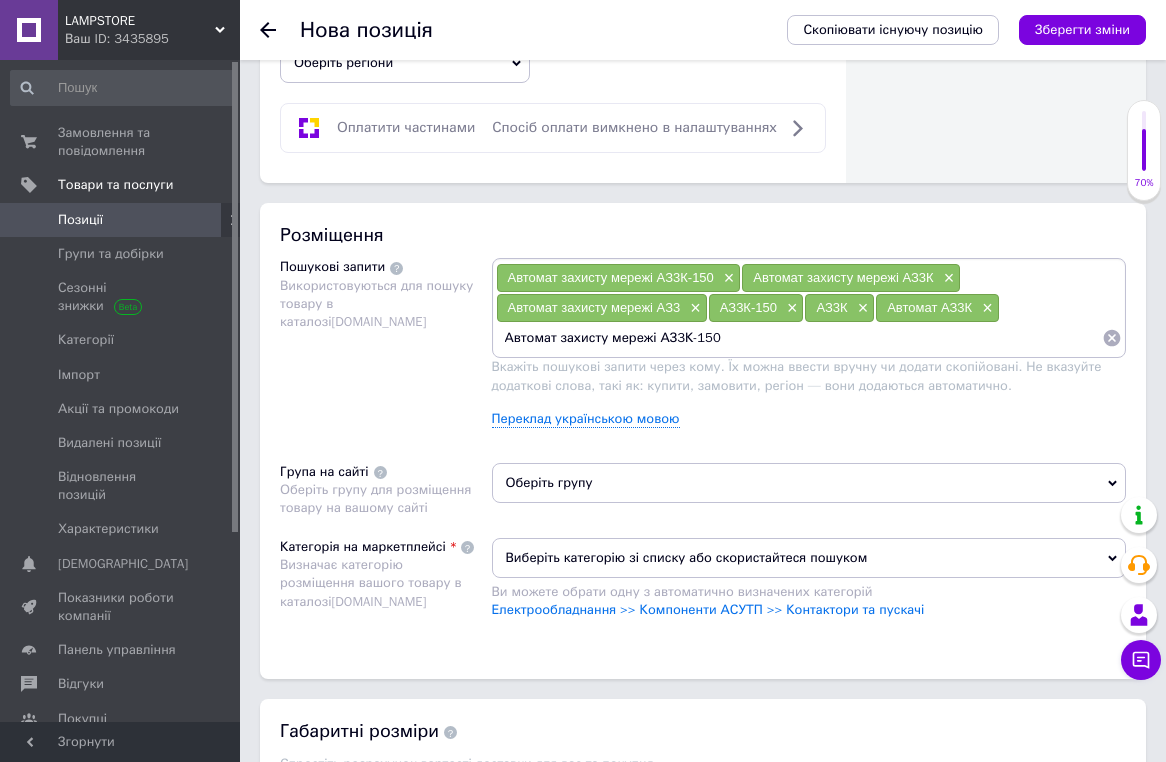 type on "Автомат захисту мережі АЗД3К-150" 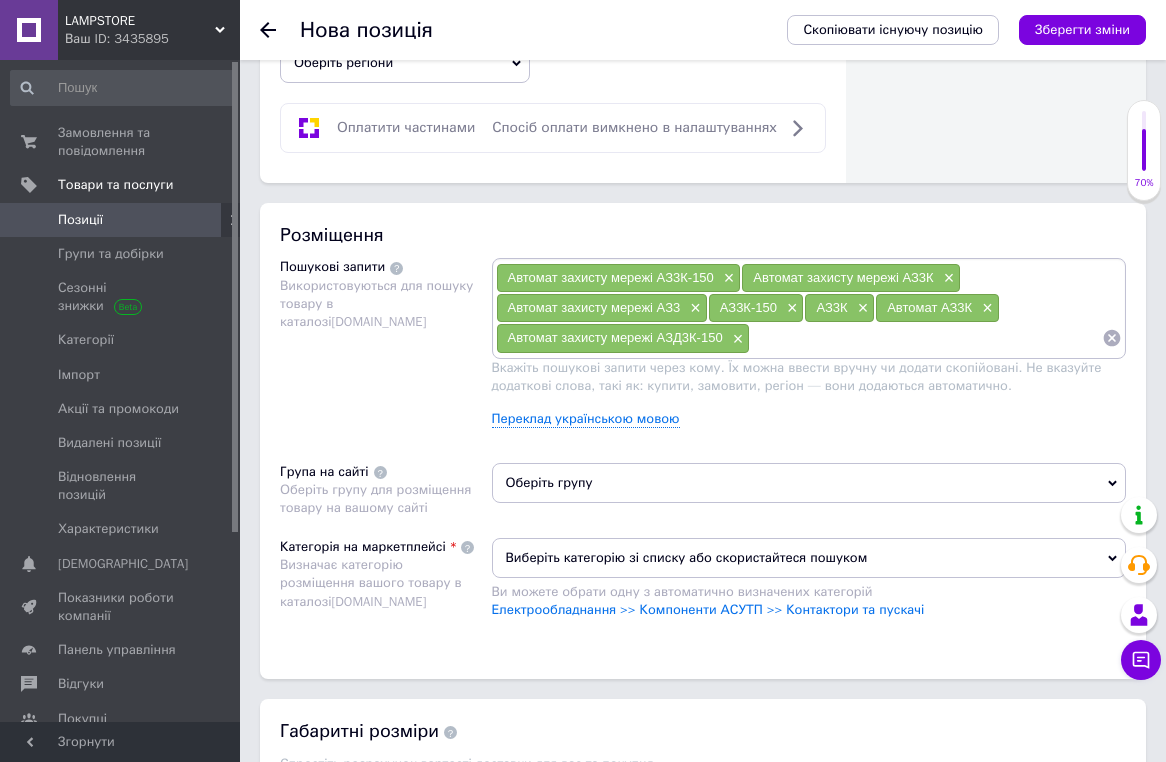 paste on "Автомат захисту мережі АЗ3К-150" 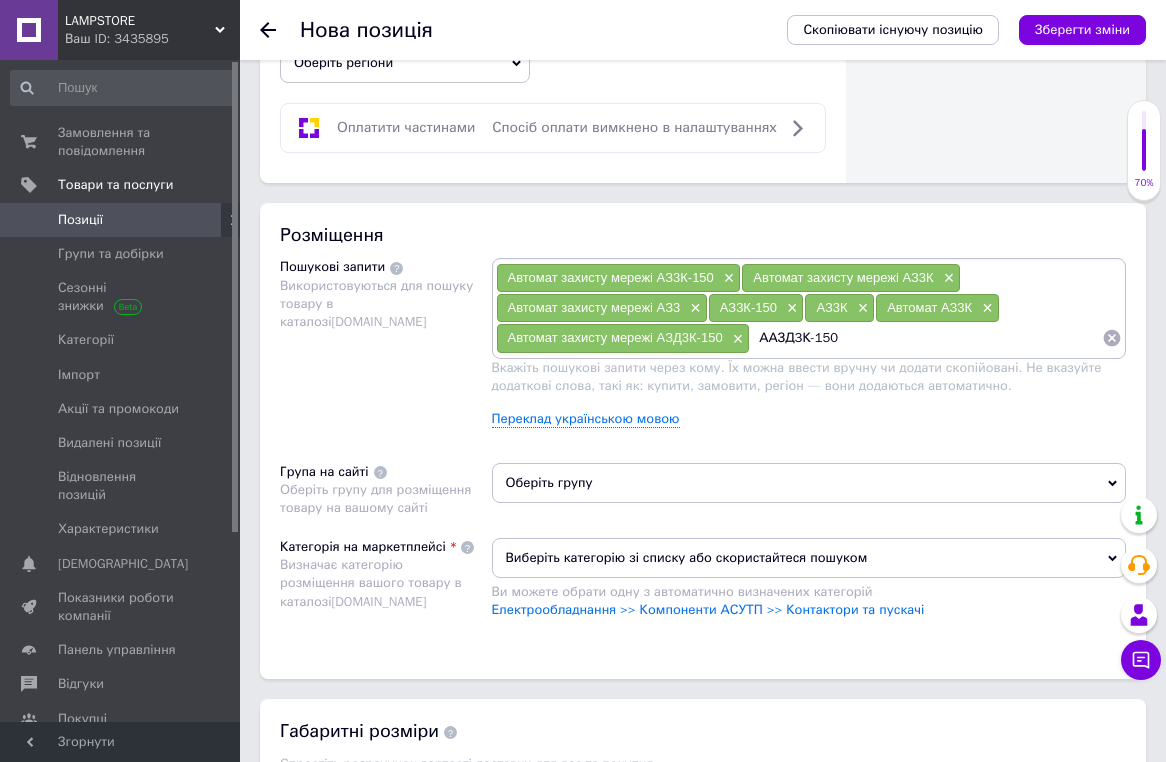 type on "АЗД3К-150" 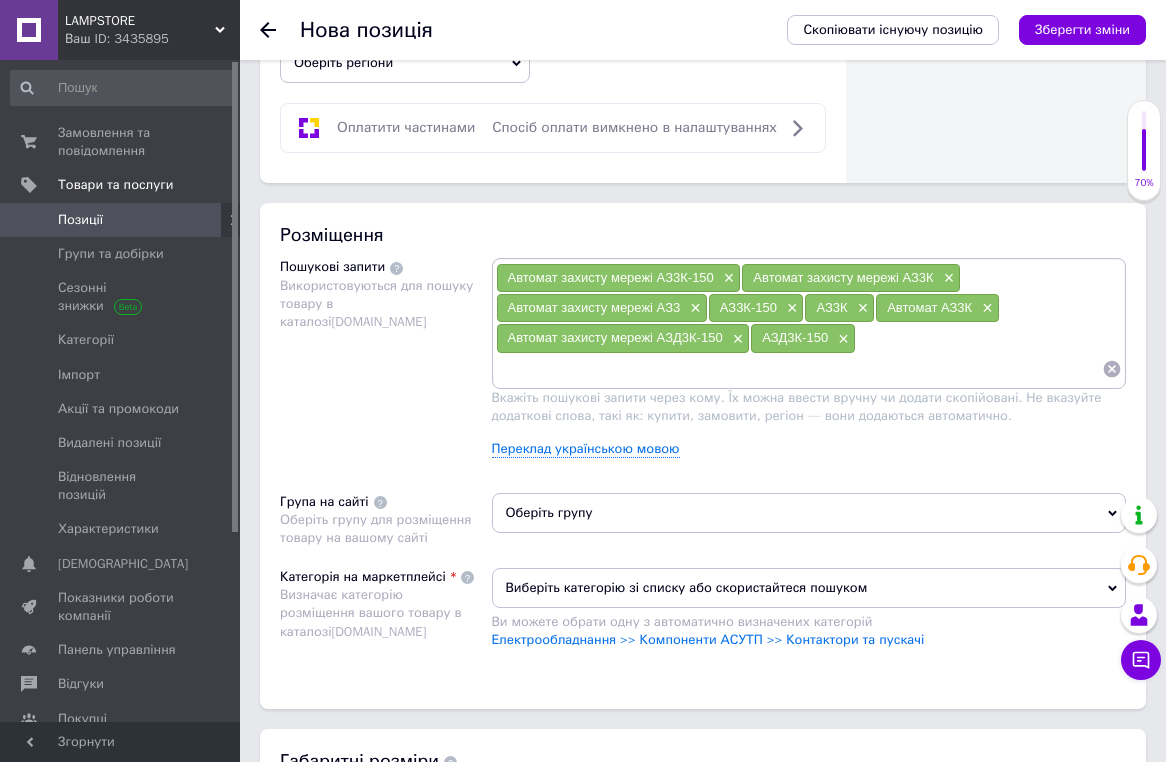 paste on "Автомат захисту мережі АЗ3К-150" 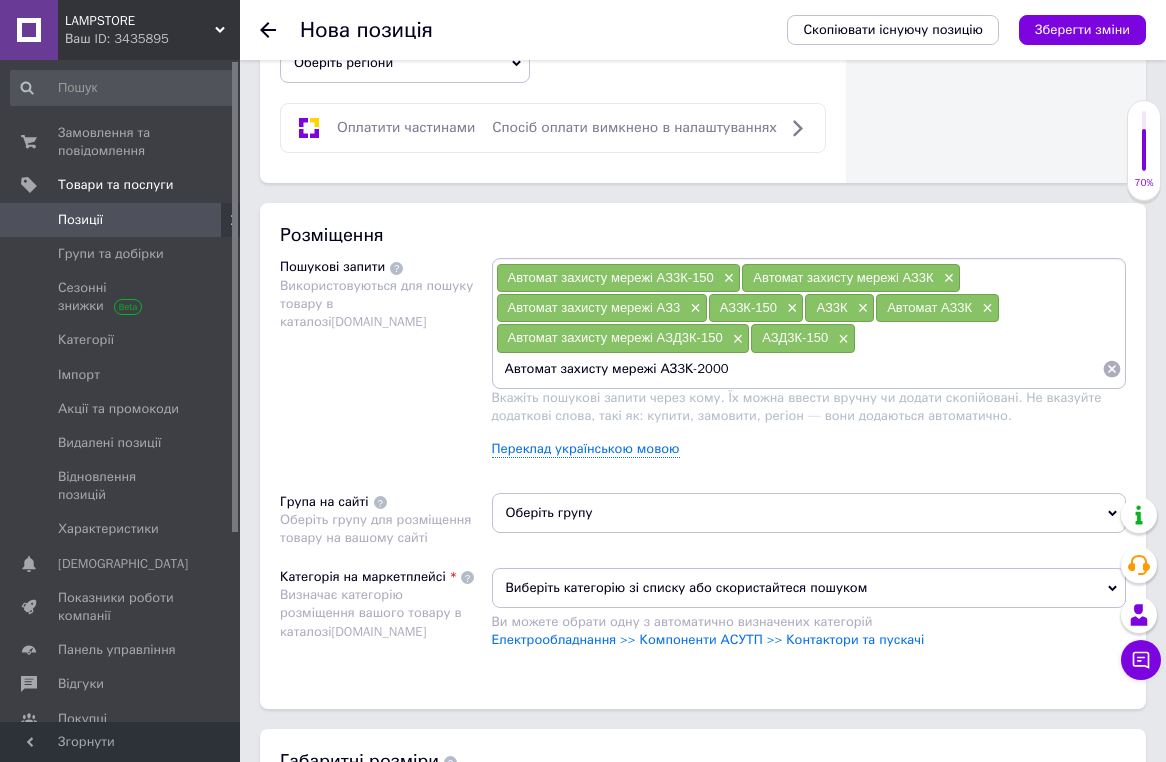 type on "Автомат захисту мережі АЗ3К-200" 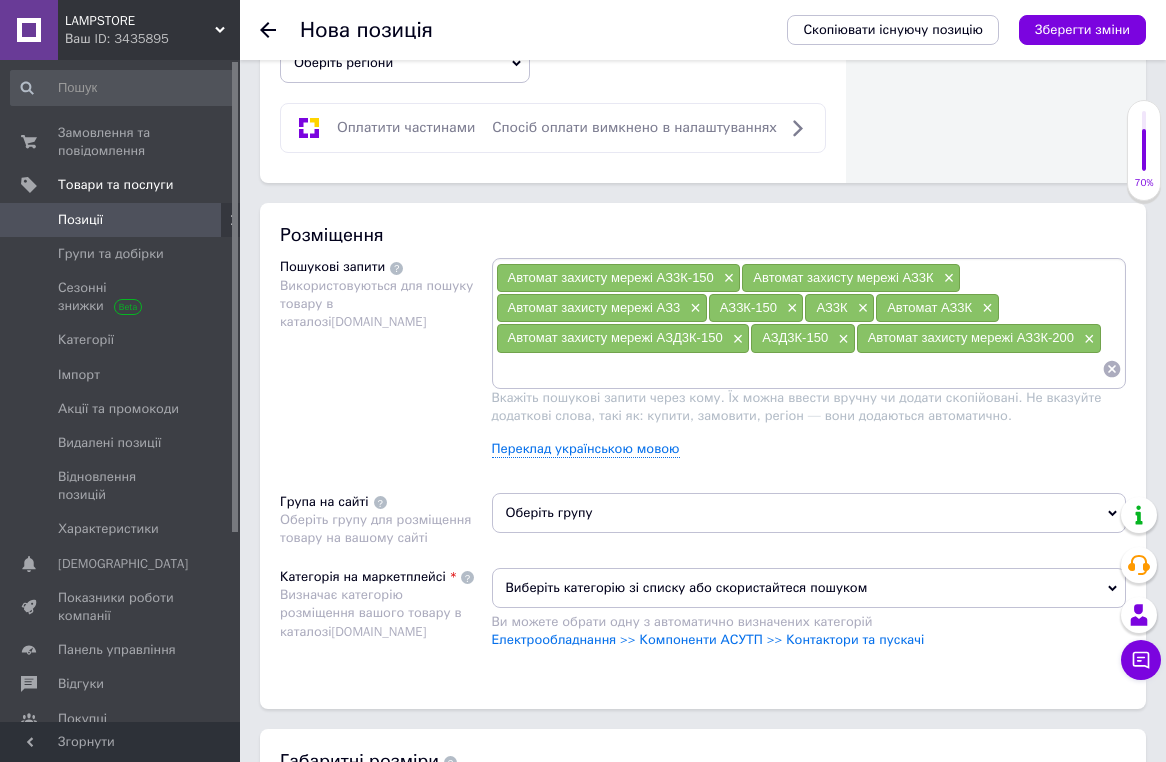 paste on "Автомат захисту мережі АЗ3К-150" 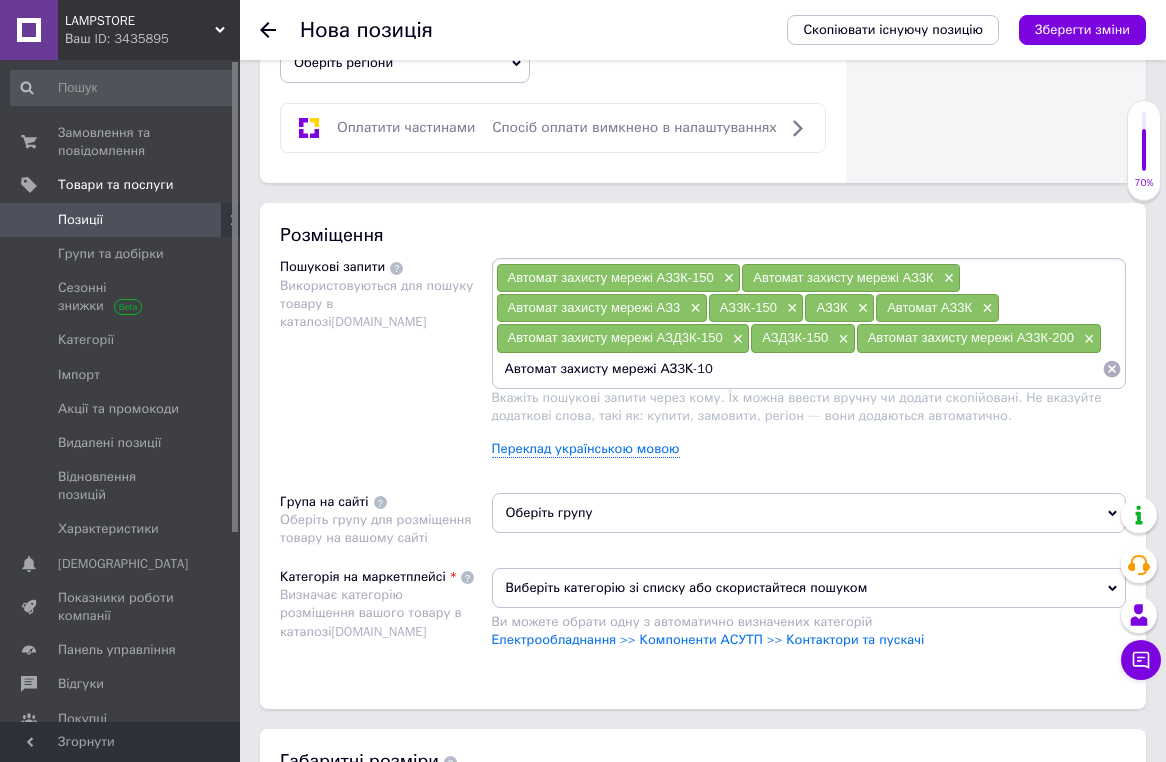 type on "Автомат захисту мережі АЗ3К-100" 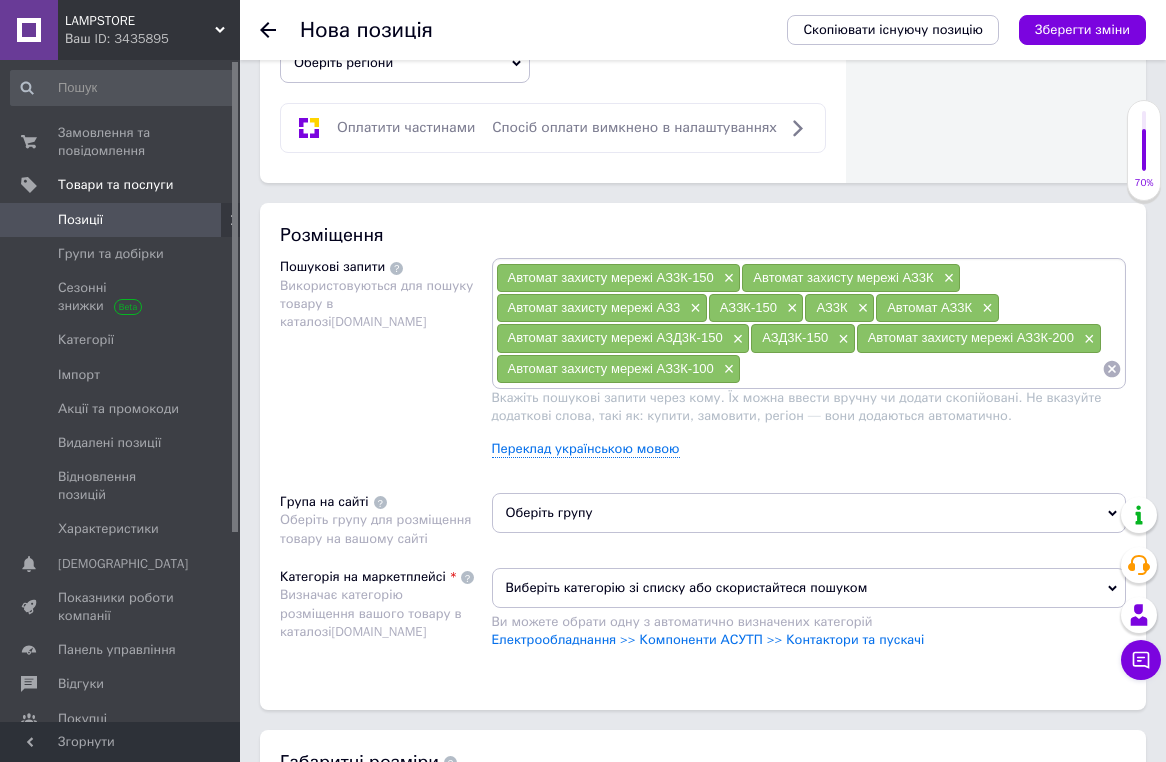 paste on "Автомат захисту мережі АЗ3К-150" 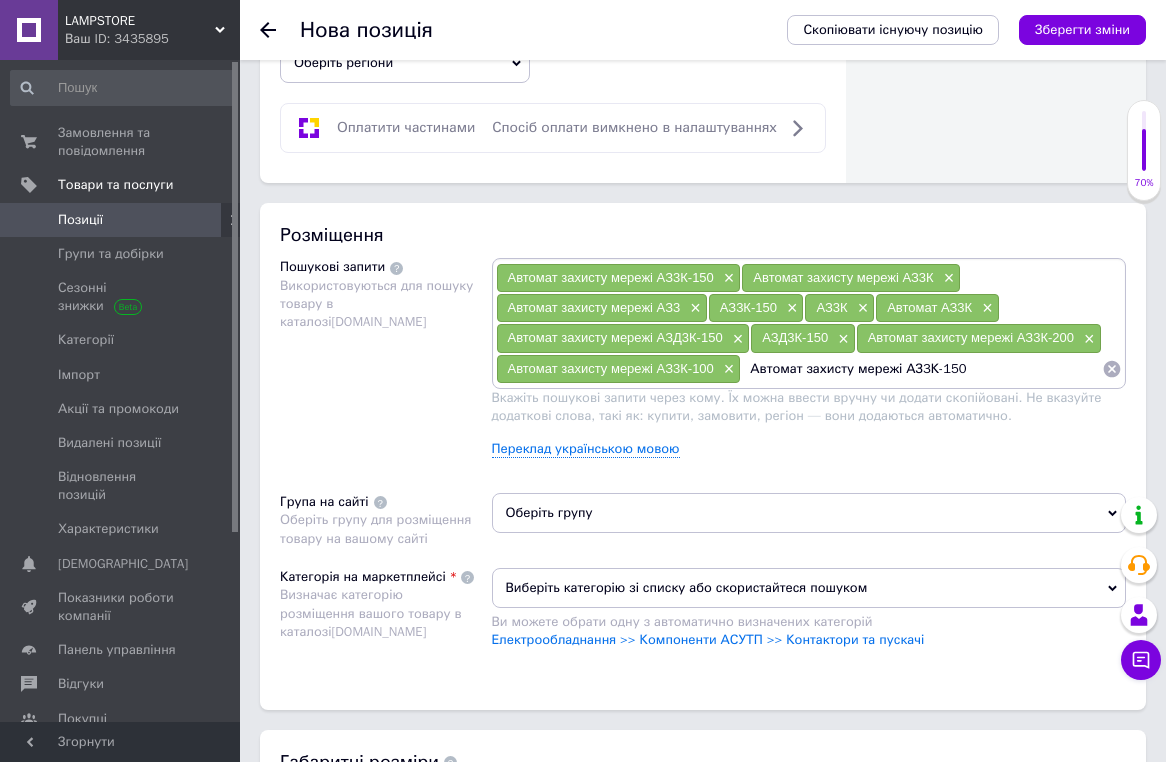 type on "Автомат захисту мережі АЗ3К-50" 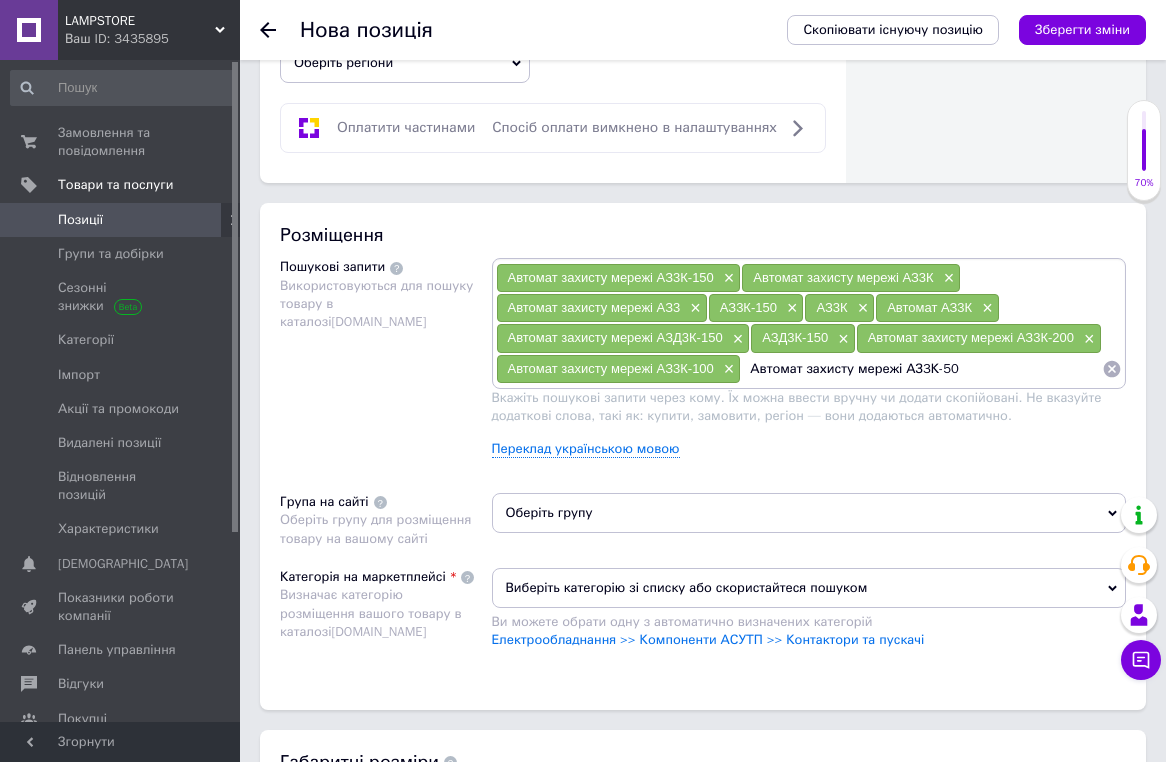 type 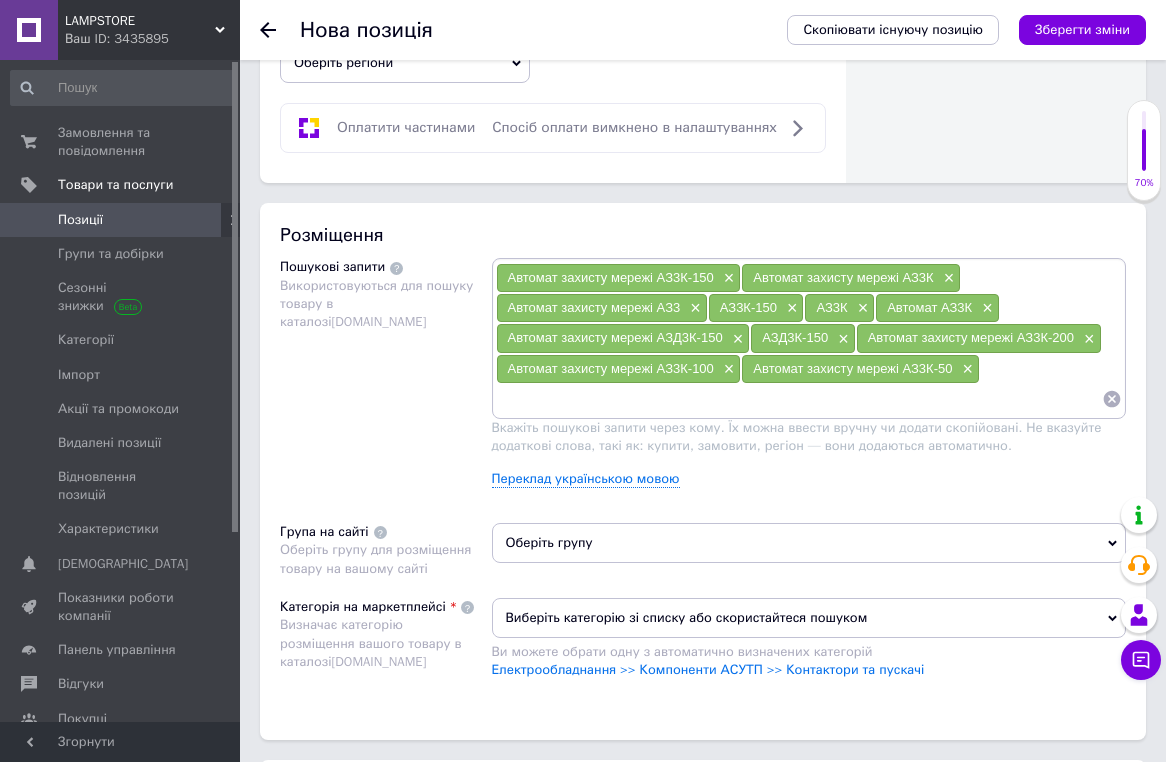 click on "Оберіть групу" at bounding box center (809, 543) 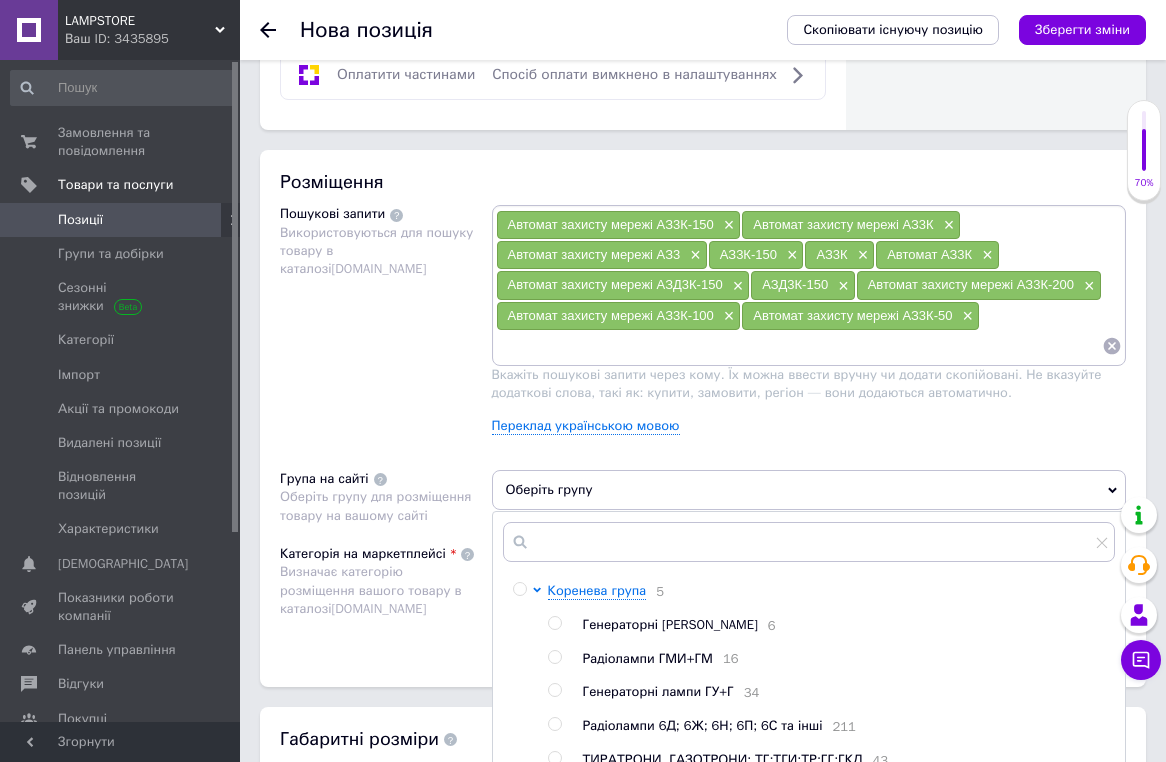 scroll, scrollTop: 1325, scrollLeft: 0, axis: vertical 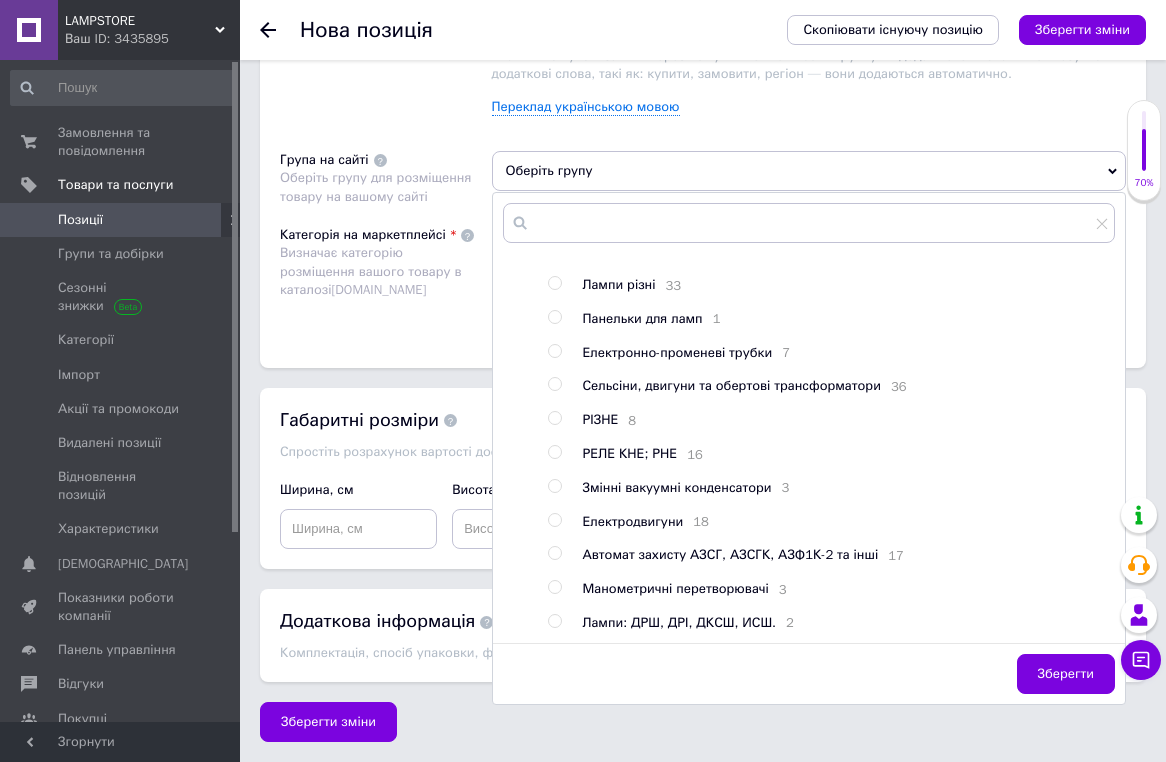 click on "Автомат захисту АЗСГ, АЗСГК, АЗФ1К-2 та інші" at bounding box center [731, 554] 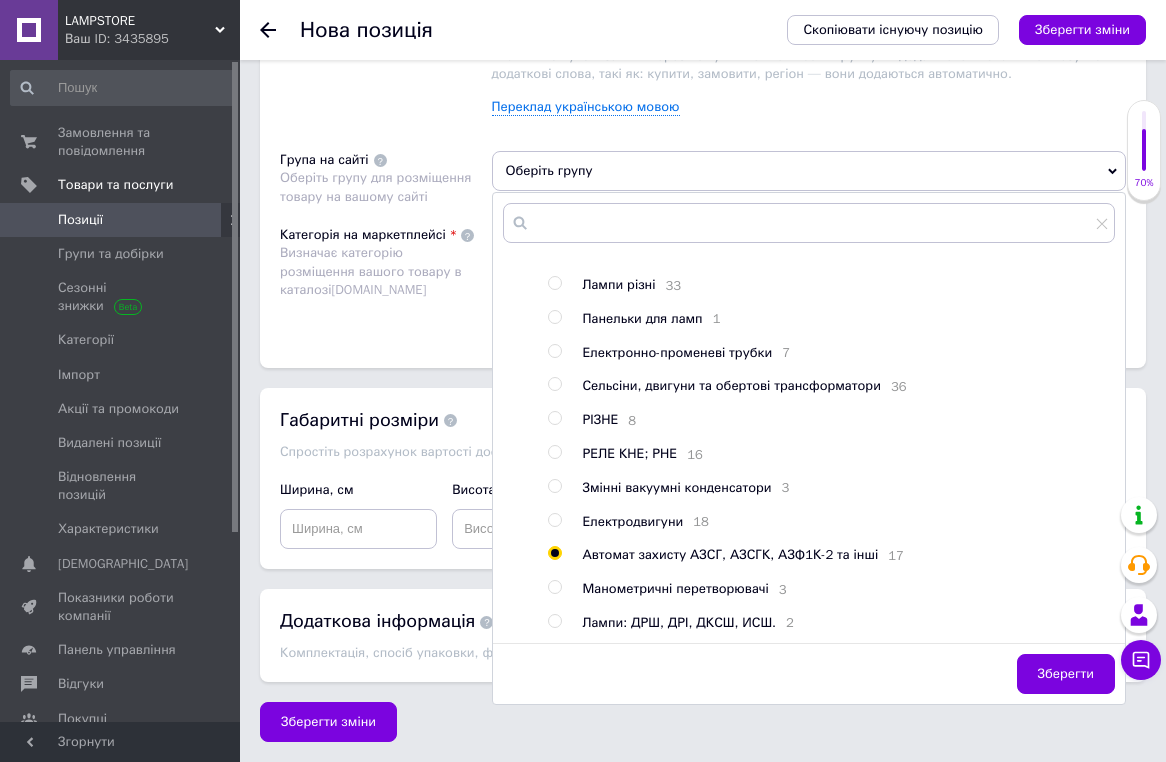 radio on "true" 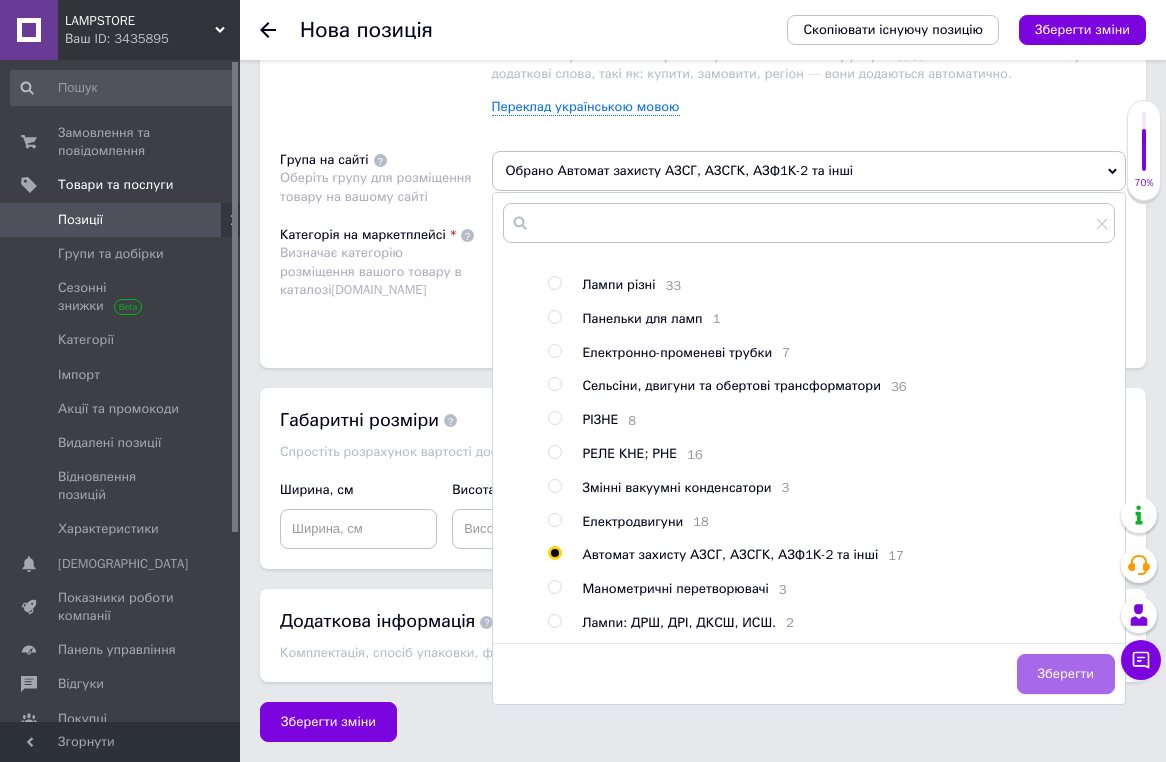 click on "Зберегти" at bounding box center (1066, 674) 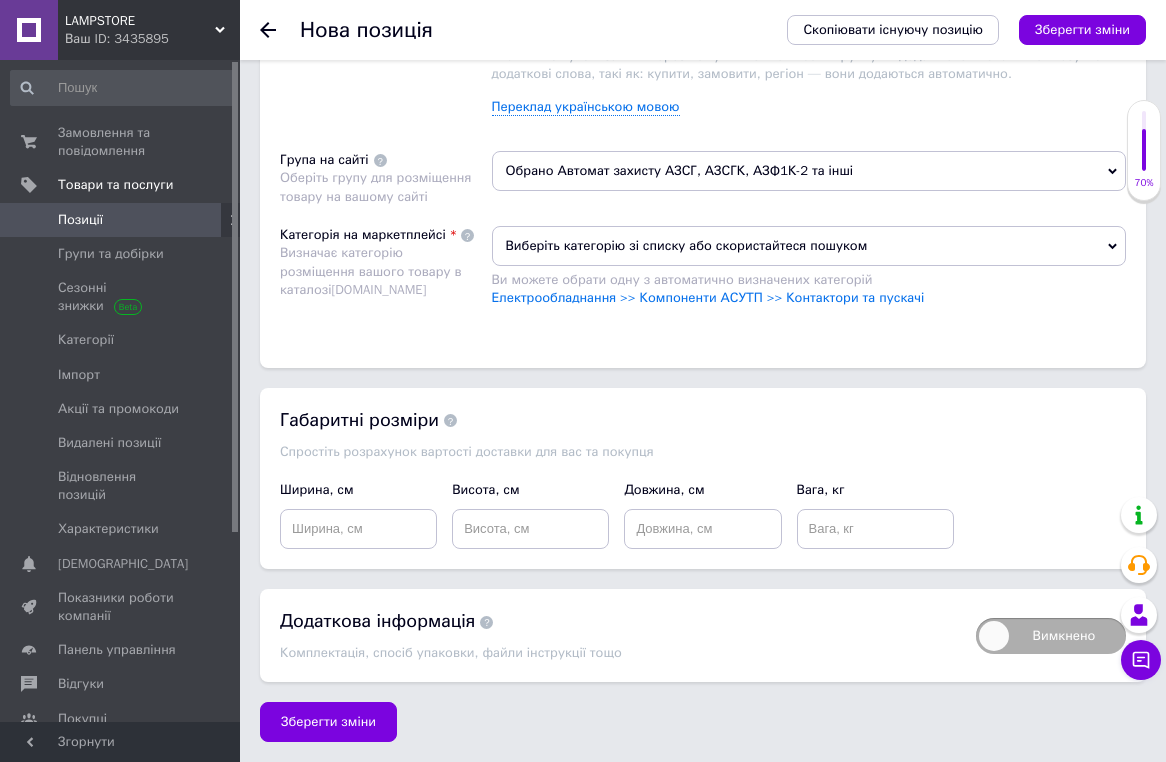 click on "Виберіть категорію зі списку або скористайтеся пошуком" at bounding box center (809, 246) 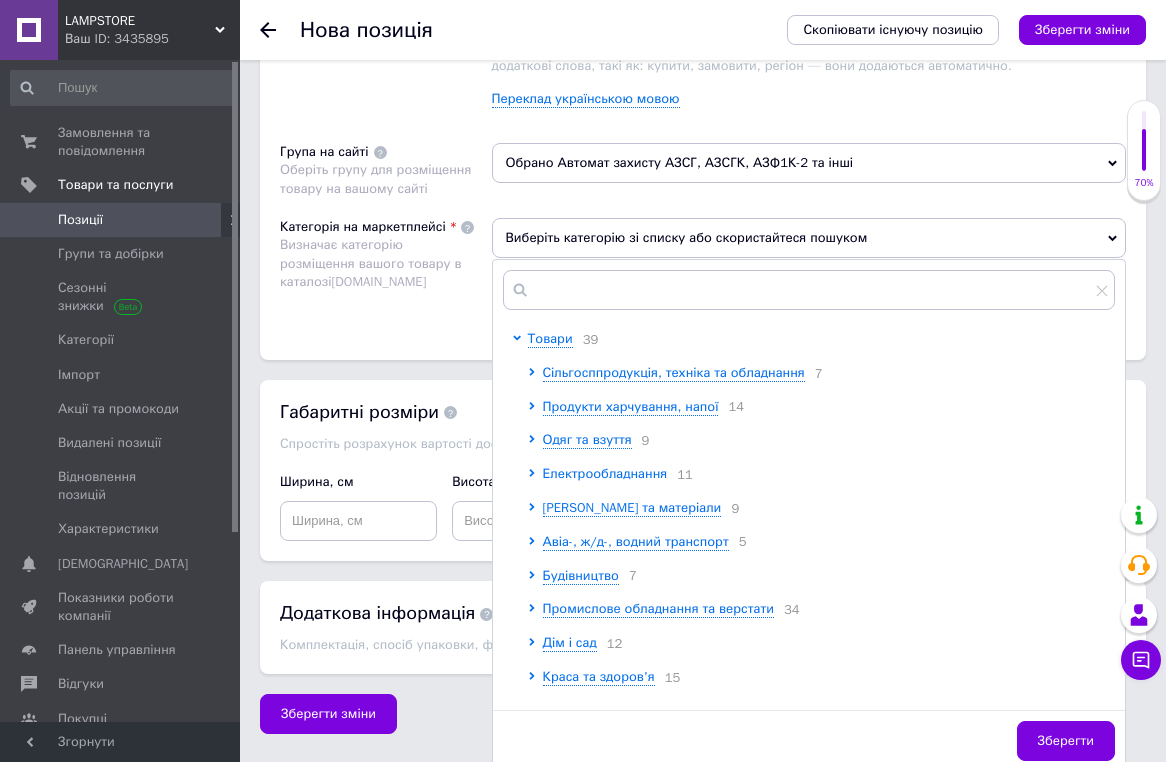 click on "Електрообладнання" at bounding box center (605, 473) 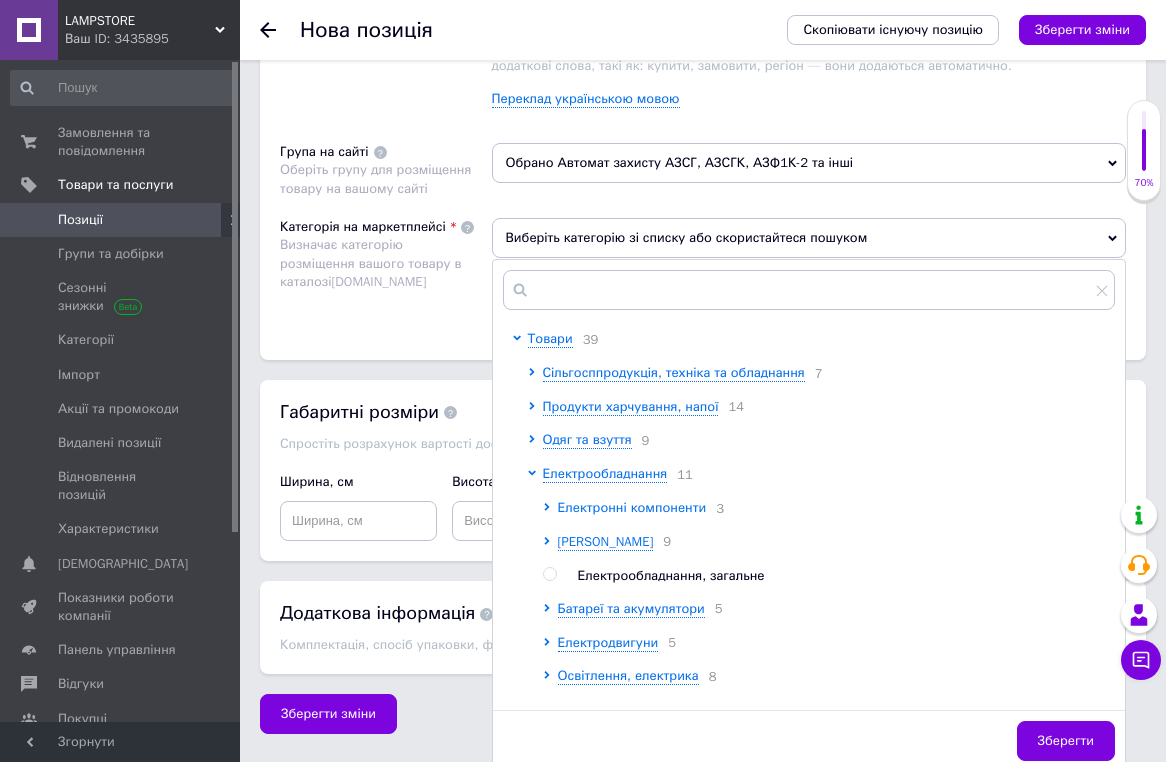 click on "Електронні компоненти" at bounding box center [632, 507] 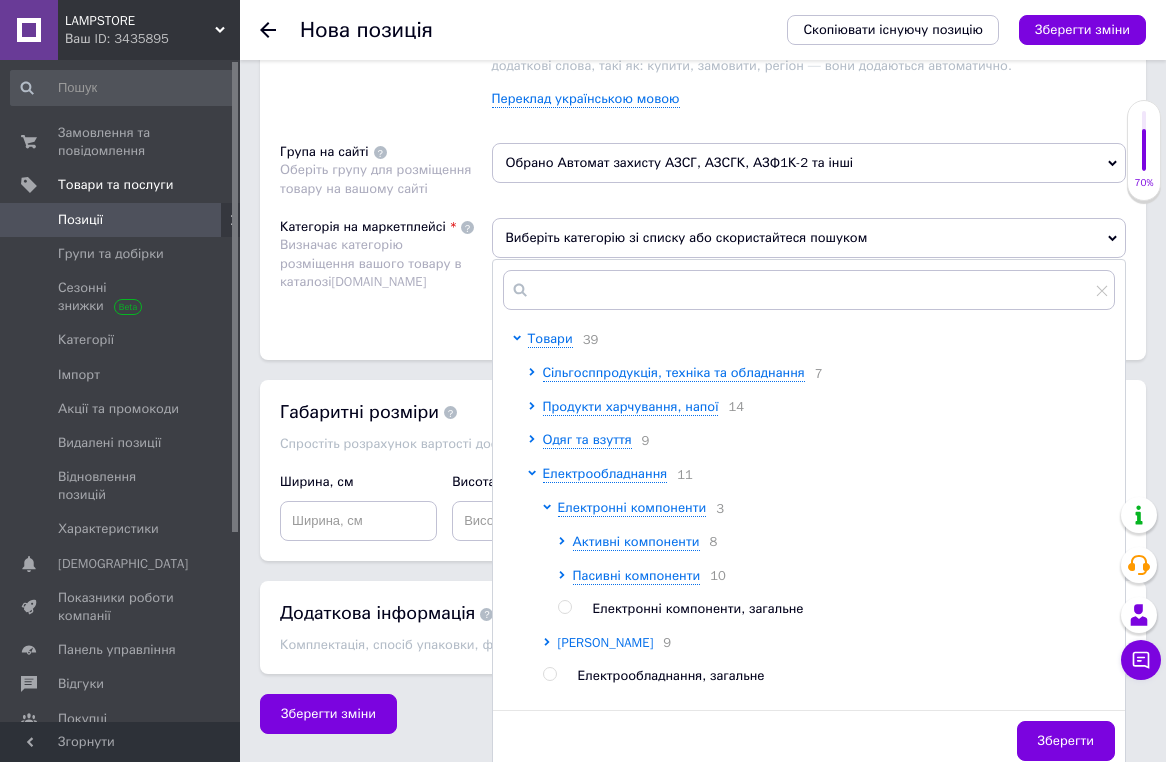 click on "Компоненти АСУТП" at bounding box center [606, 642] 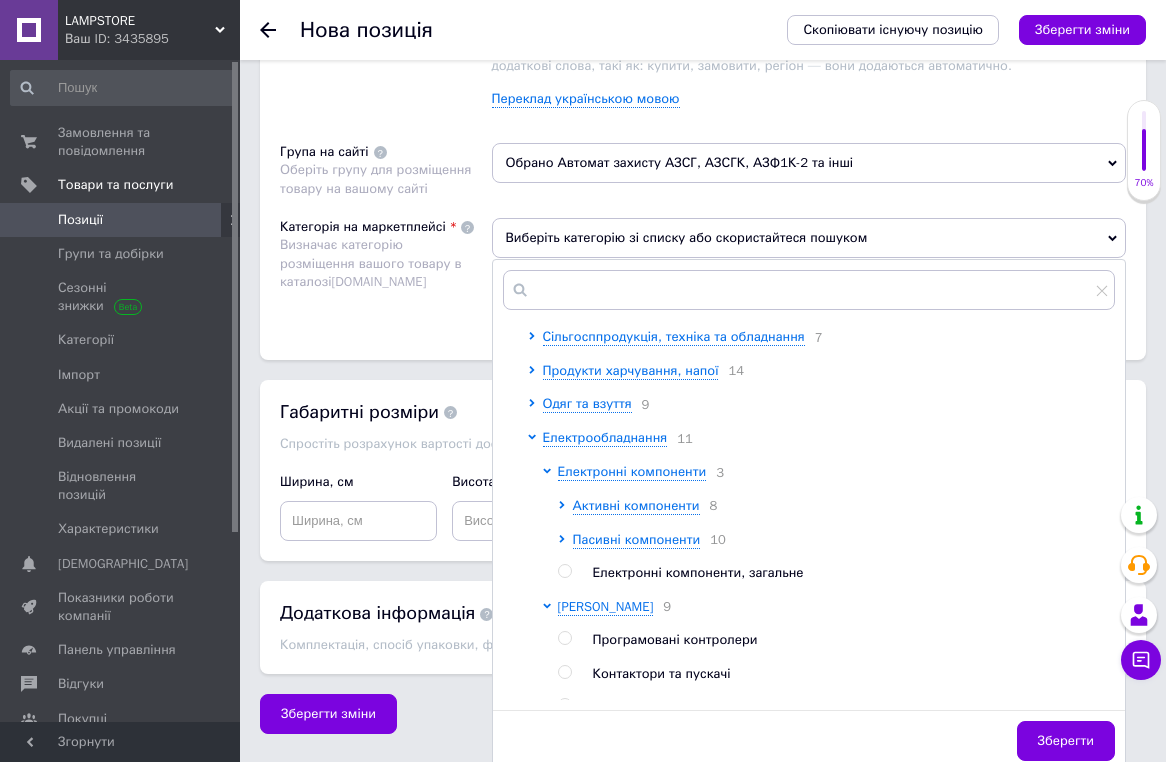 scroll, scrollTop: 139, scrollLeft: 0, axis: vertical 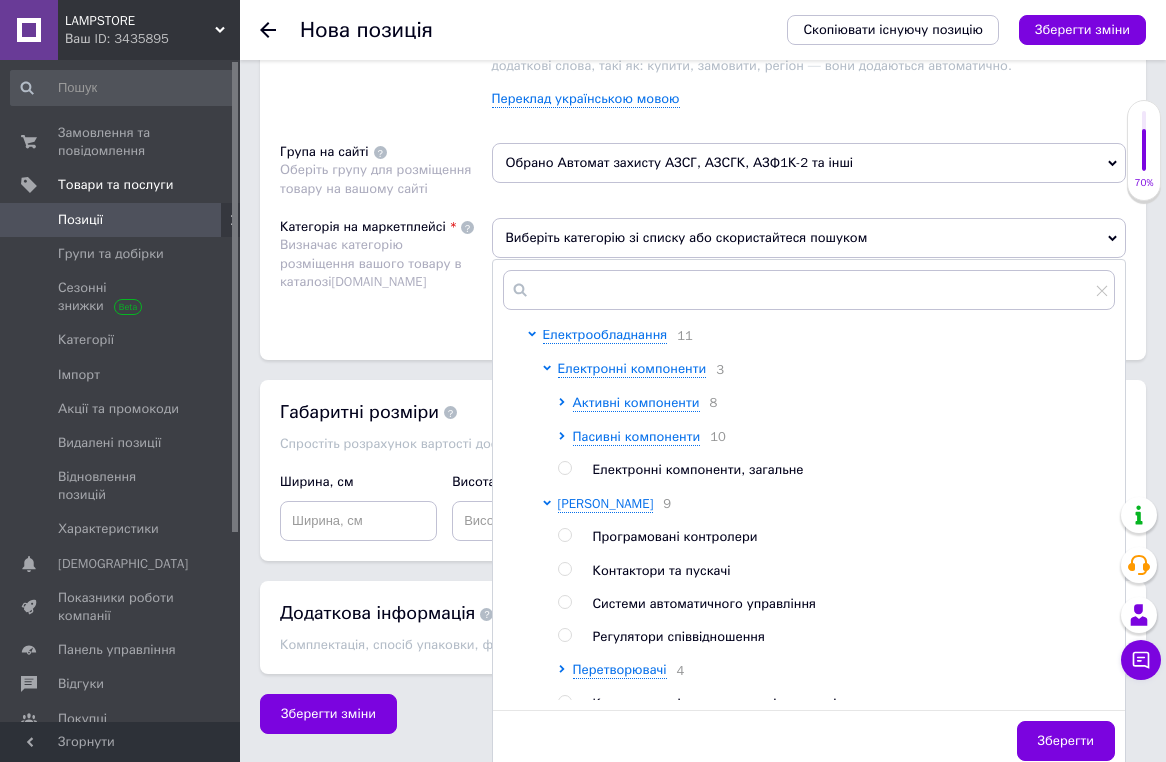 click on "Контактори та пускачі" at bounding box center [662, 570] 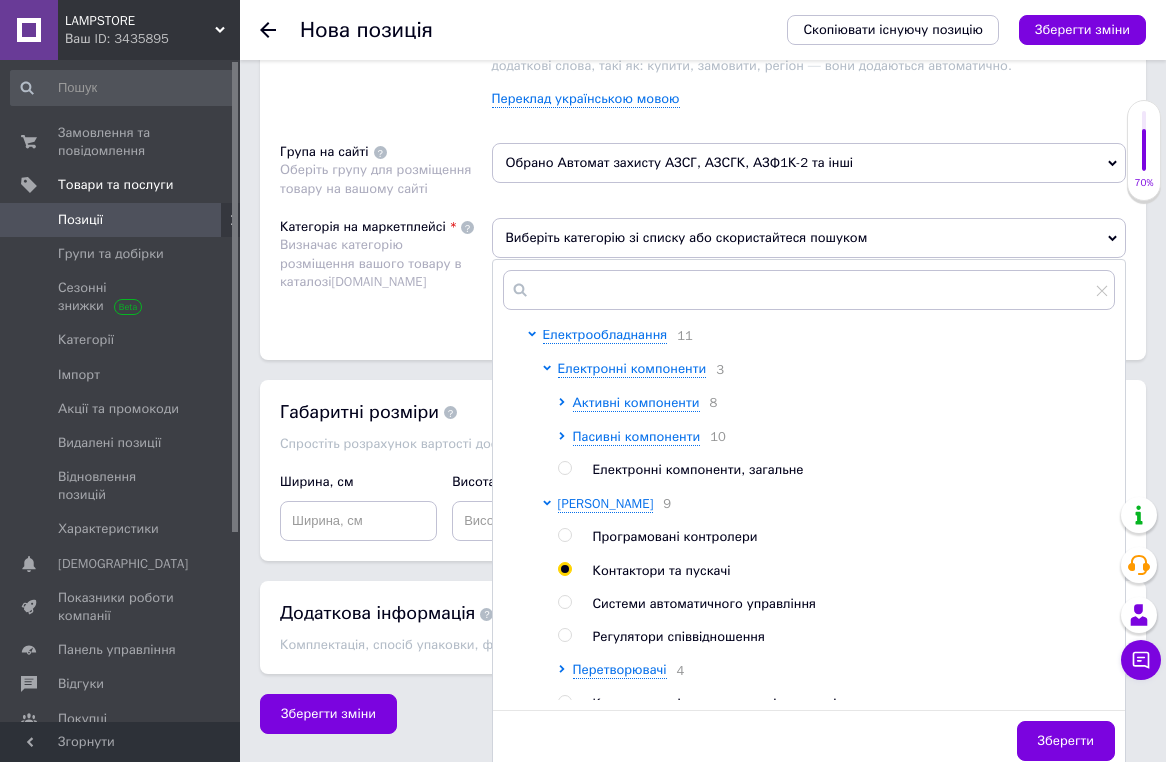 radio on "true" 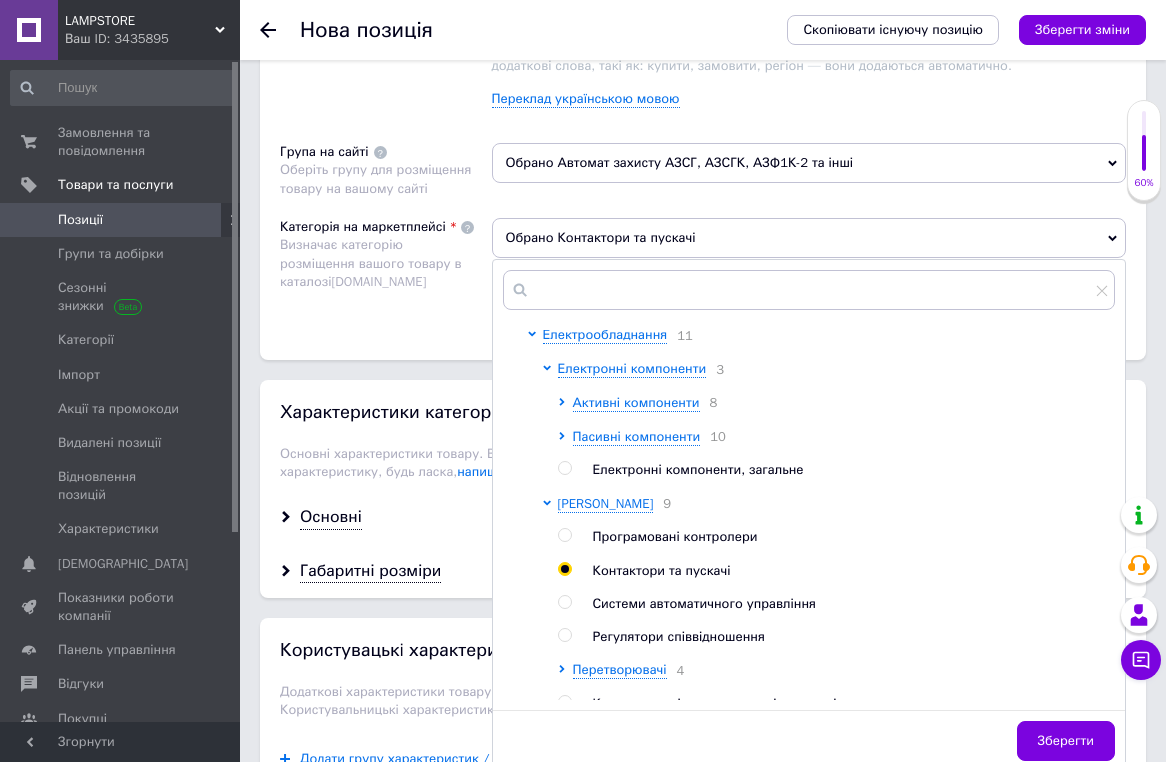 click on "Зберегти зміни" at bounding box center (1082, 29) 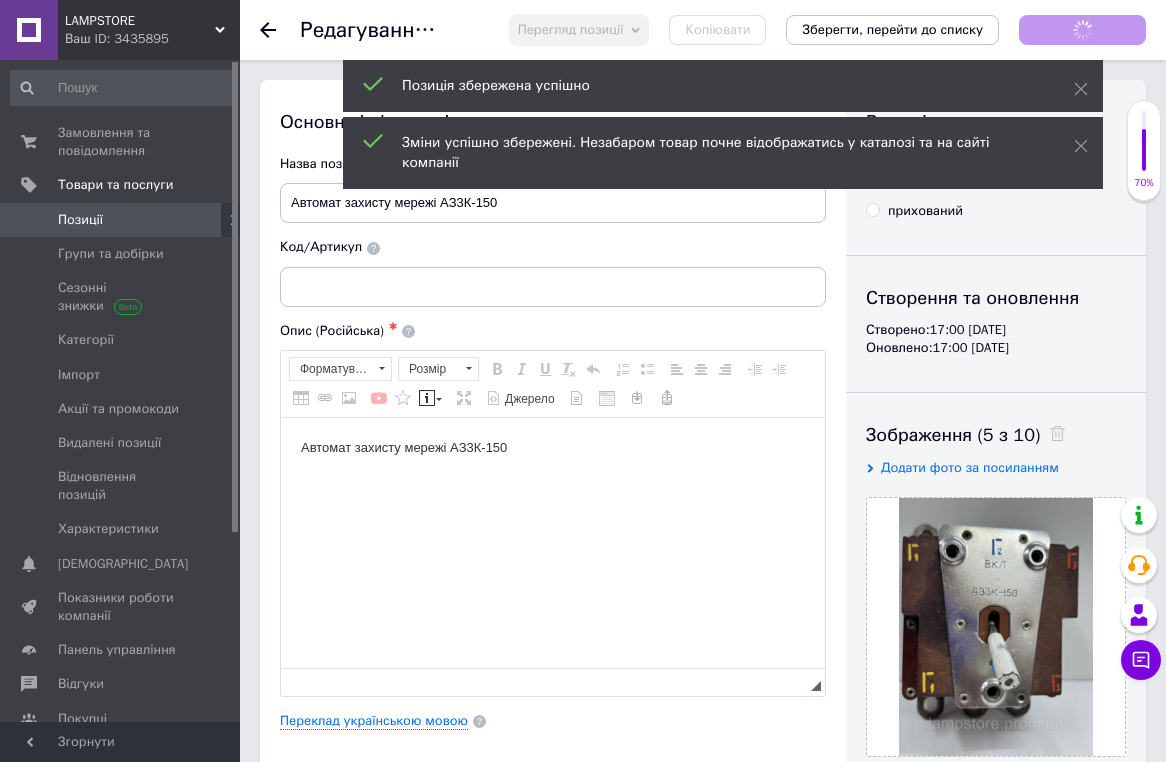 scroll, scrollTop: 0, scrollLeft: 0, axis: both 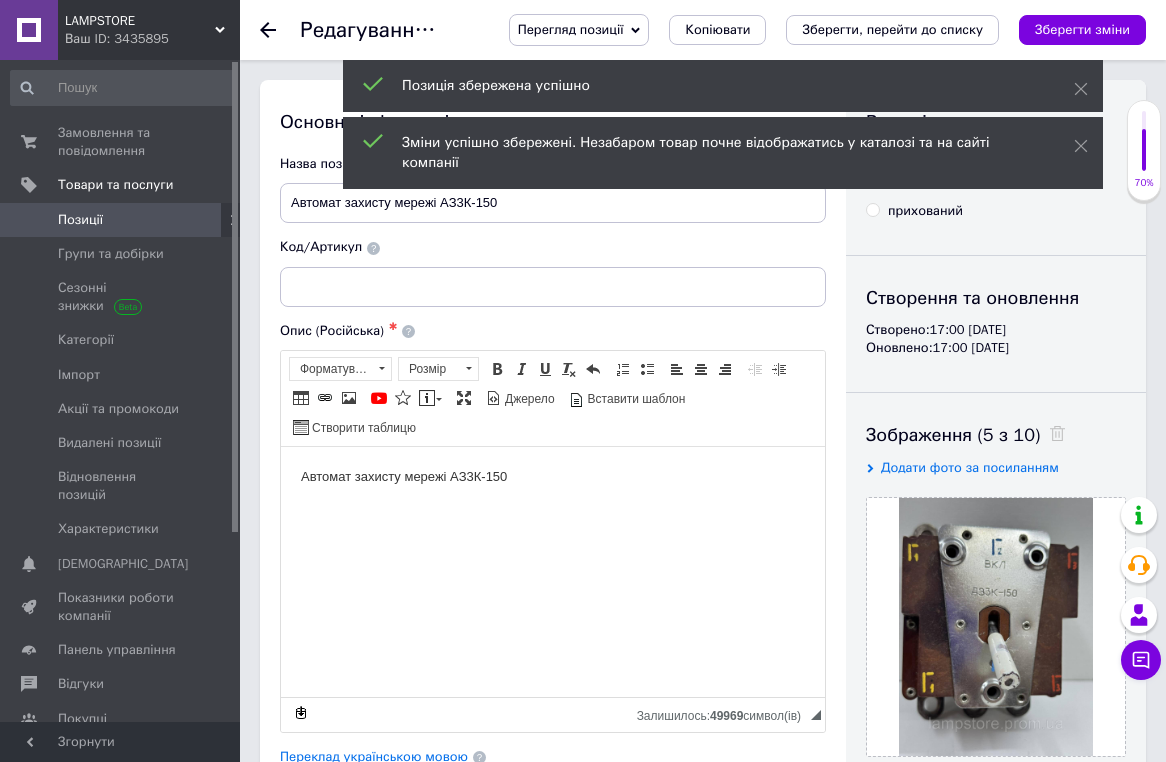 click on "Позиції" at bounding box center (80, 220) 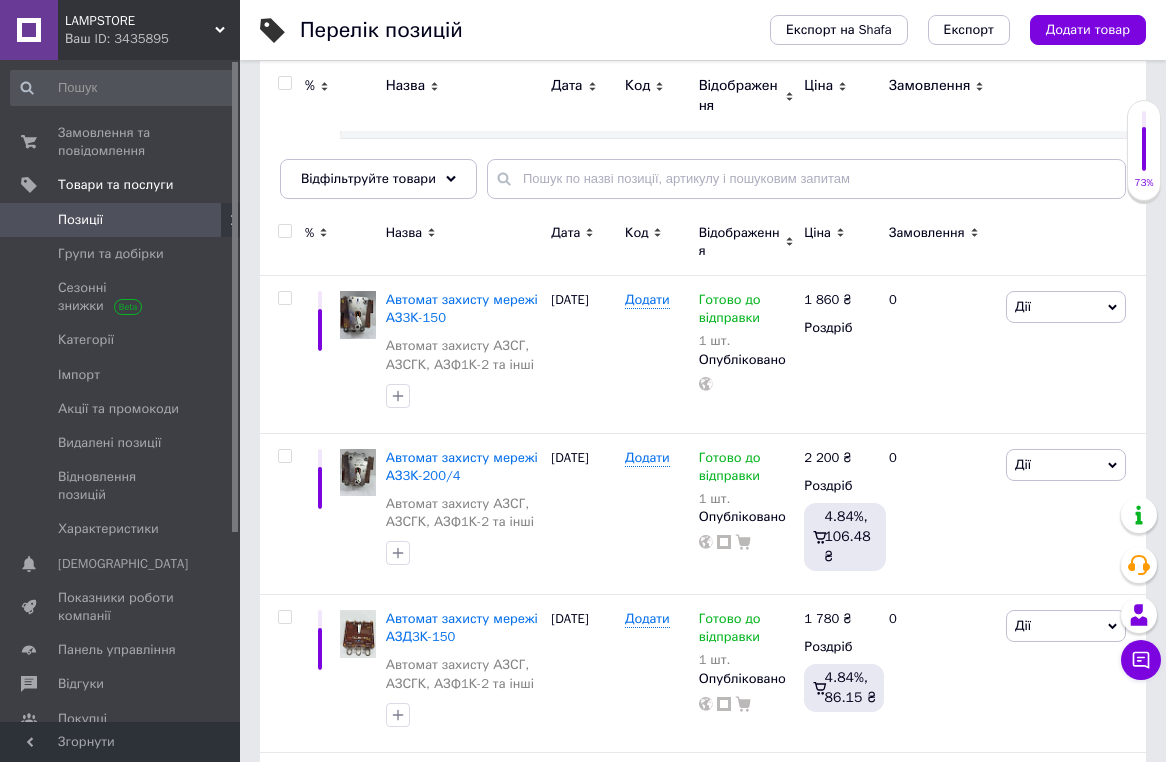 scroll, scrollTop: 0, scrollLeft: 0, axis: both 